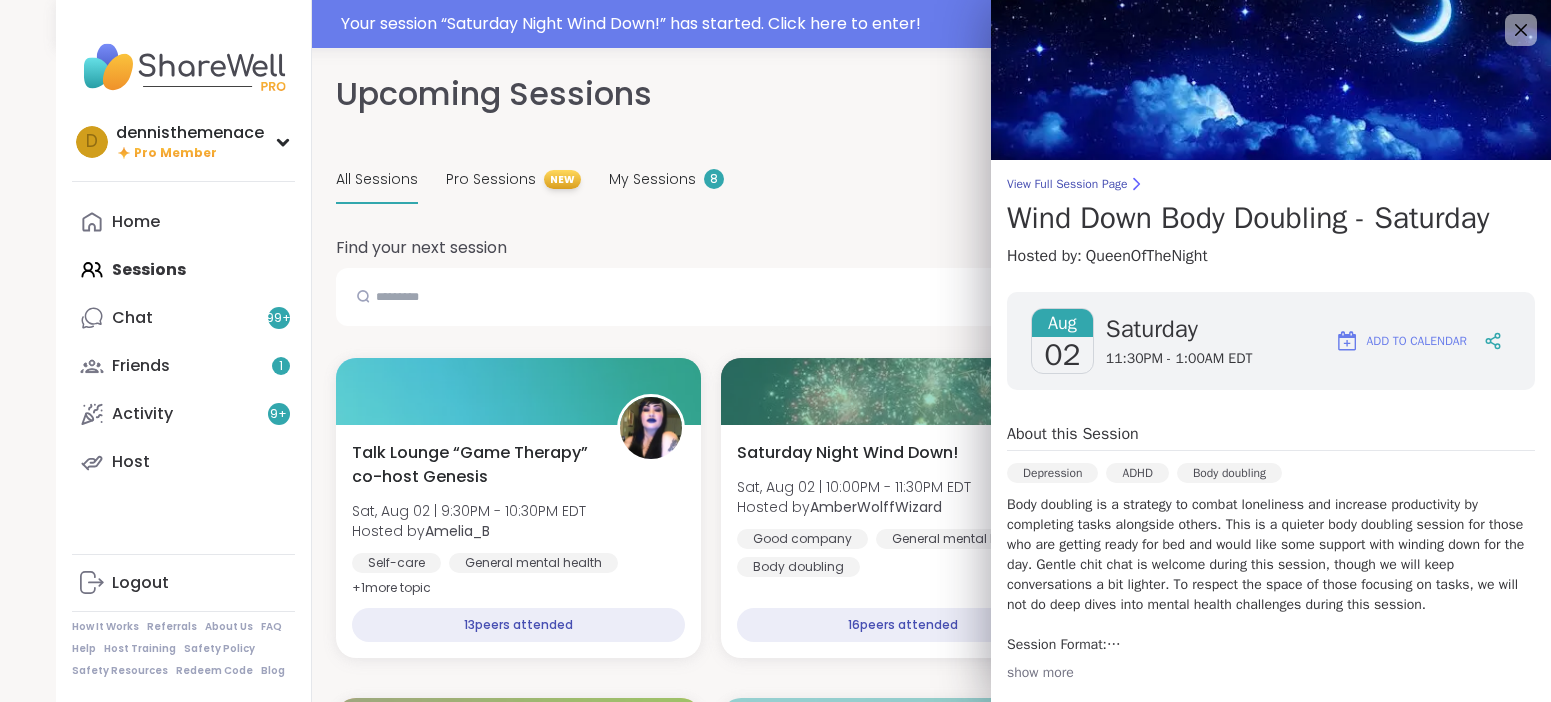 scroll, scrollTop: 0, scrollLeft: 0, axis: both 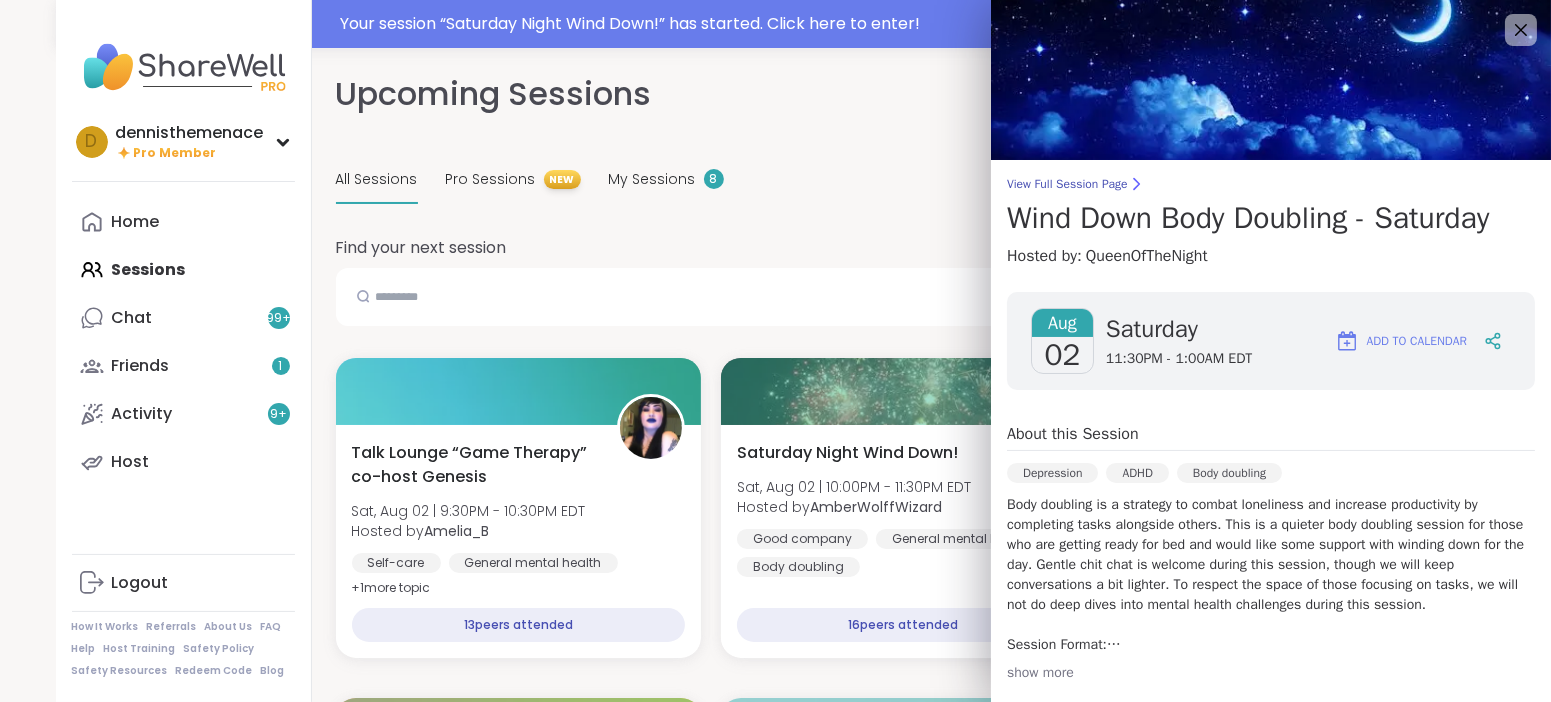 click on "Talk Lounge “Game Therapy” co-host Genesis Sat, Aug 02 | 9:30PM - 10:30PM EDT Hosted by [USERNAME] Self-care General mental health Stress management + 1 more topic 13 peers attended Saturday Night Wind Down! Sat, Aug 02 | 10:00PM - 11:30PM EDT Hosted by [USERNAME] Good company General mental health Body doubling 16 peers attended Wind Down Body Doubling - Saturday Sat, Aug 02 | 11:30PM - 1:00AM EDT Hosted by [USERNAME] Depression ADHD Body doubling 5 peers attended Night Cap Sat, Aug 02 | 11:30PM - 1:00AM EDT Hosted by [USERNAME] Personal development Healing Growth 15 peers attended ✨αωaкєи ωιтн вєαυтιfυℓ ѕσυℓѕ✨ Sun, Aug 03 | 8:00AM - 9:00AM EDT Hosted by [USERNAME] Finding purpose Mindfulness Emotional regulation 13 peers attended Good mornings, Goal and Gratitude's Sun, Aug 03 | 9:00AM - 10:30AM EDT Hosted by [USERNAME] Self-care Goal-setting Breathwork 14 peers attended Cup Of Calm Cafe Sun, Aug 03 | 10:30AM - 11:00AM EDT Hosted by [USERNAME] 14 [USERNAME]" at bounding box center (904, 2266) 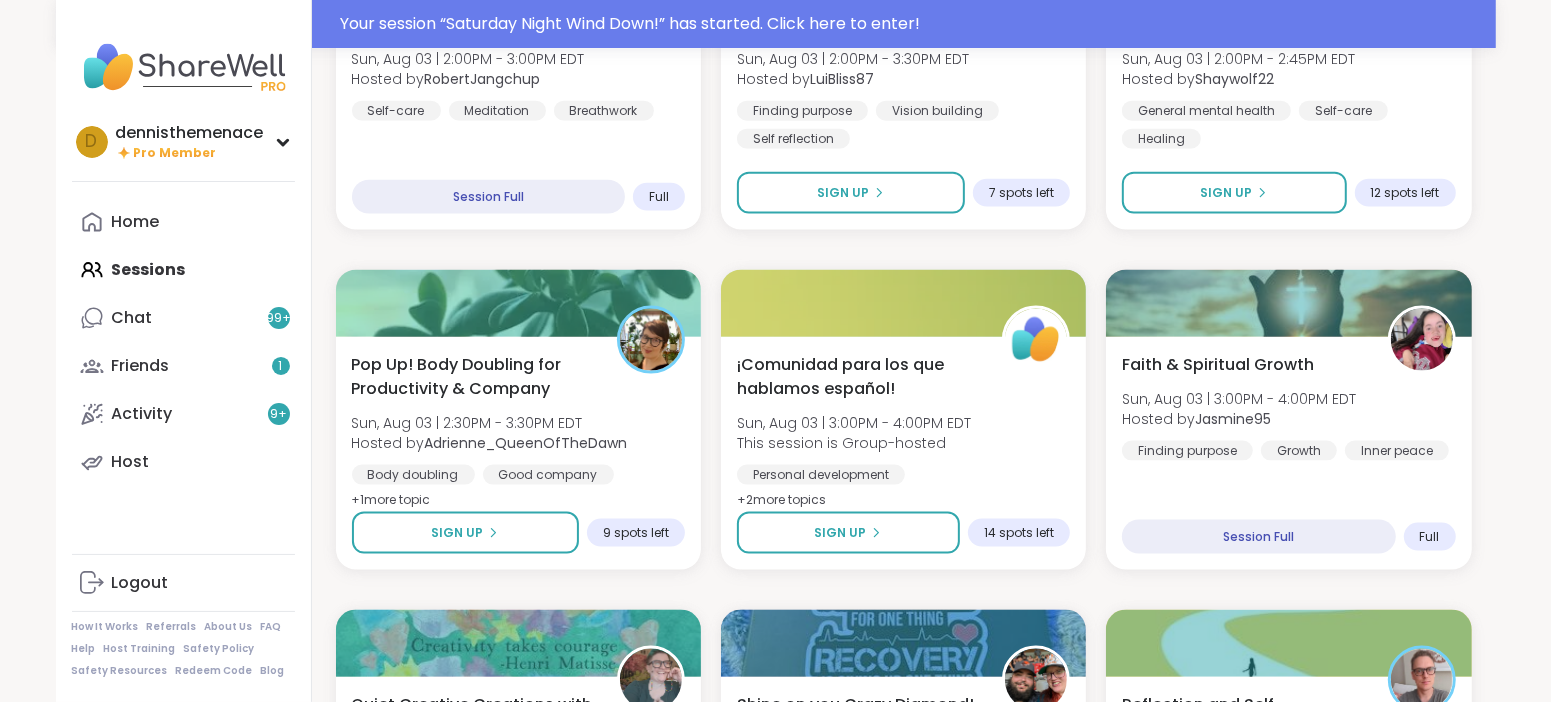 scroll, scrollTop: 2198, scrollLeft: 0, axis: vertical 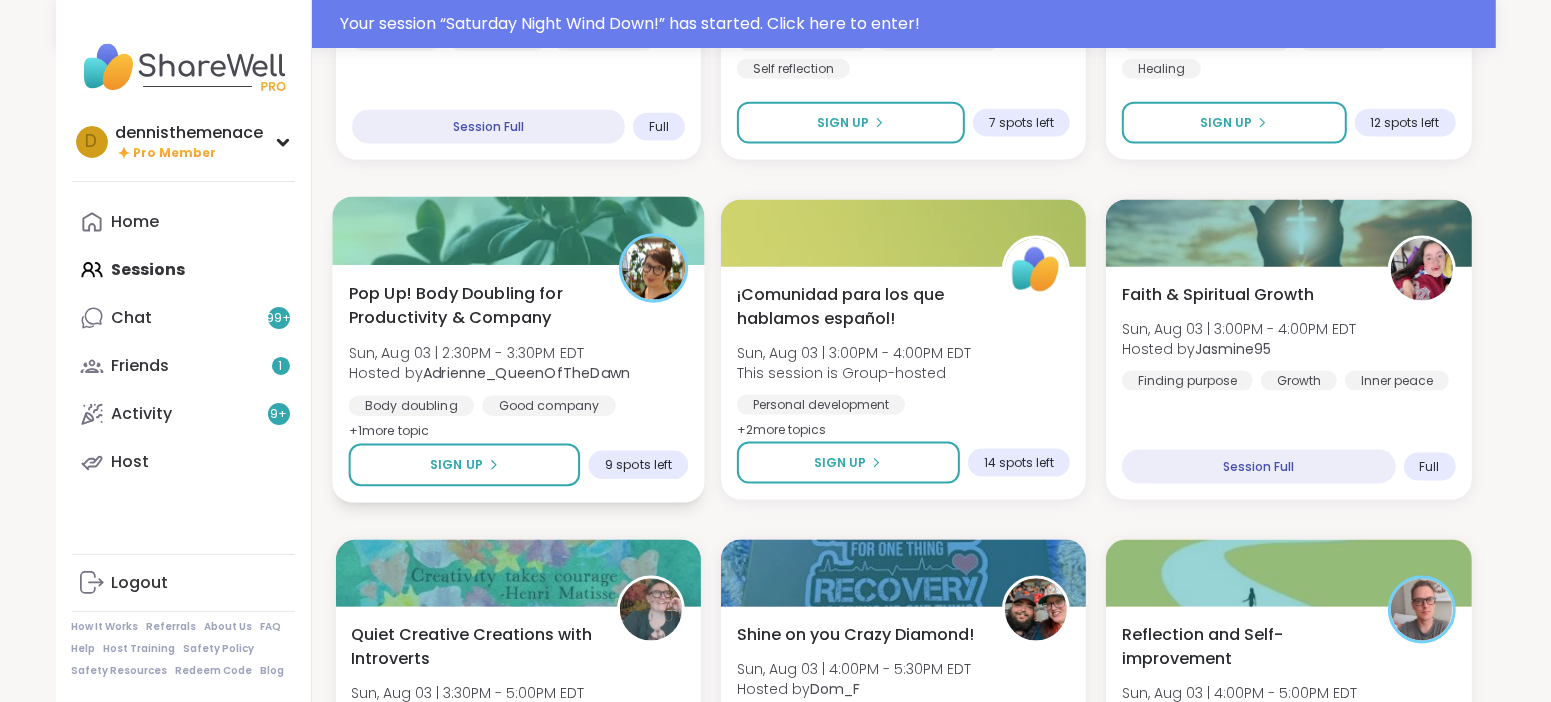 click on "Sun, Aug 03 | 2:30PM - 3:30PM EDT" at bounding box center (489, 353) 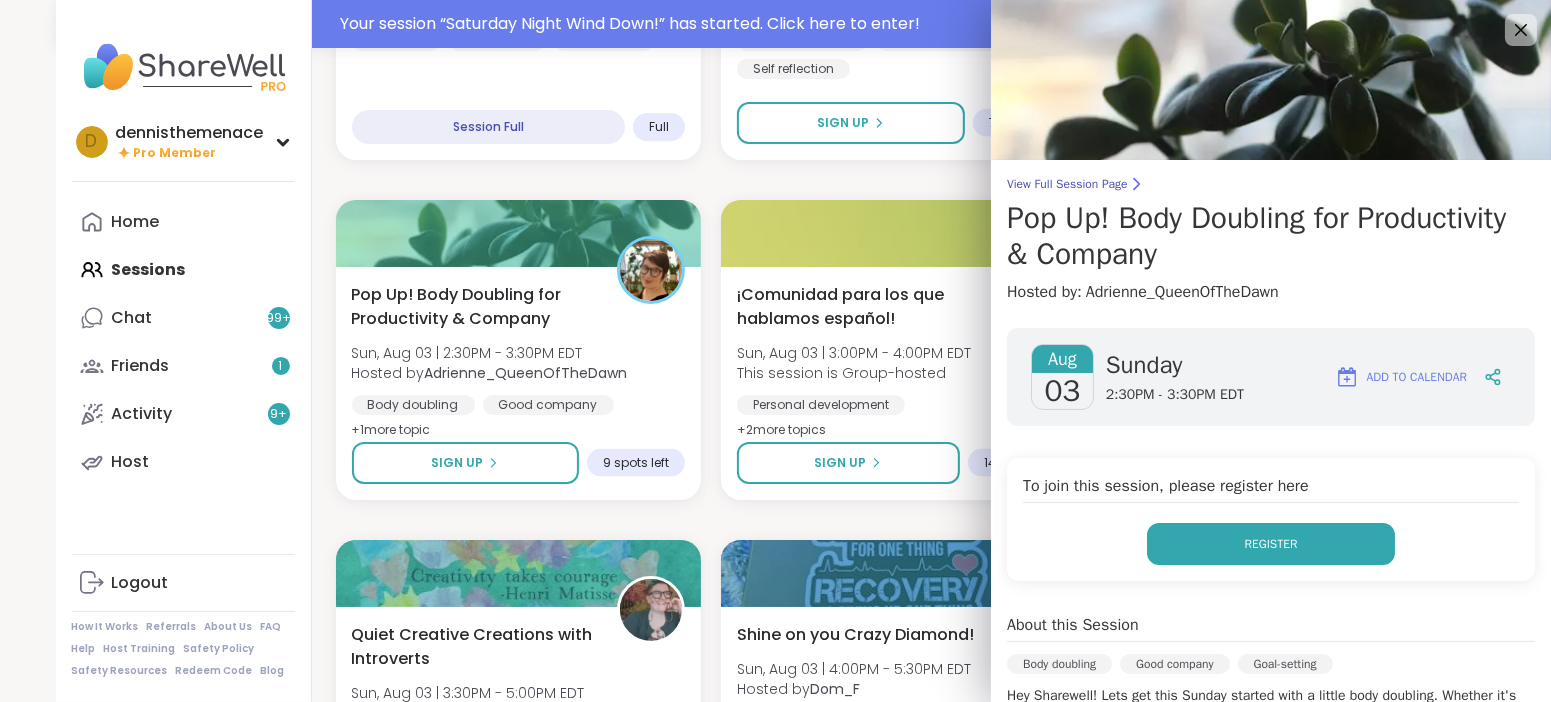 click on "Register" at bounding box center [1271, 544] 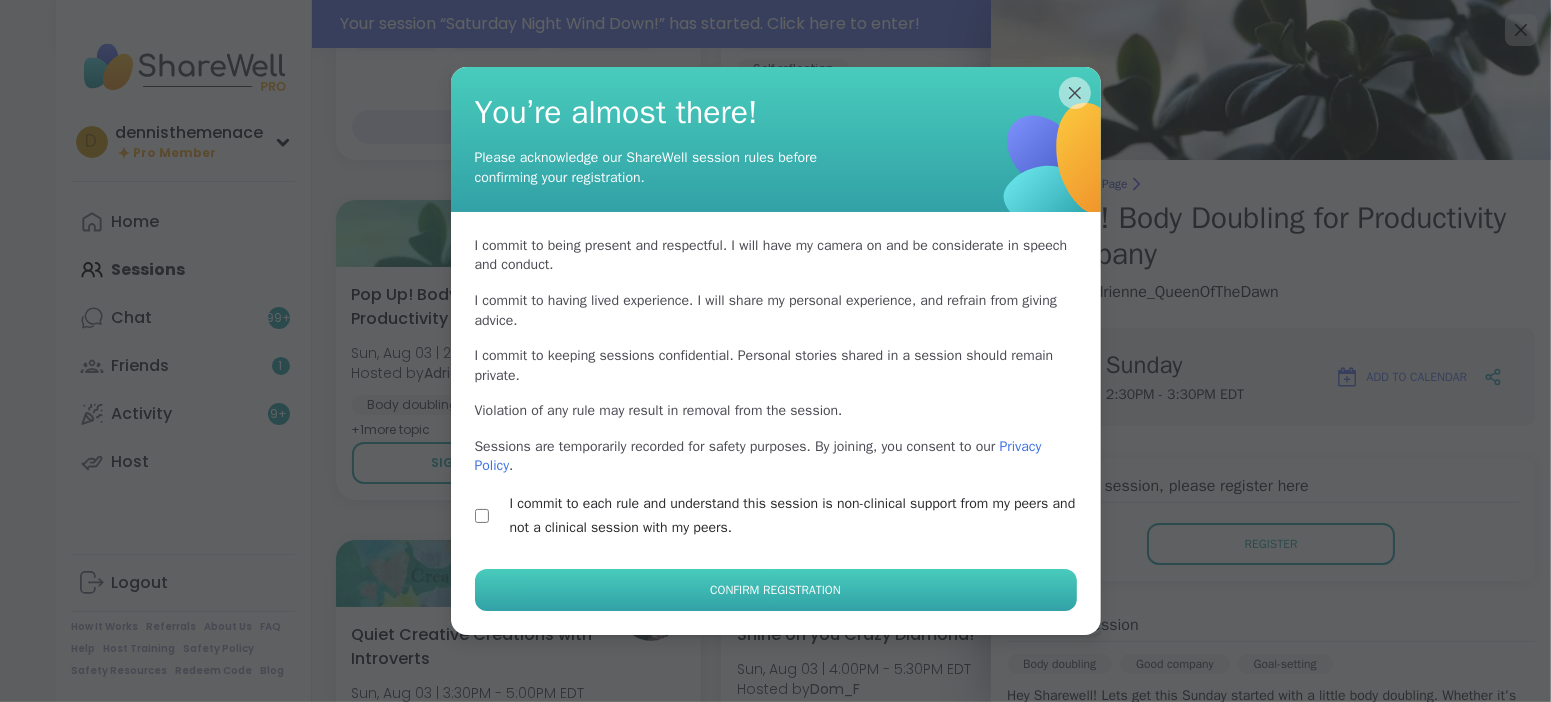 click on "Confirm Registration" at bounding box center (775, 590) 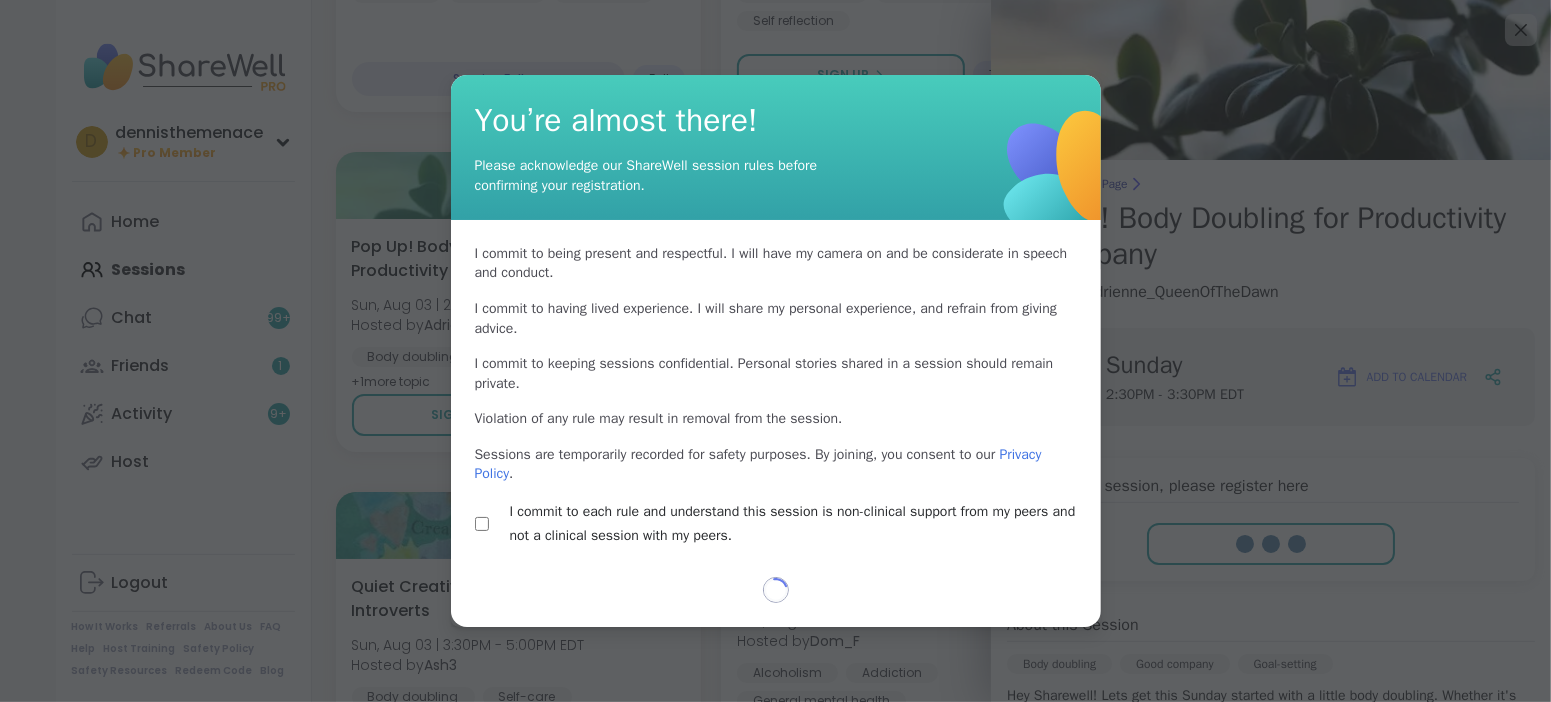 scroll, scrollTop: 2150, scrollLeft: 0, axis: vertical 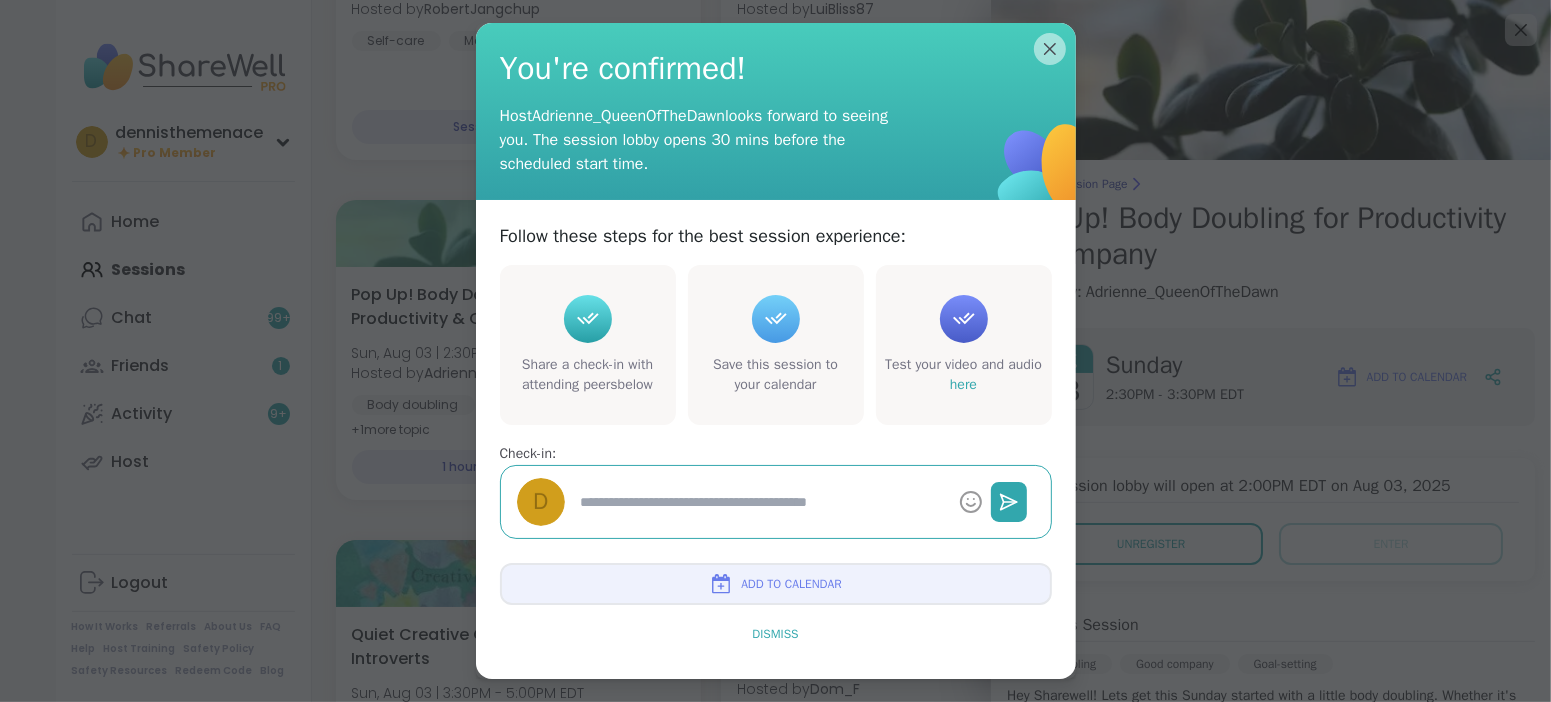 type on "*" 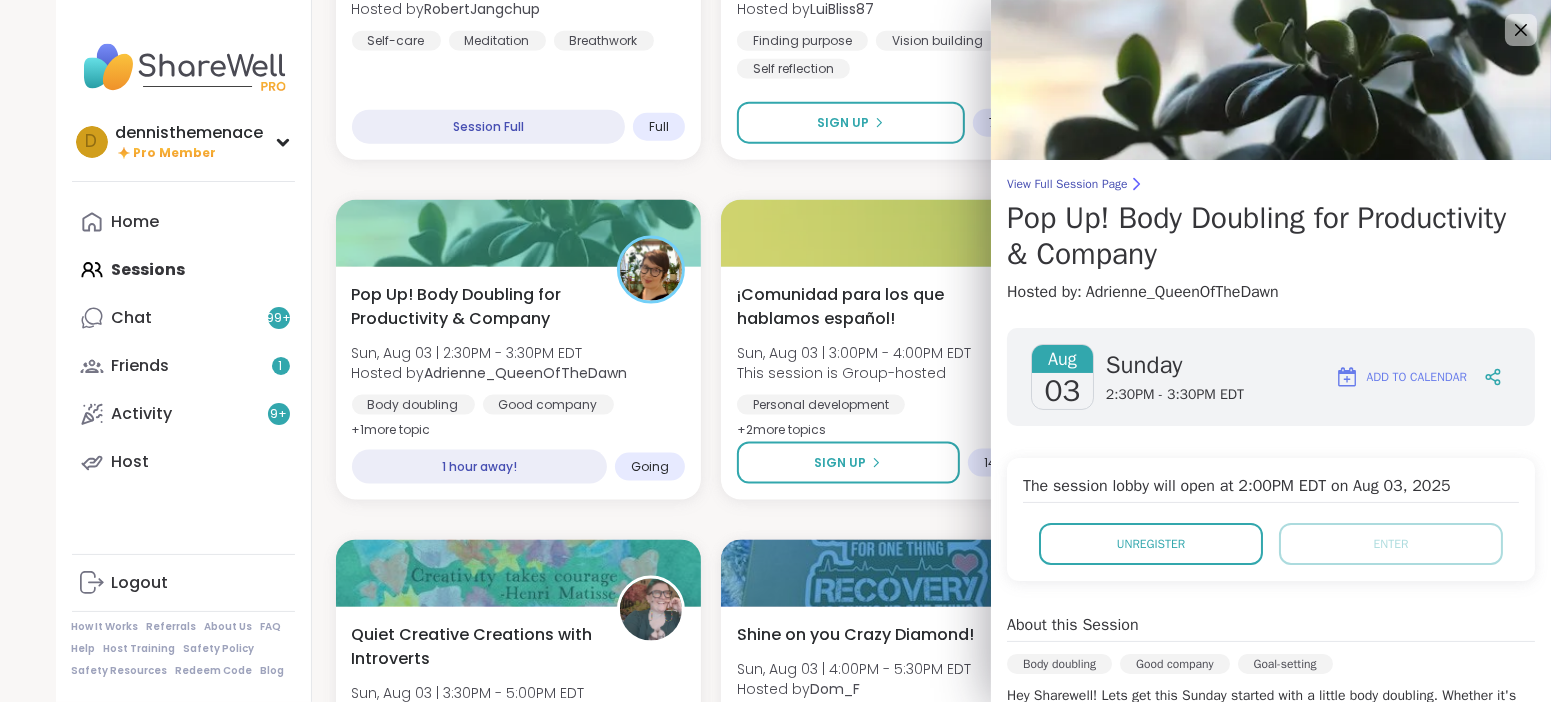 click on "Talk Lounge “Game Therapy” co-host Genesis Sat, Aug 02 | 9:30PM - 10:30PM EDT Hosted by [USERNAME] Self-care General mental health Stress management + 1 more topic 13 peers attended Saturday Night Wind Down! Sat, Aug 02 | 10:00PM - 11:30PM EDT Hosted by [USERNAME] Good company General mental health Body doubling 16 peers attended Wind Down Body Doubling - Saturday Sat, Aug 02 | 11:30PM - 1:00AM EDT Hosted by [USERNAME] Depression ADHD Body doubling 5 peers attended Night Cap Sat, Aug 02 | 11:30PM - 1:00AM EDT Hosted by [USERNAME] Personal development Healing Growth 15 peers attended ✨αωaкєи ωιтн вєαυтιfυℓ ѕσυℓѕ✨ Sun, Aug 03 | 8:00AM - 9:00AM EDT Hosted by [USERNAME] Finding purpose Mindfulness Emotional regulation 13 peers attended Good mornings, Goal and Gratitude's Sun, Aug 03 | 9:00AM - 10:30AM EDT Hosted by [USERNAME] Self-care Goal-setting Breathwork 14 peers attended Cup Of Calm Cafe Sun, Aug 03 | 10:30AM - 11:00AM EDT Hosted by [USERNAME] 14 [USERNAME]" at bounding box center (904, 180) 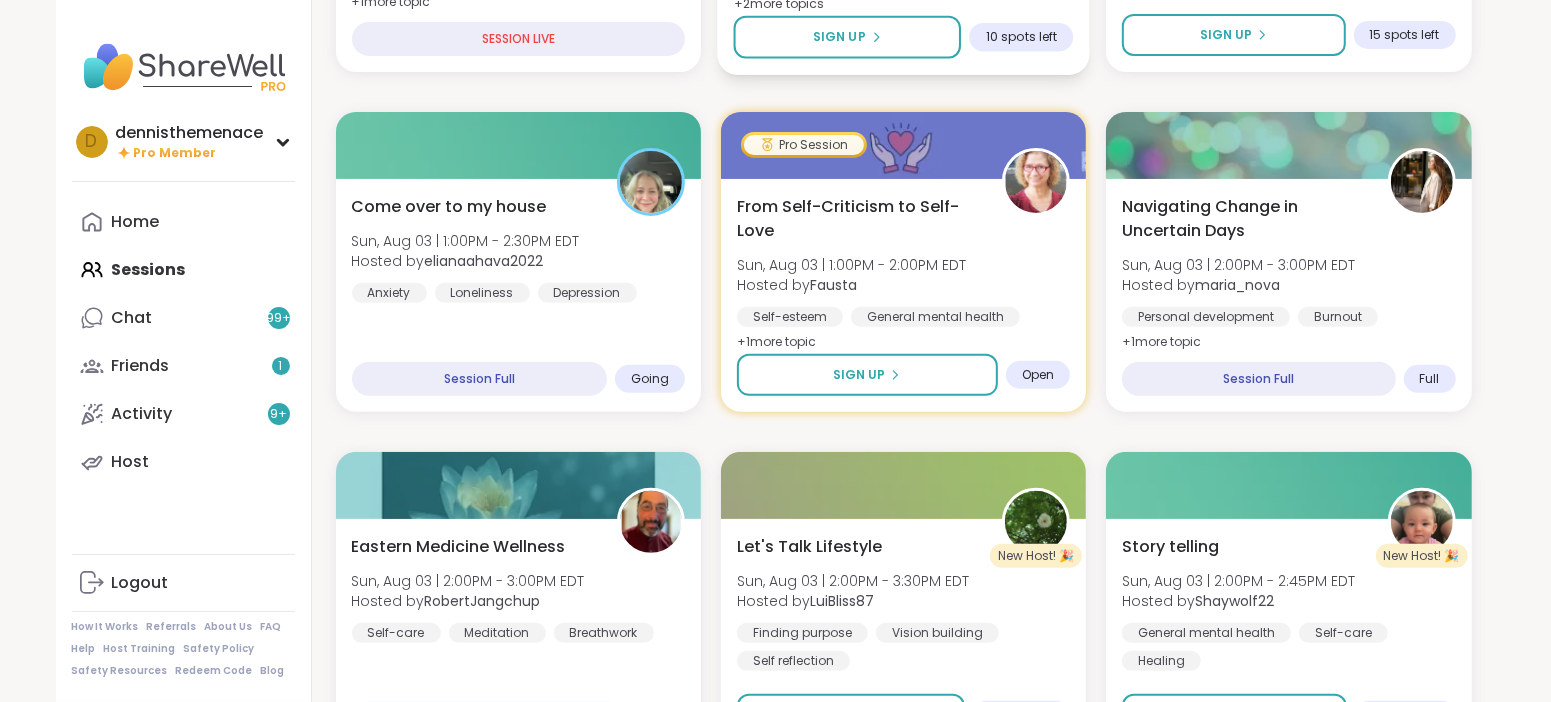 scroll, scrollTop: 499, scrollLeft: 0, axis: vertical 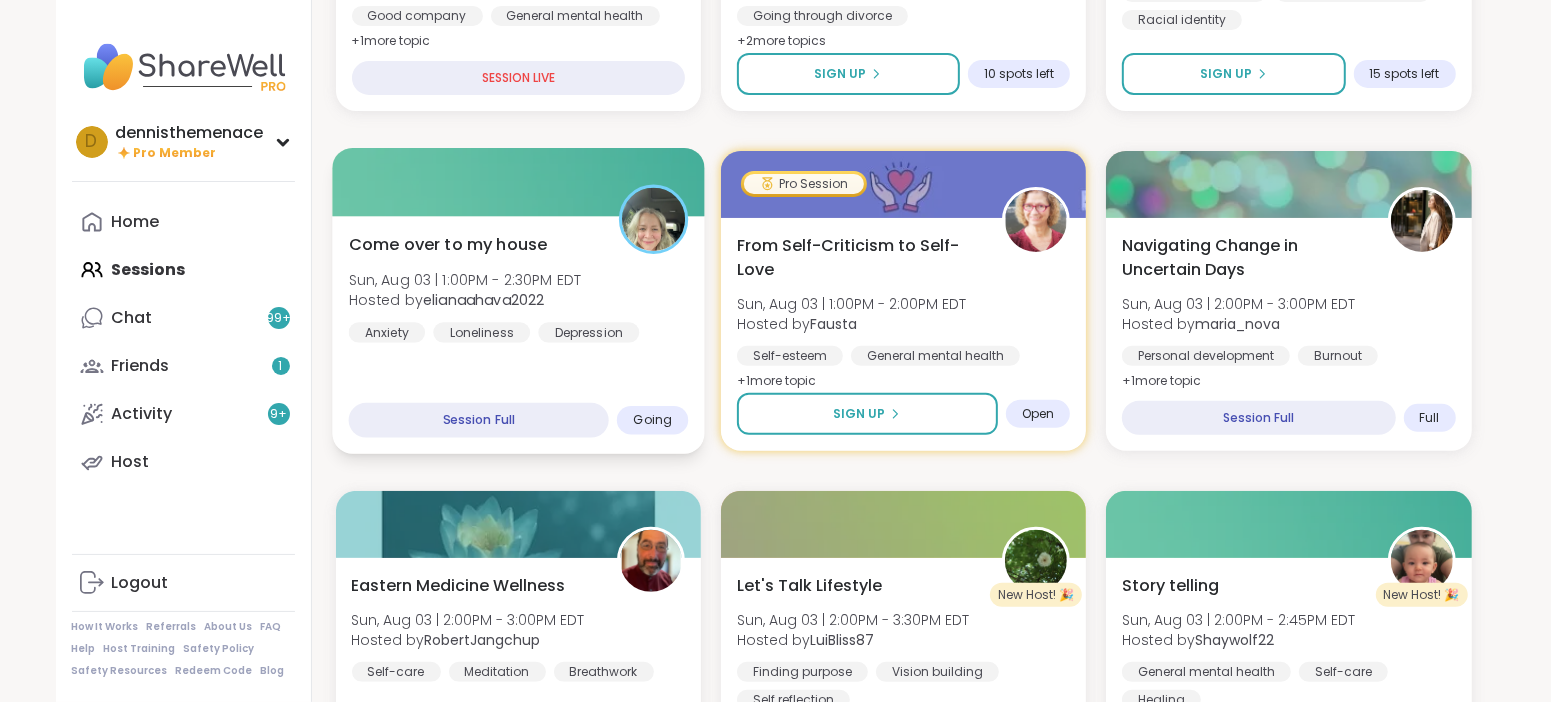 click on "Come over to my house Sun, Aug 03 | 1:00PM - 2:30PM EDT Hosted by [USERNAME] Anxiety Loneliness Depression Session Full Going" at bounding box center (518, 335) 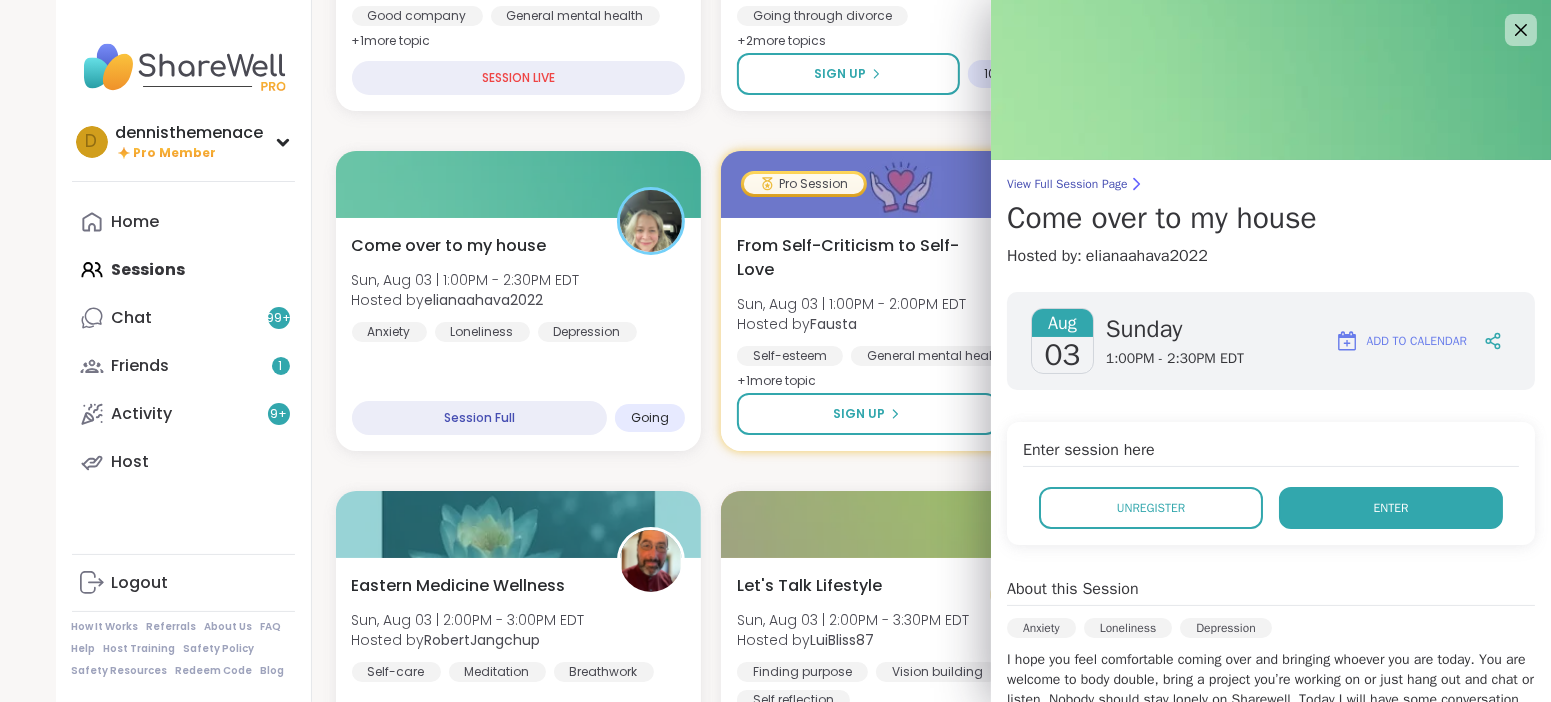 click on "Enter" at bounding box center (1391, 508) 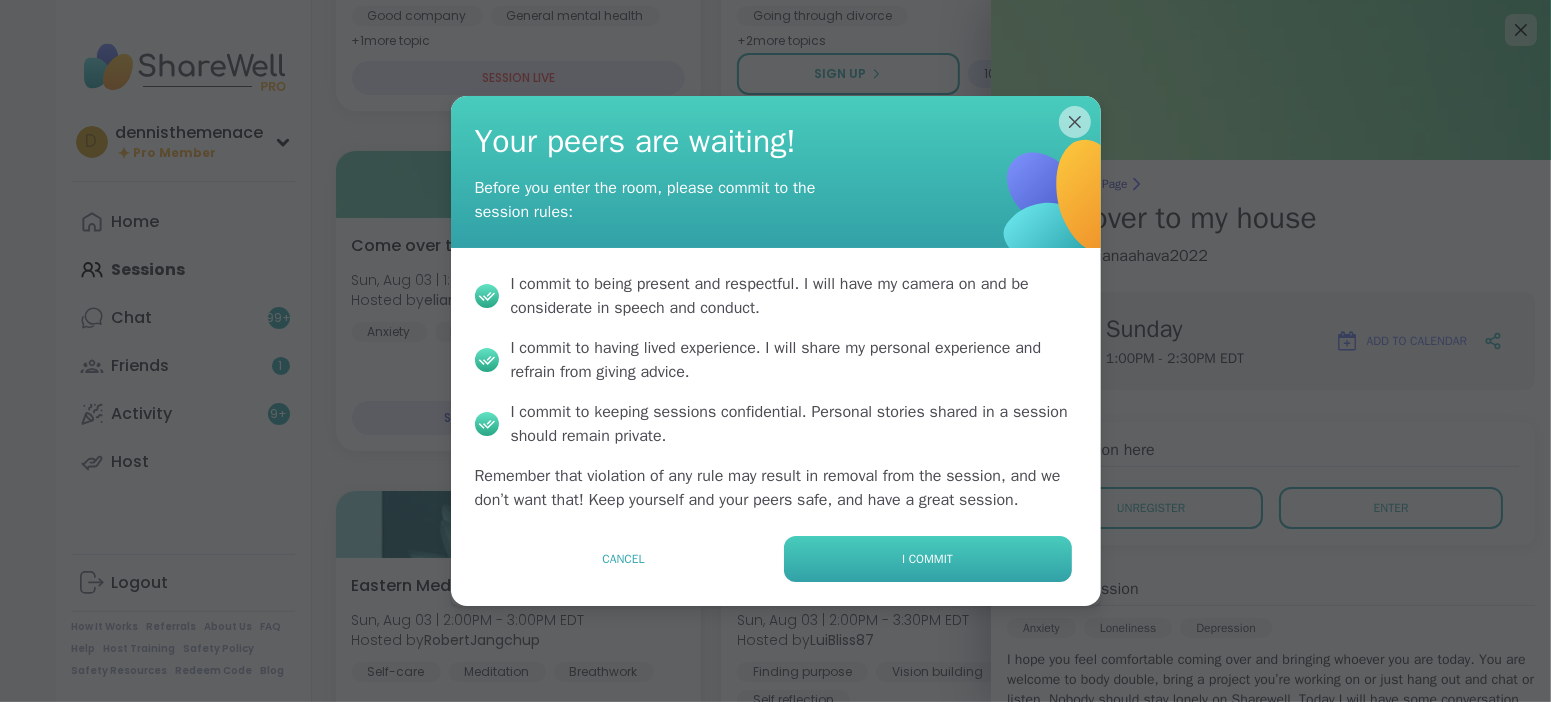 click on "I commit" at bounding box center [927, 559] 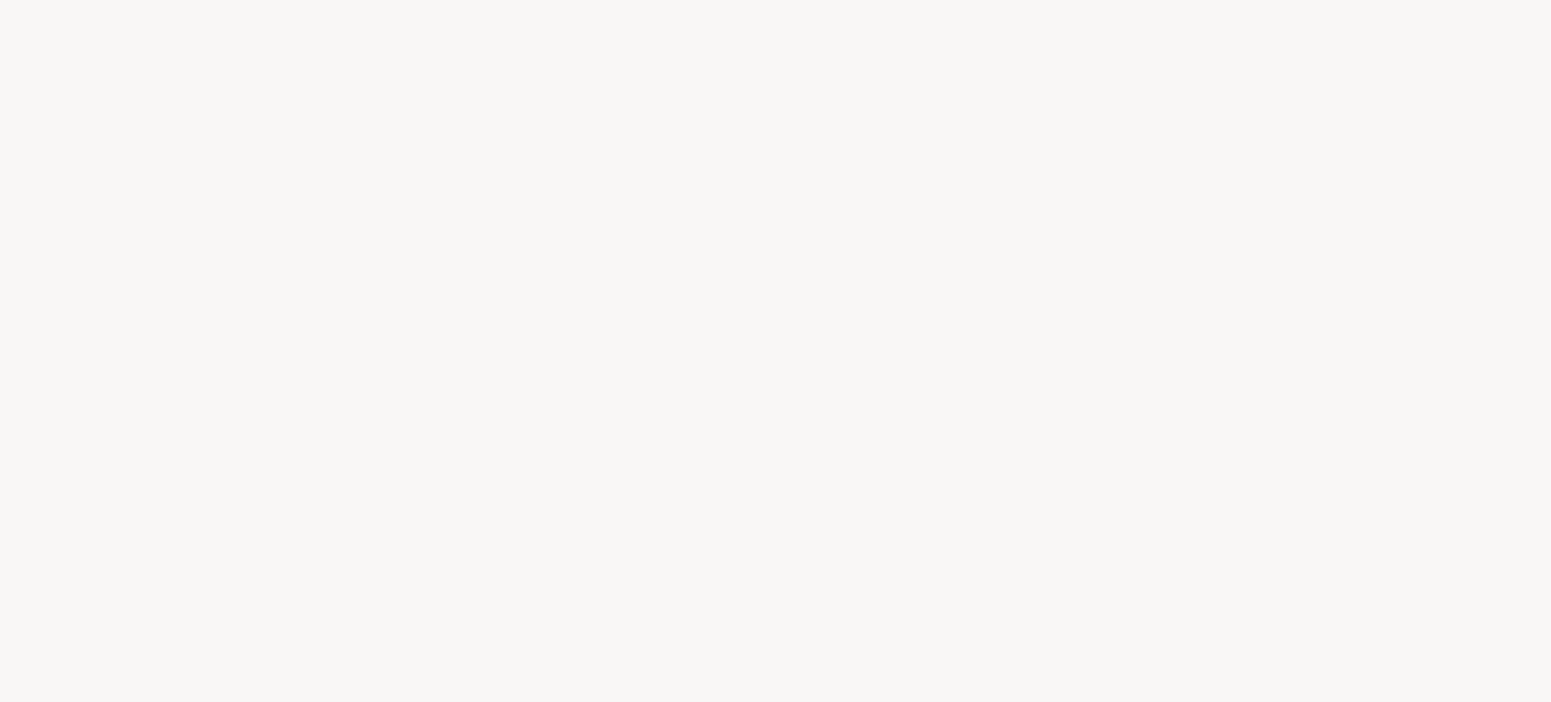 scroll, scrollTop: 0, scrollLeft: 0, axis: both 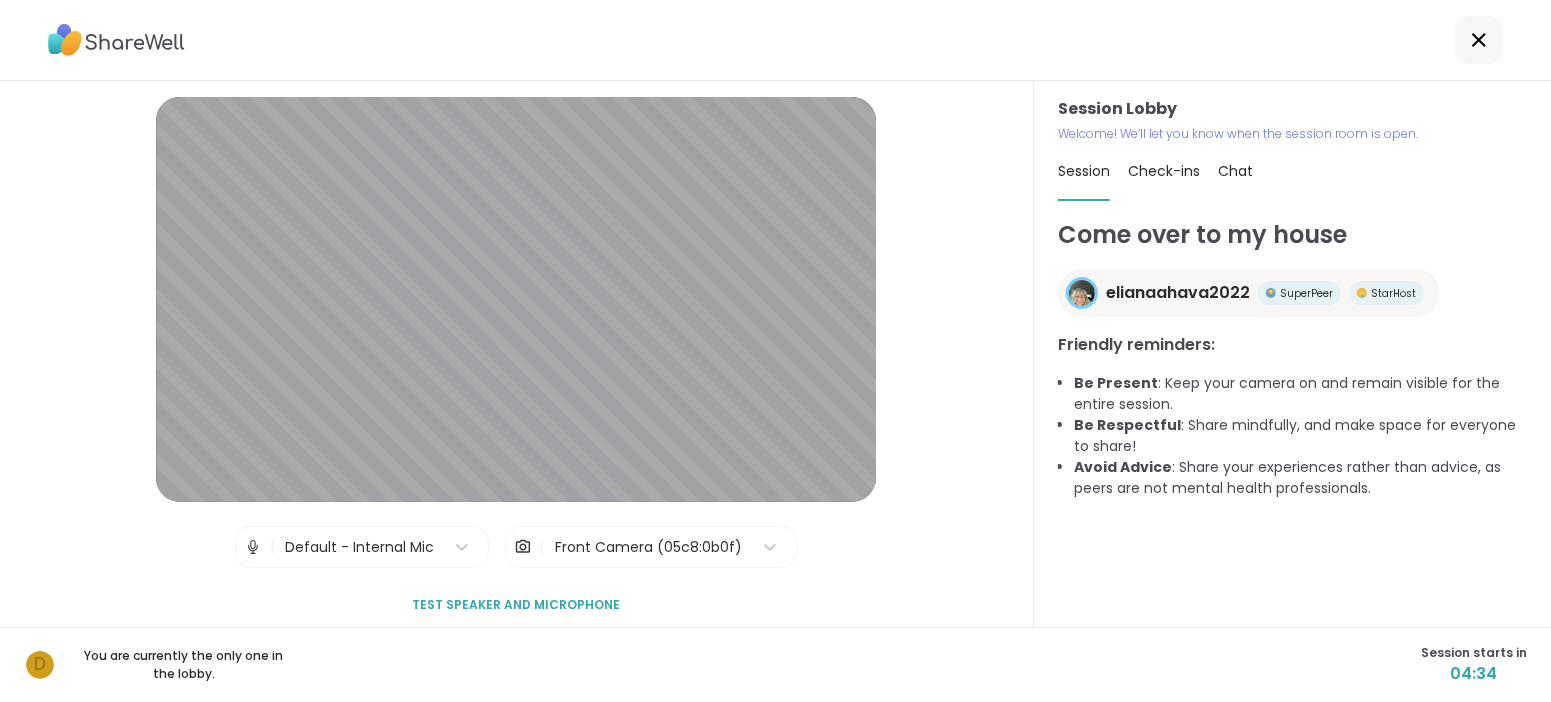 click on "d You are currently the only one in the lobby.   Session starts in 04:34" at bounding box center (775, 664) 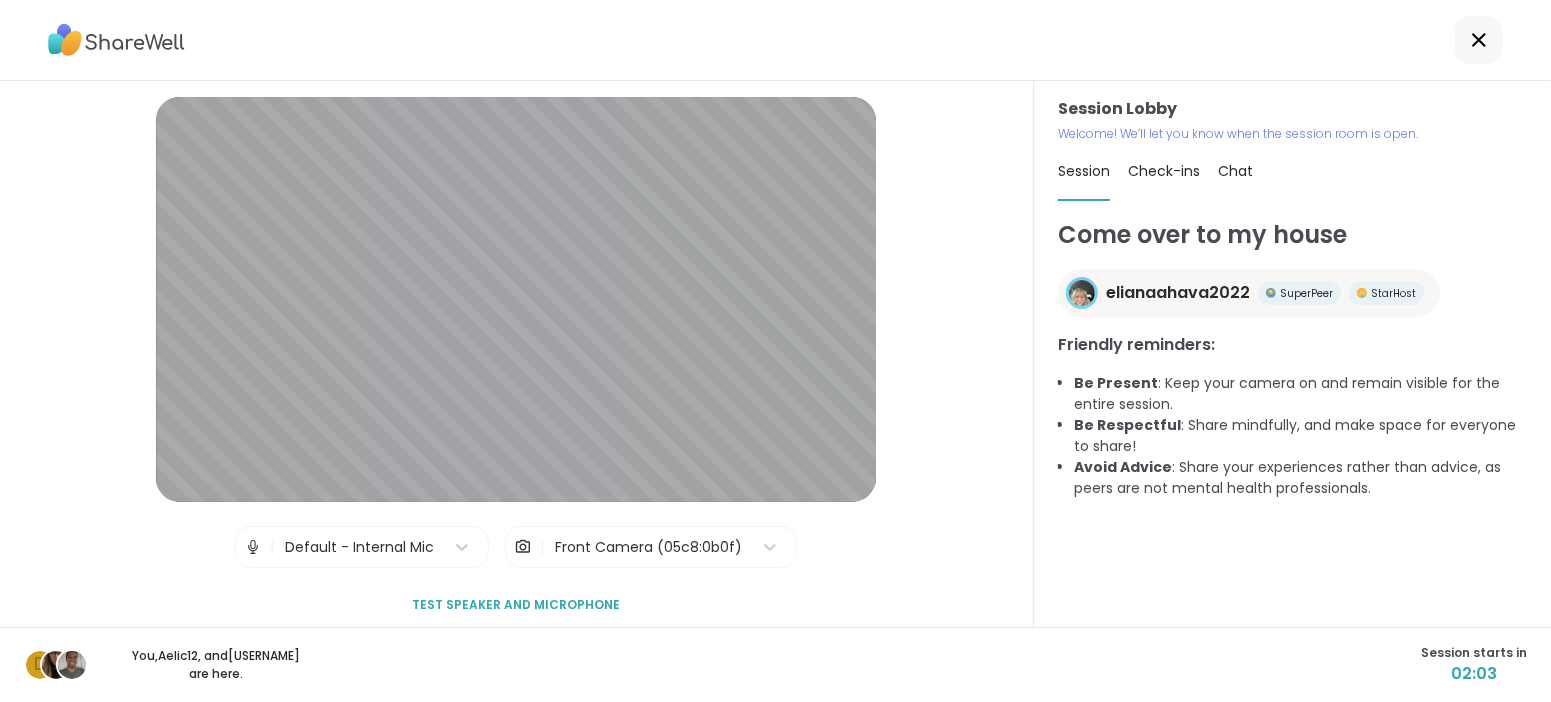 click on "Session Lobby | Default - Internal Mic | Front Camera (05c8:0b0f) Test speaker and microphone" at bounding box center (516, 361) 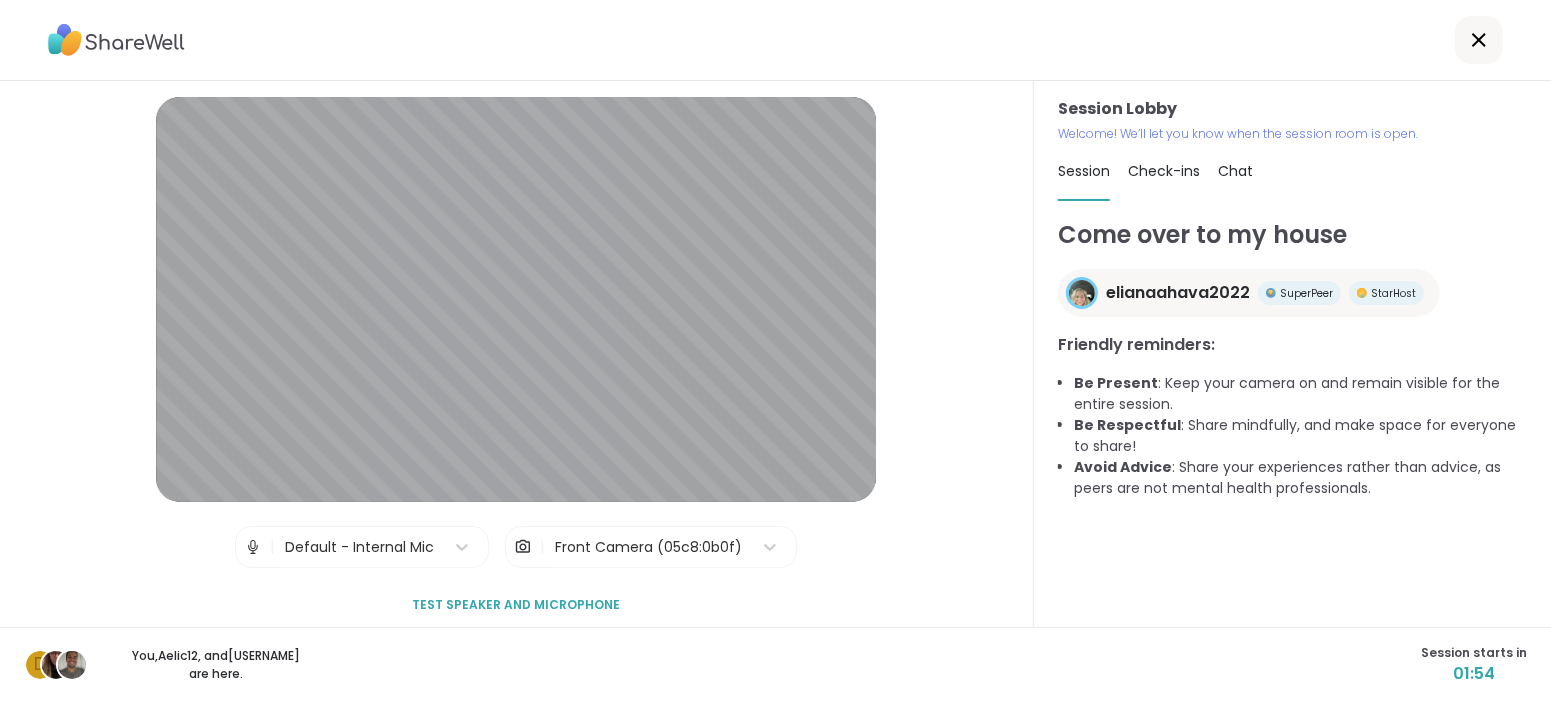 click on "Session Lobby | Default - Internal Mic | Front Camera (05c8:0b0f) Test speaker and microphone" at bounding box center (516, 361) 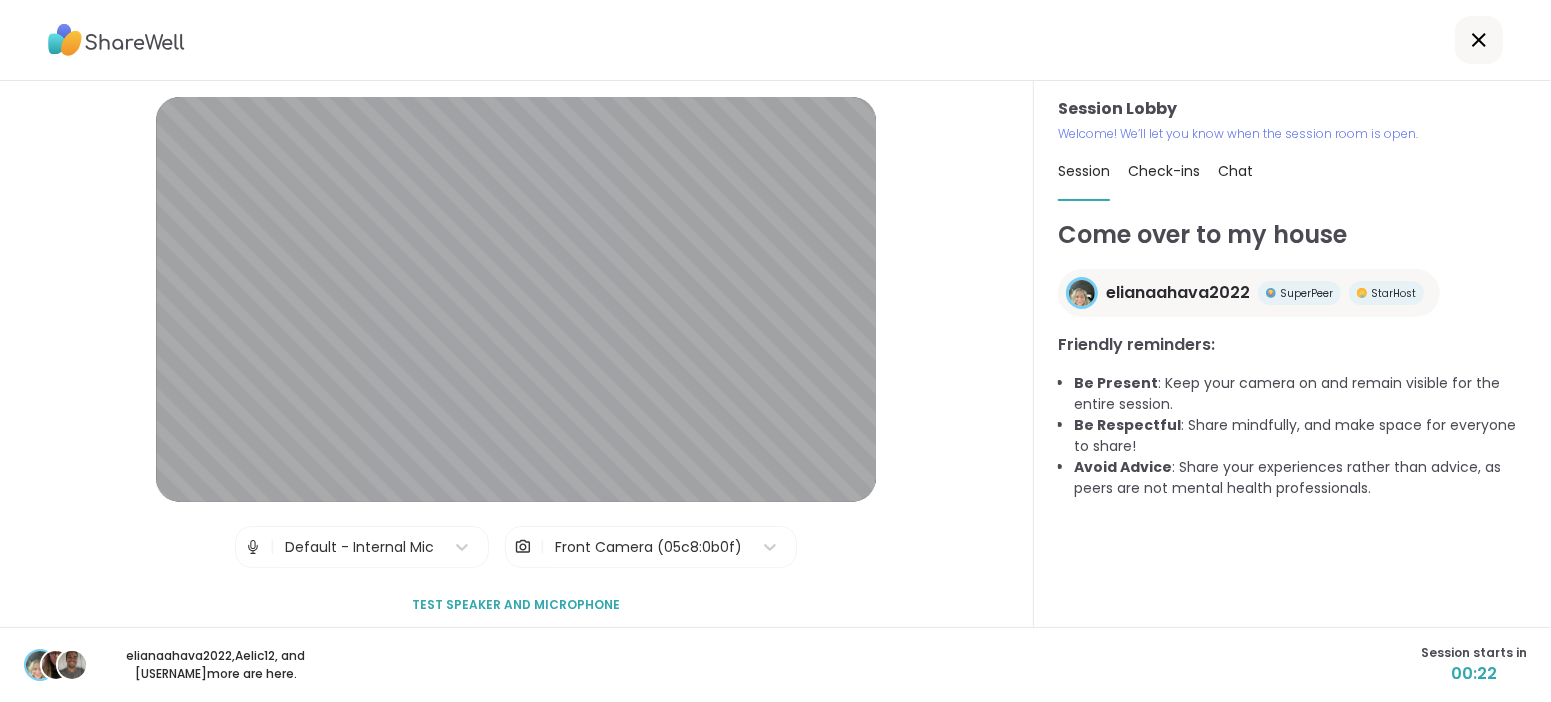 click on "[USERNAME] ,  [USERNAME] , and   [USERNAME]  more are here. Session starts in 00:22" at bounding box center [775, 664] 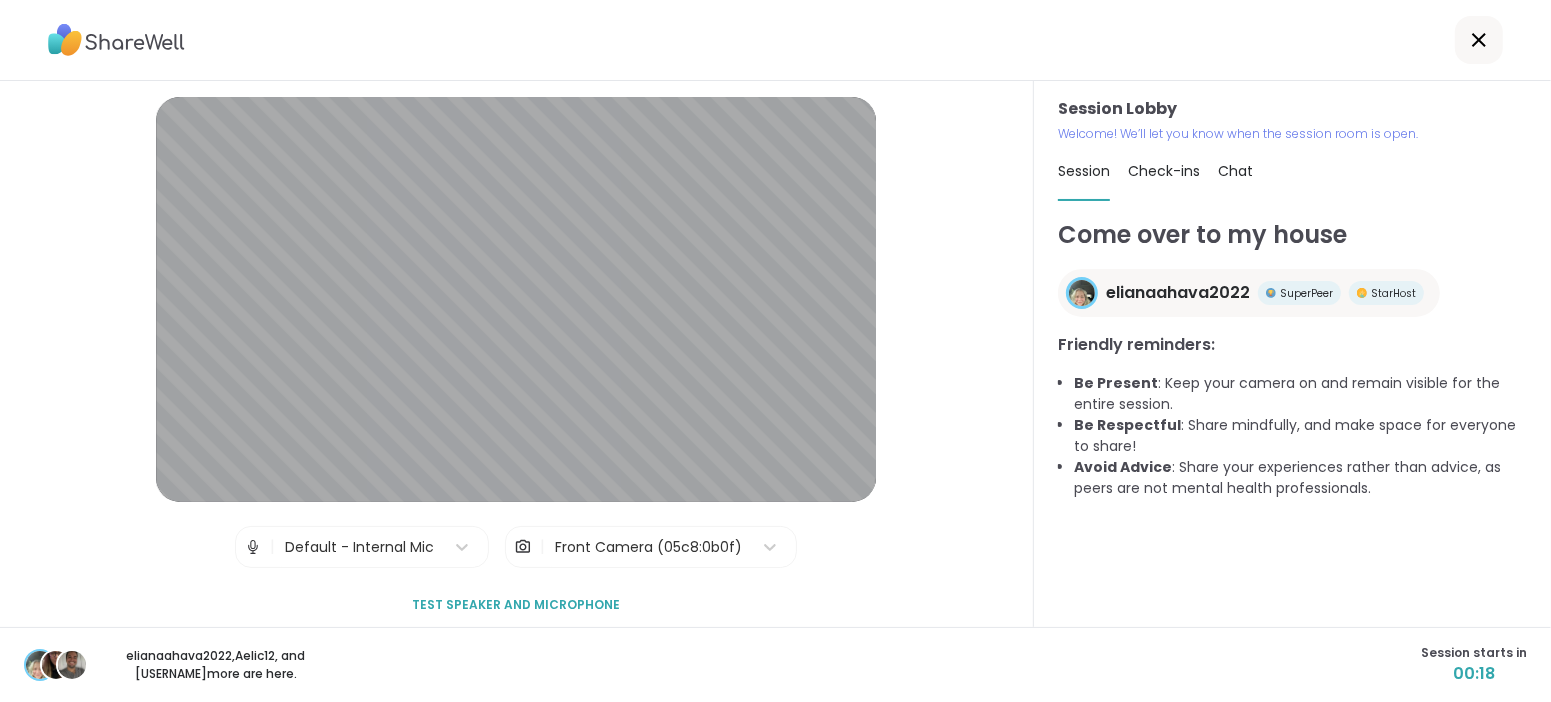 click on "[USERNAME] ,  [USERNAME] , and   [USERNAME]  more are here. Session starts in 00:18" at bounding box center (775, 664) 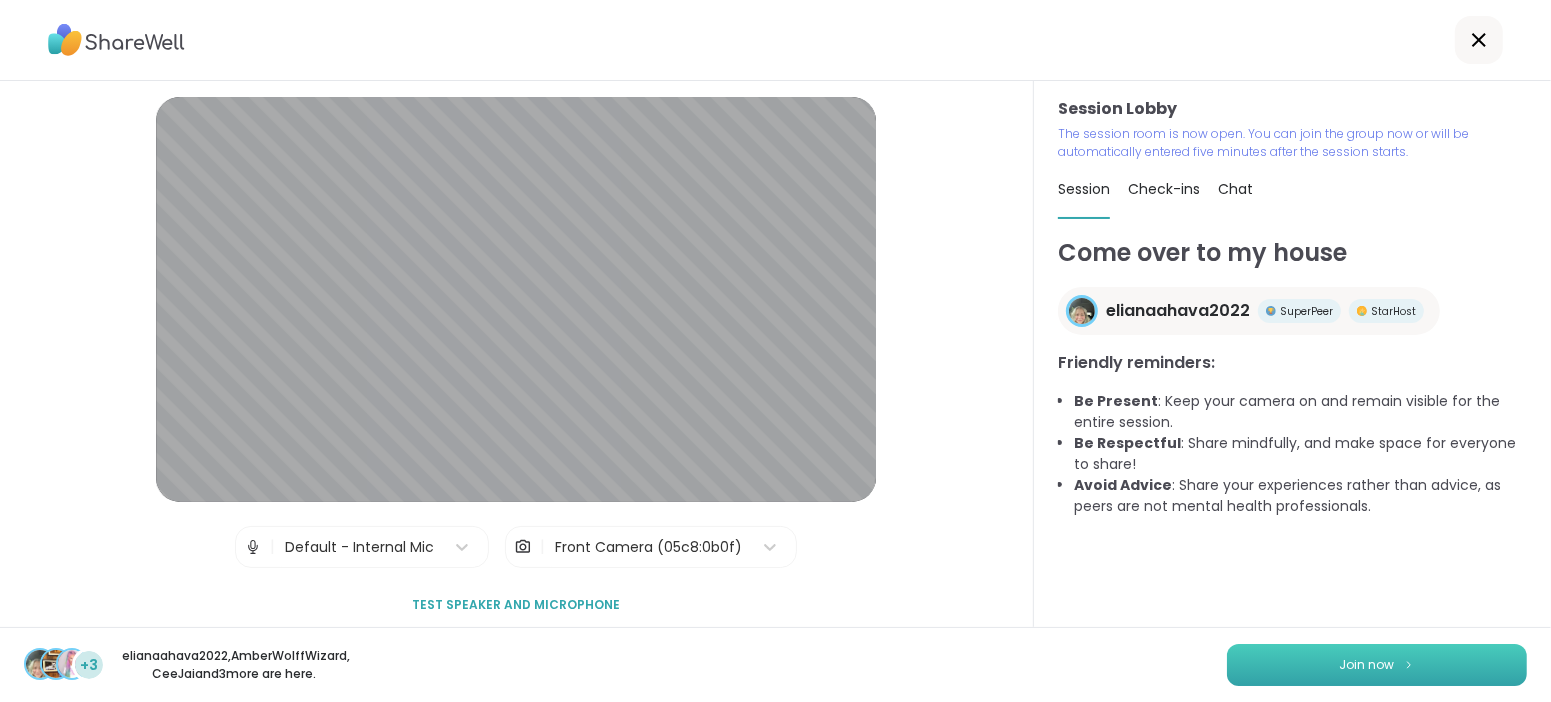 click on "Join now" at bounding box center [1367, 665] 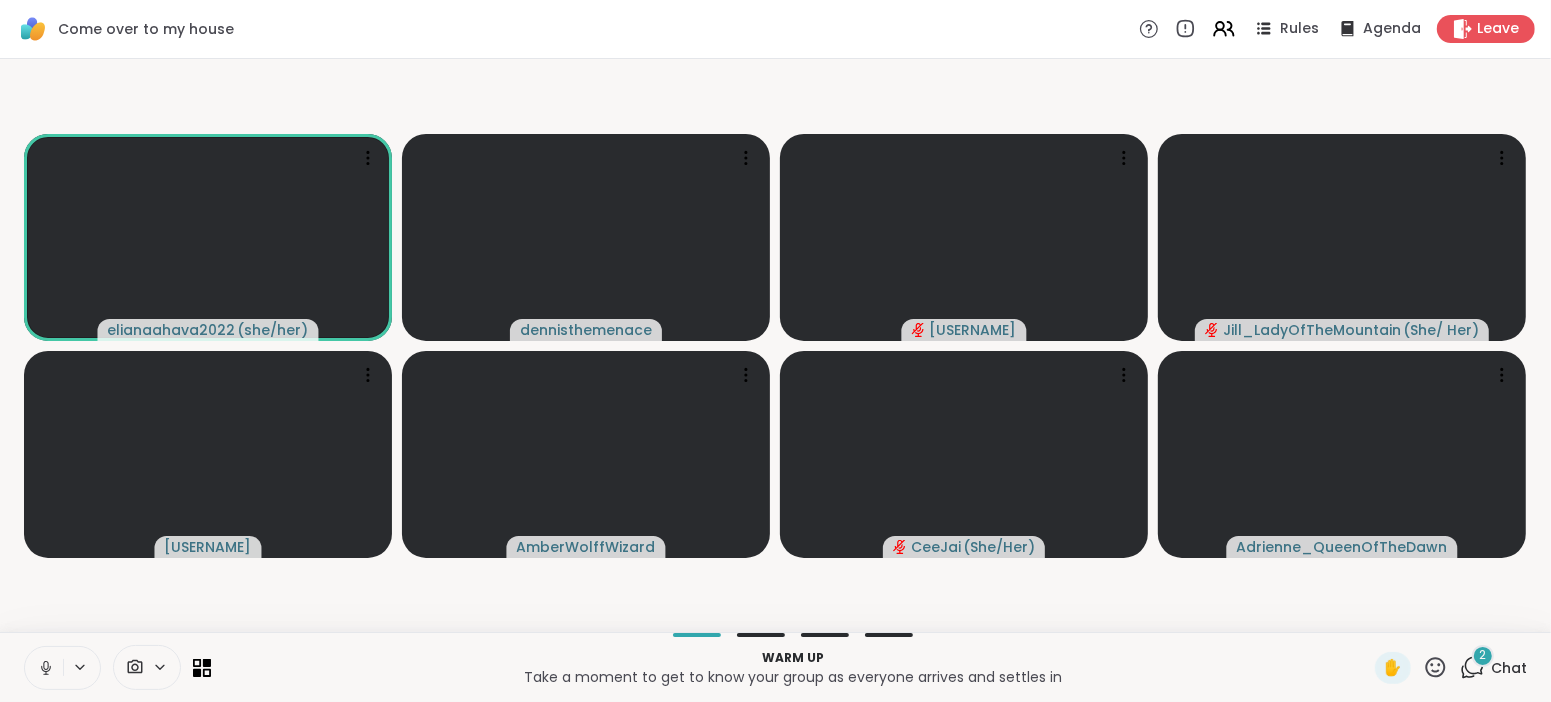 click on "Chat" at bounding box center [1509, 668] 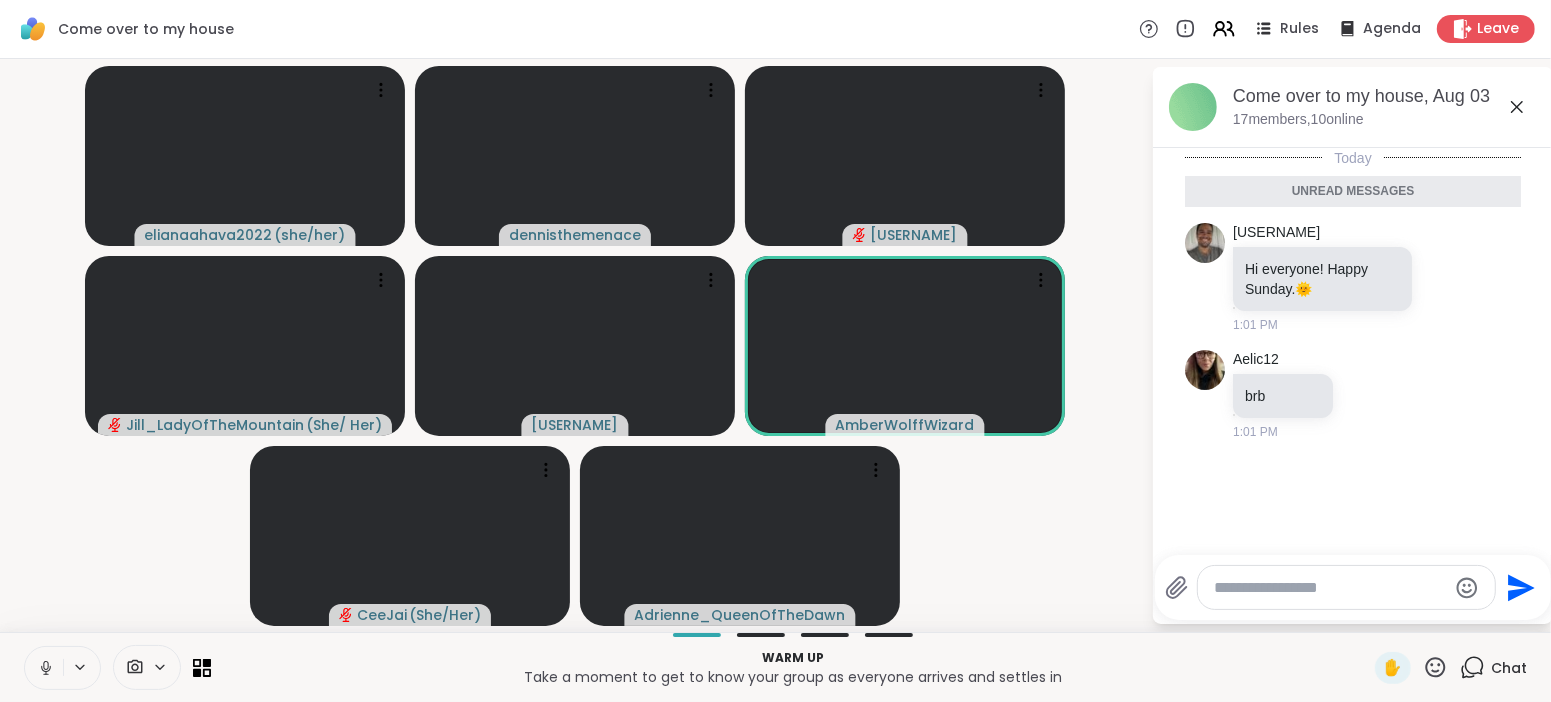 click 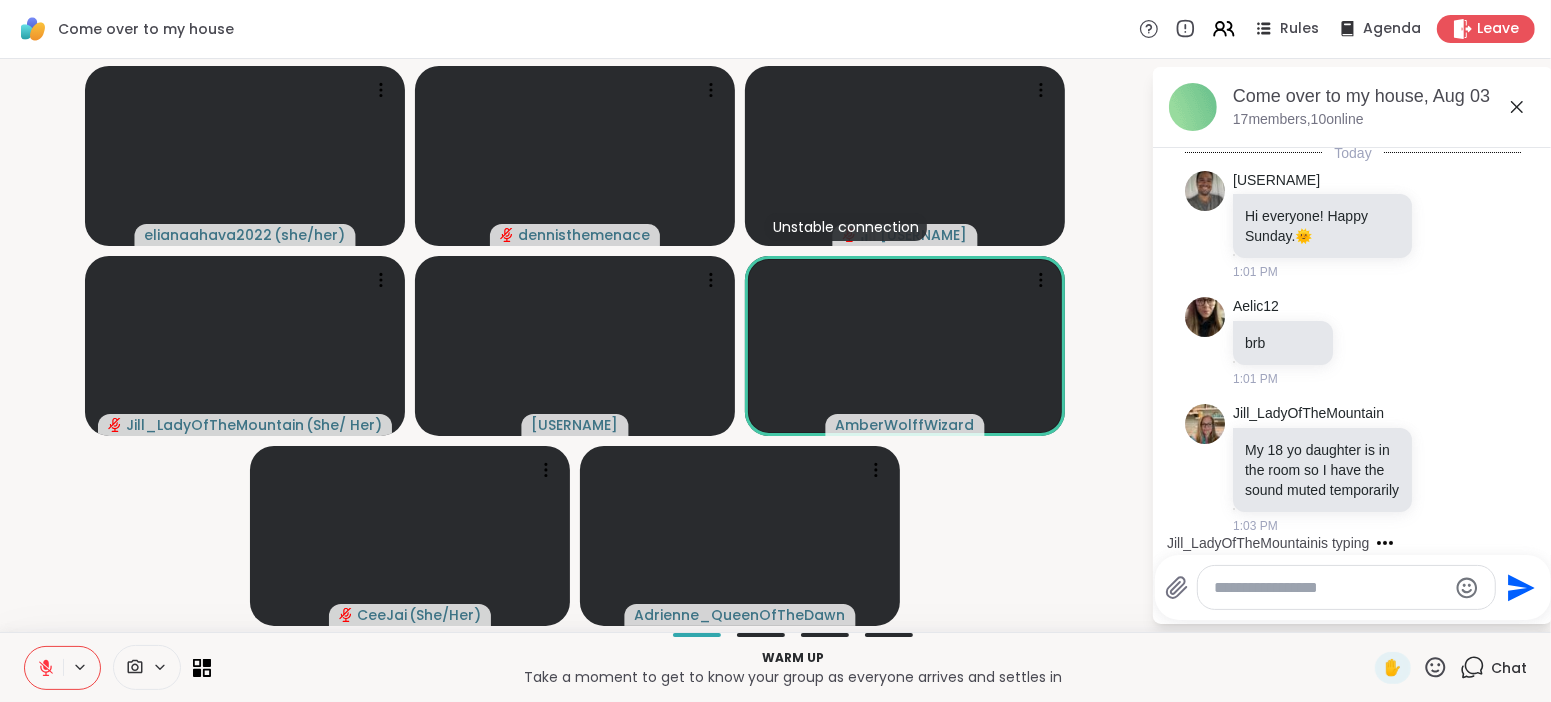 scroll, scrollTop: 172, scrollLeft: 0, axis: vertical 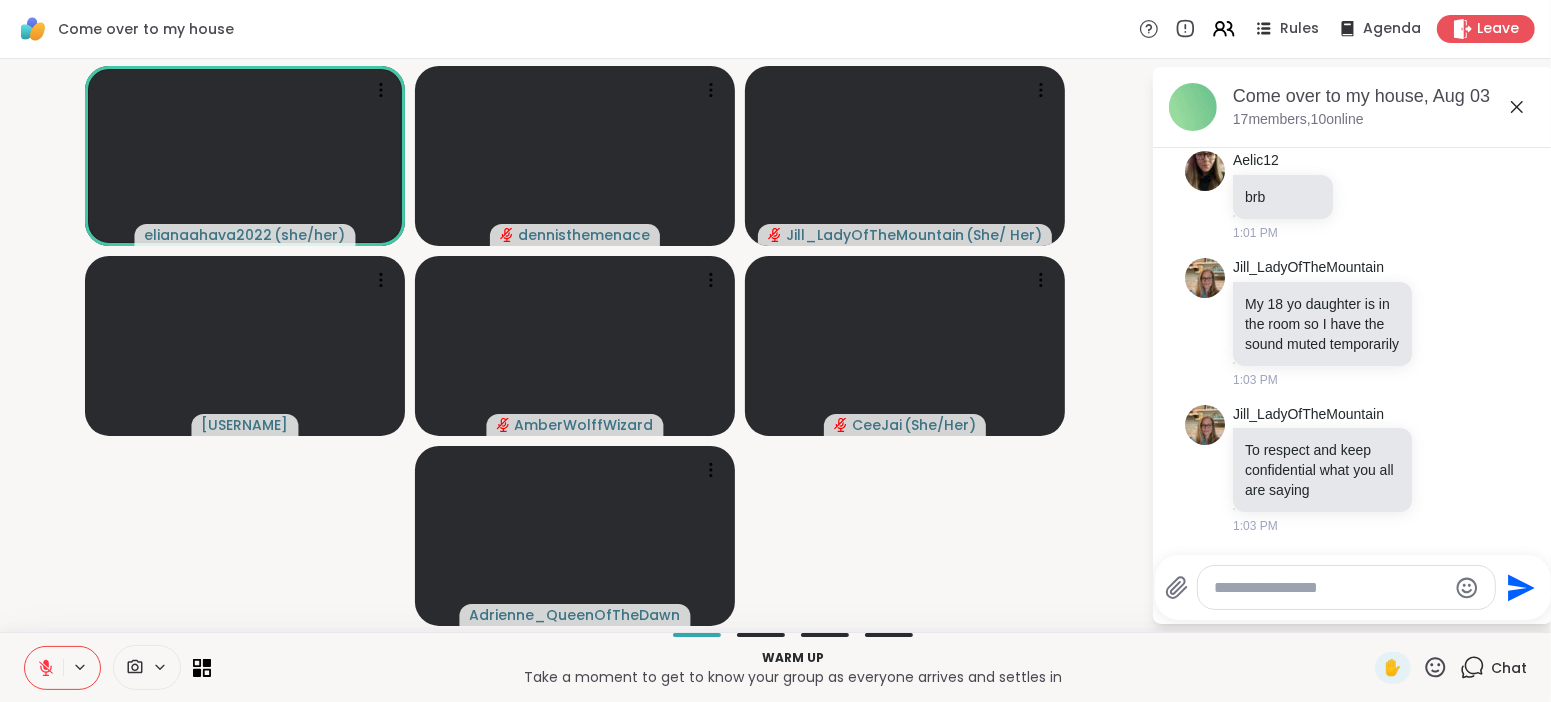 click 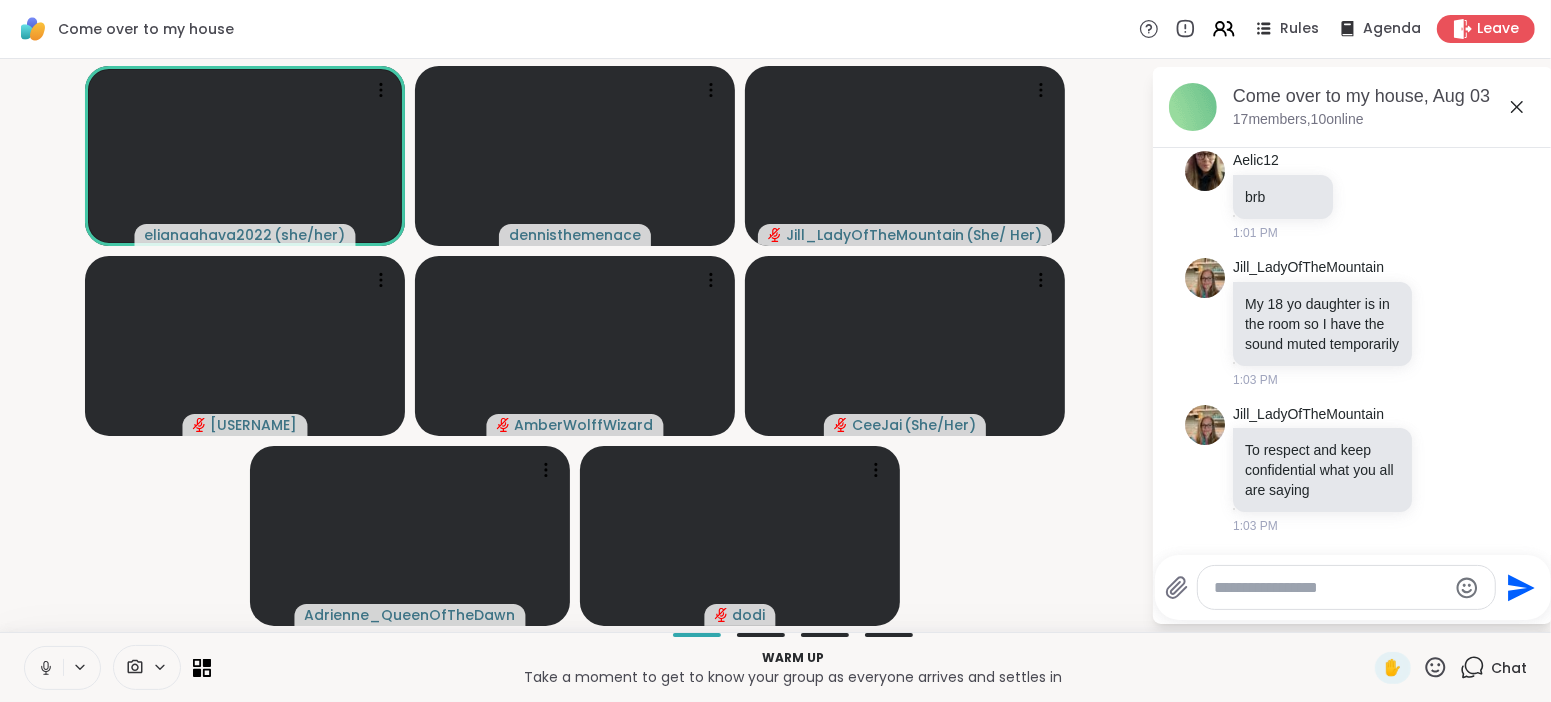 click 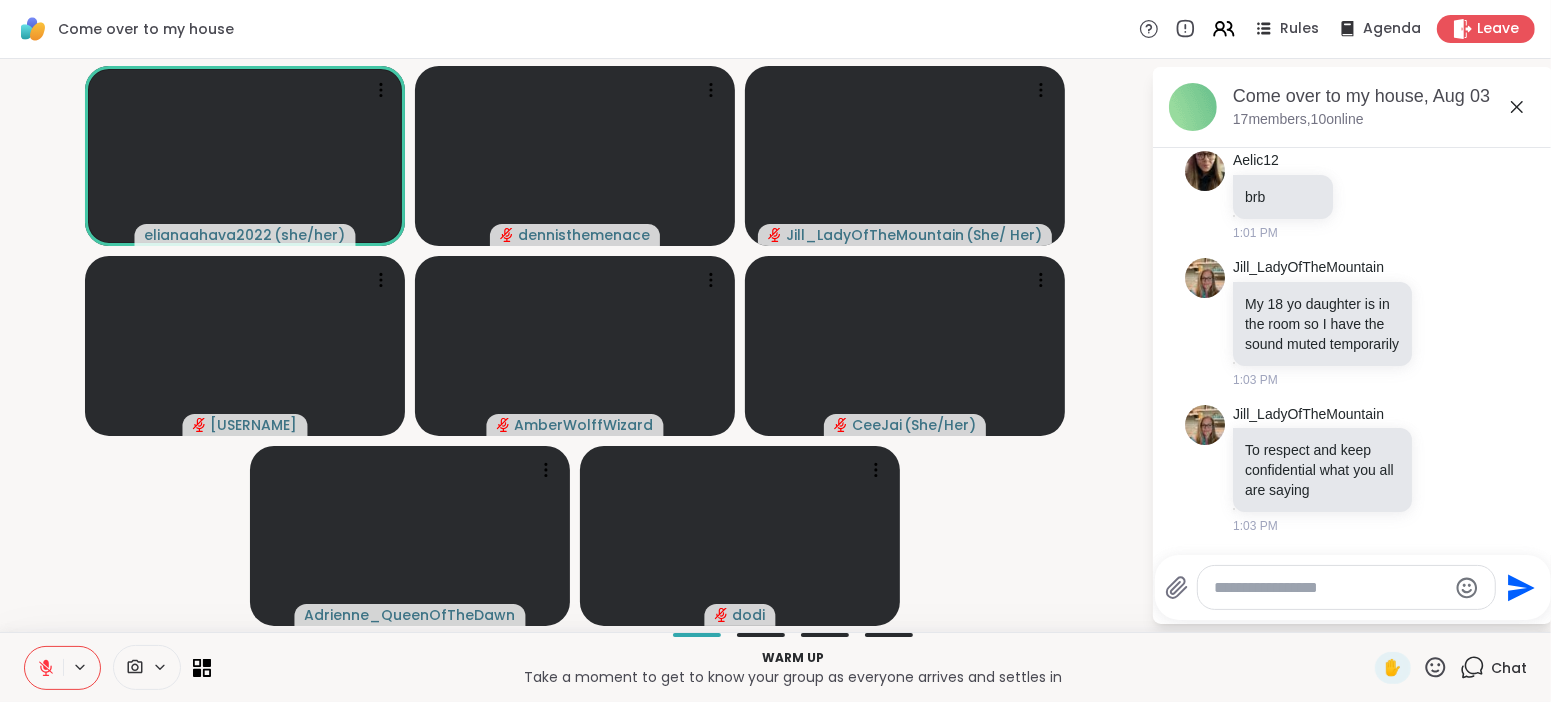 click on "[USERNAME] ( she/her ) [USERNAME] [USERNAME] ( She/ Her ) [USERNAME] [USERNAME] ( She/Her ) [USERNAME] [USERNAME]" at bounding box center [575, 345] 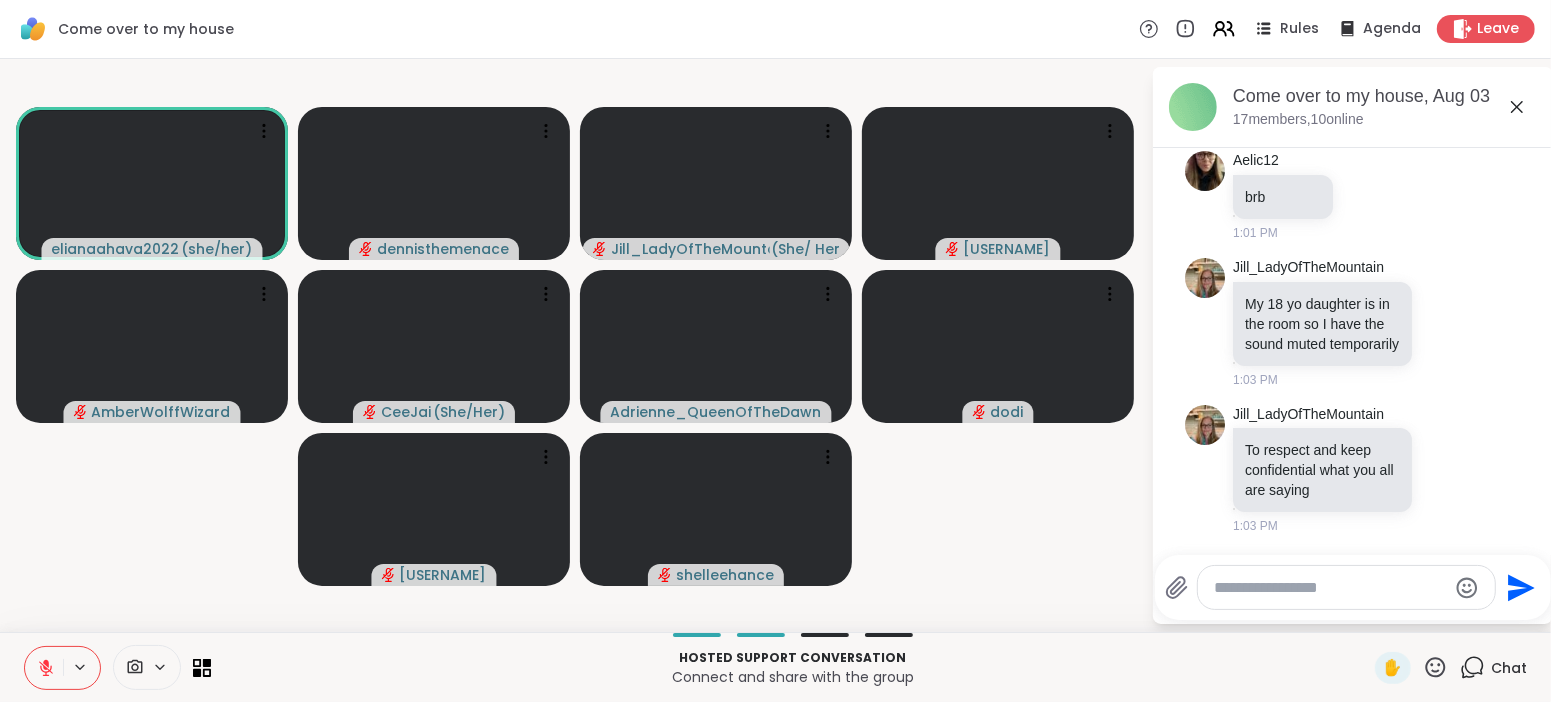 scroll, scrollTop: 279, scrollLeft: 0, axis: vertical 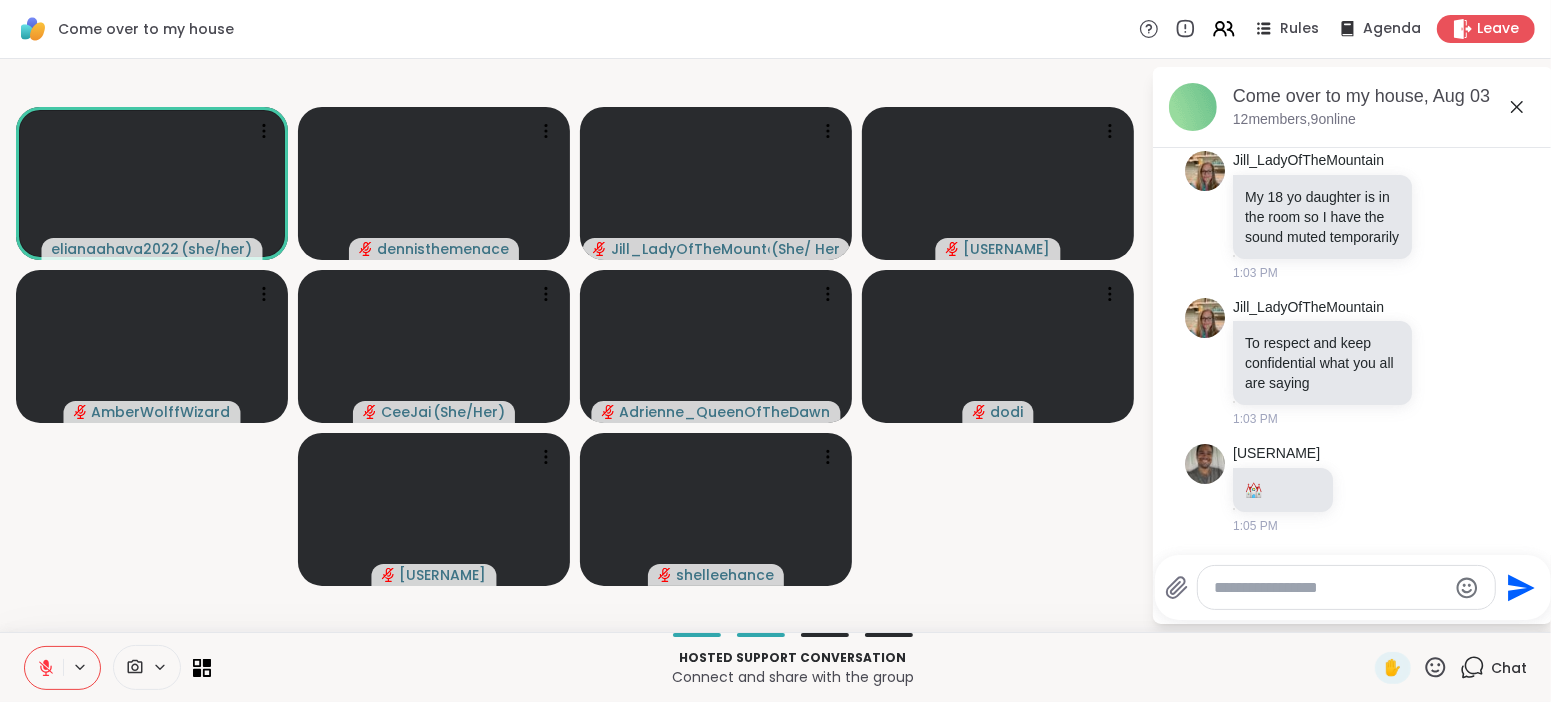 click 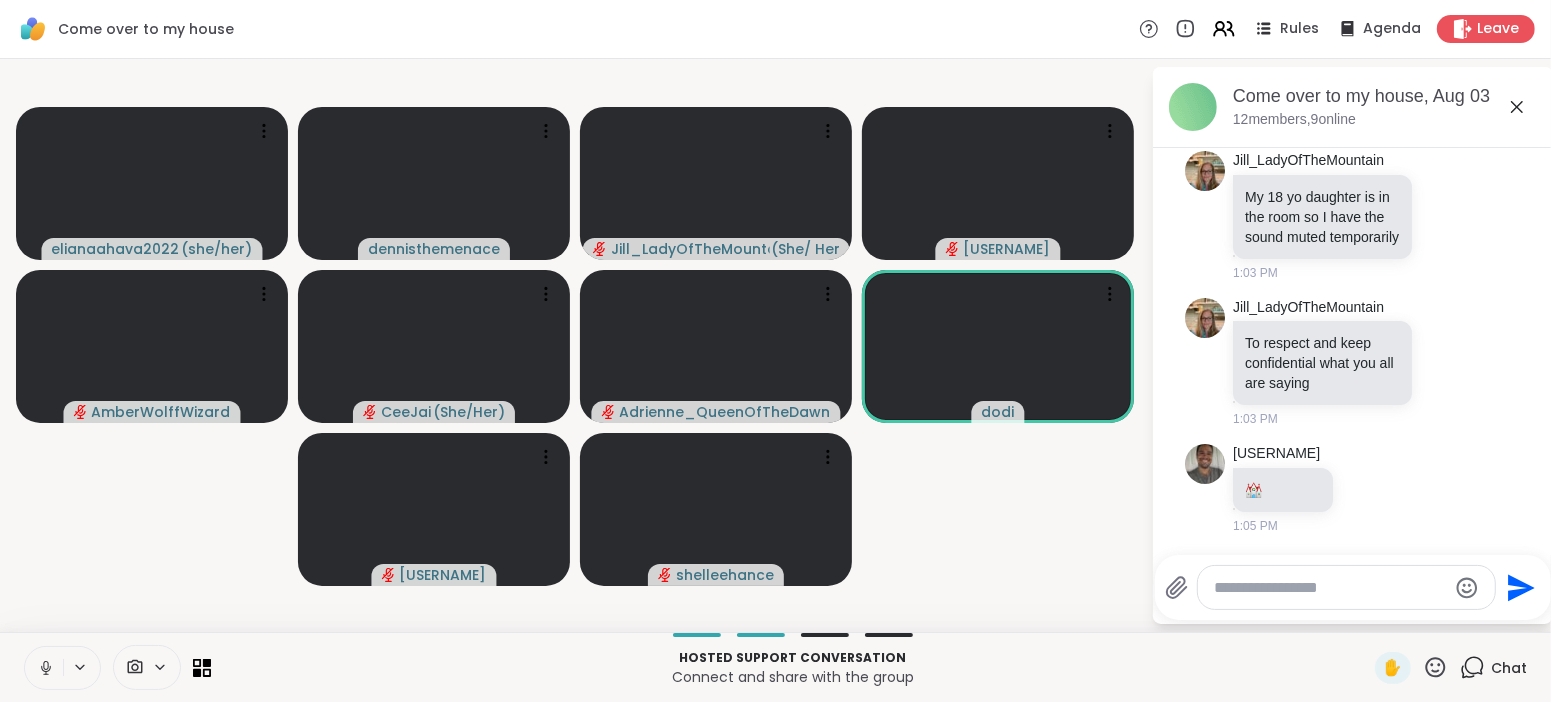click 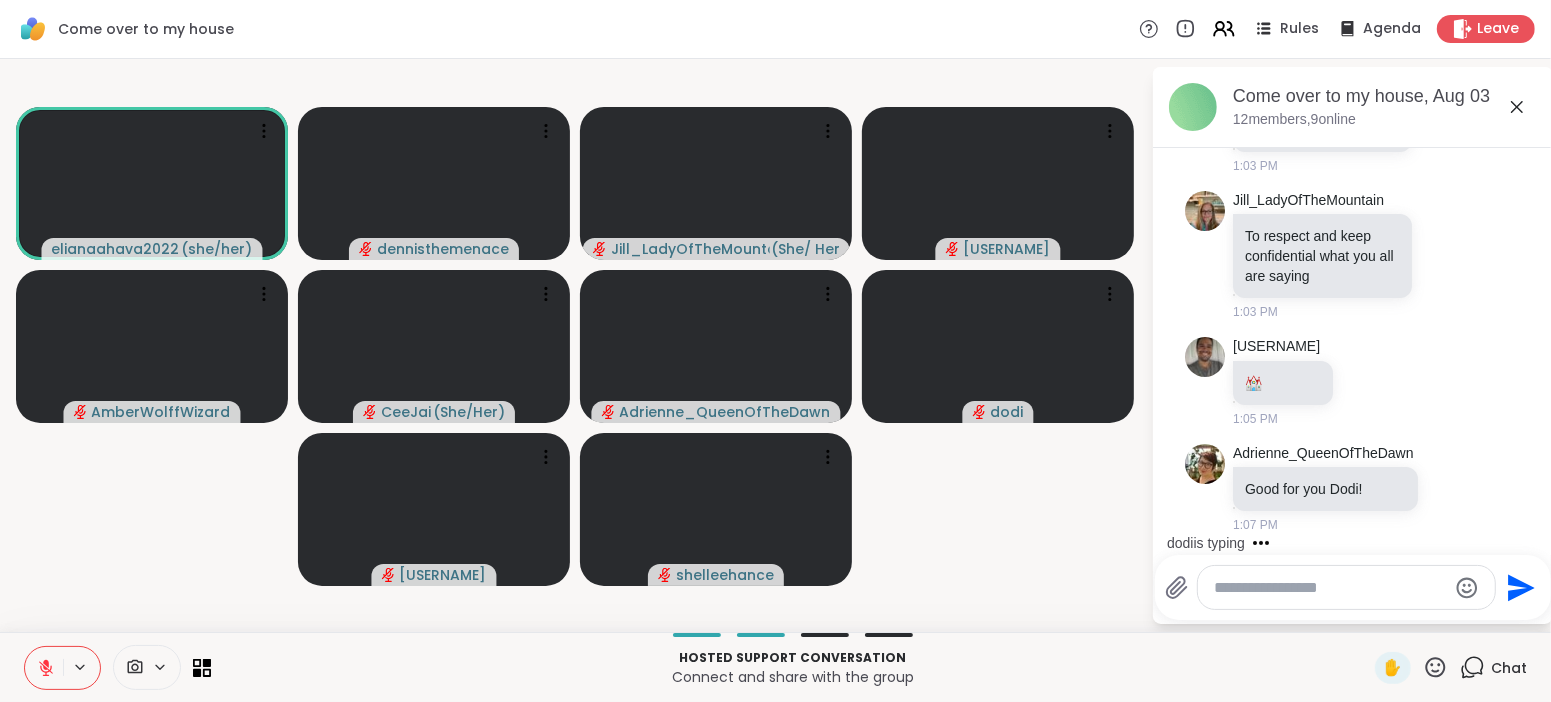 scroll, scrollTop: 492, scrollLeft: 0, axis: vertical 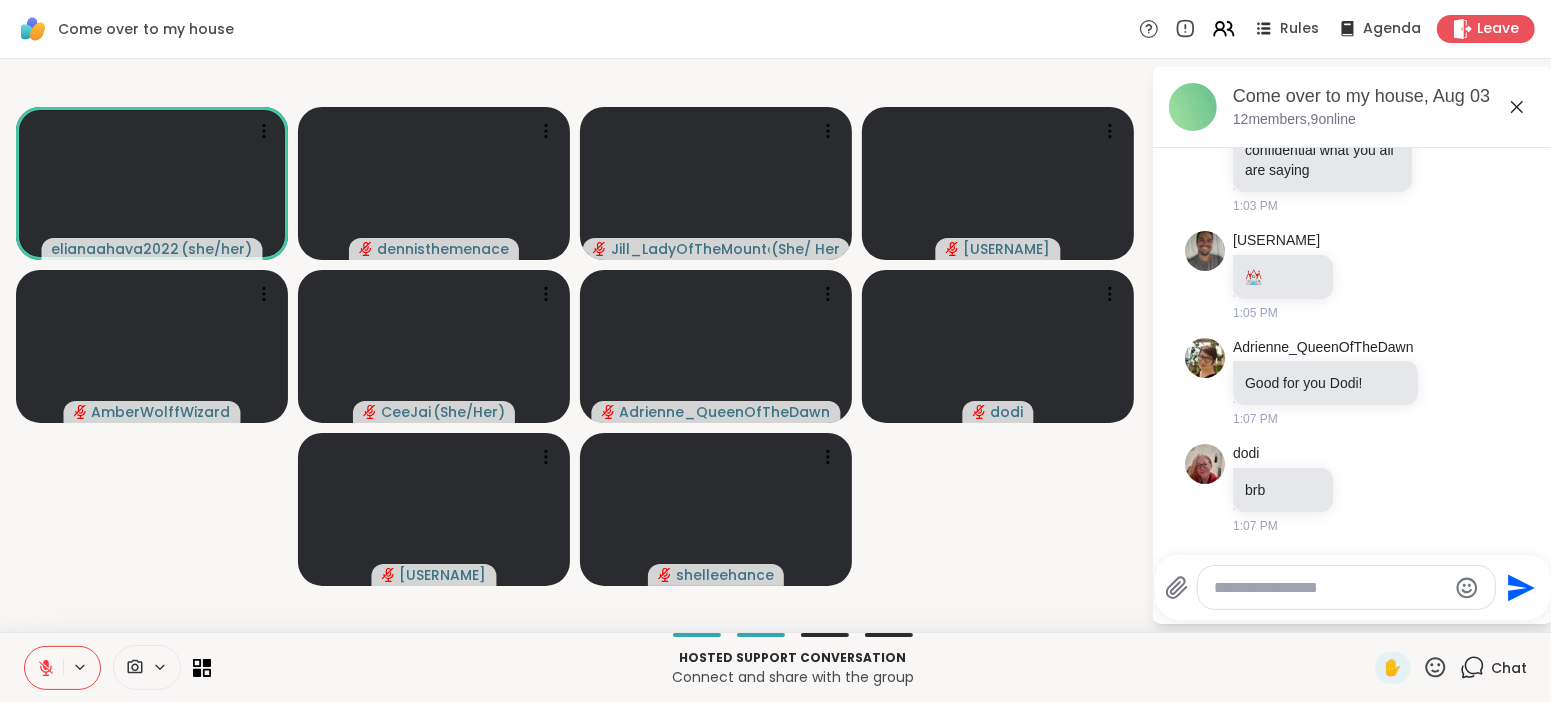 click 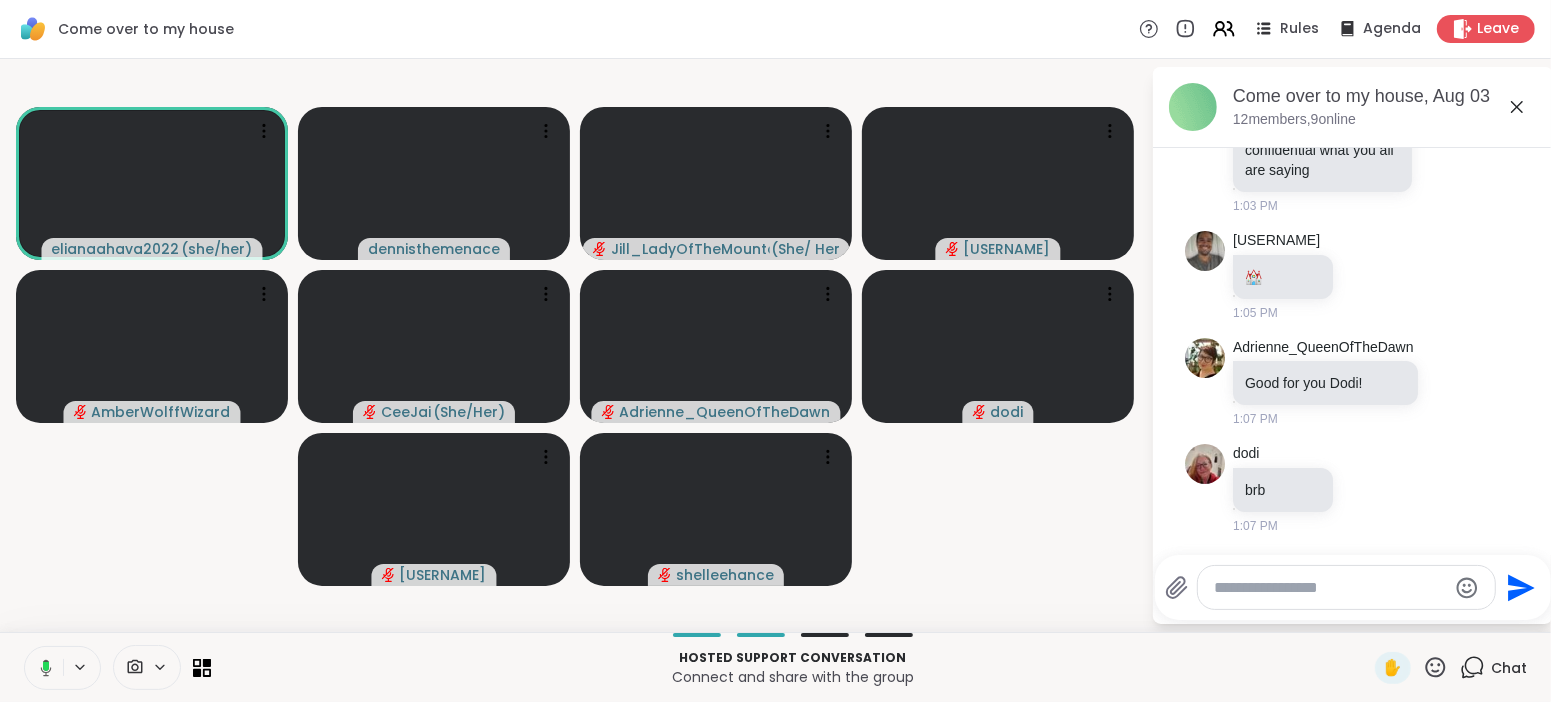 click 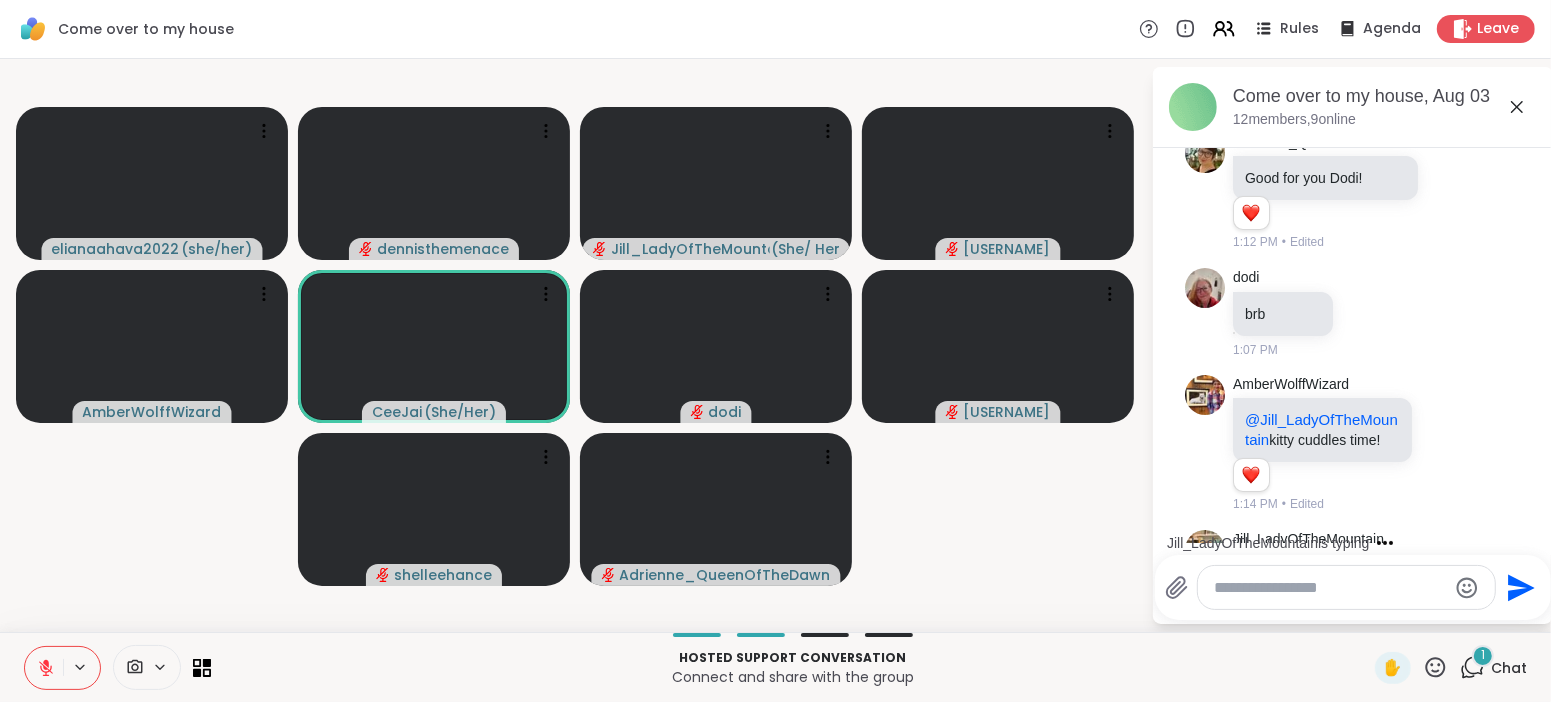 scroll, scrollTop: 899, scrollLeft: 0, axis: vertical 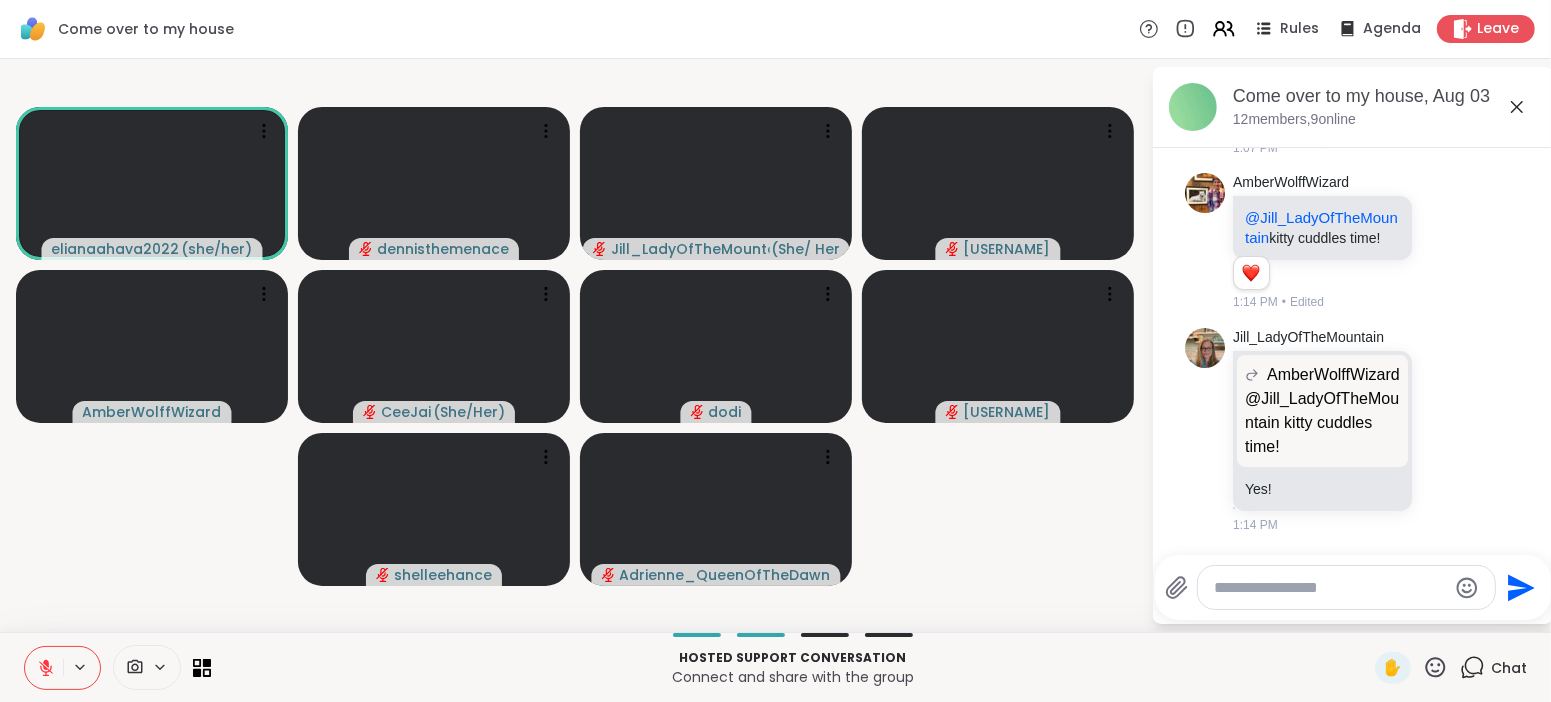 click 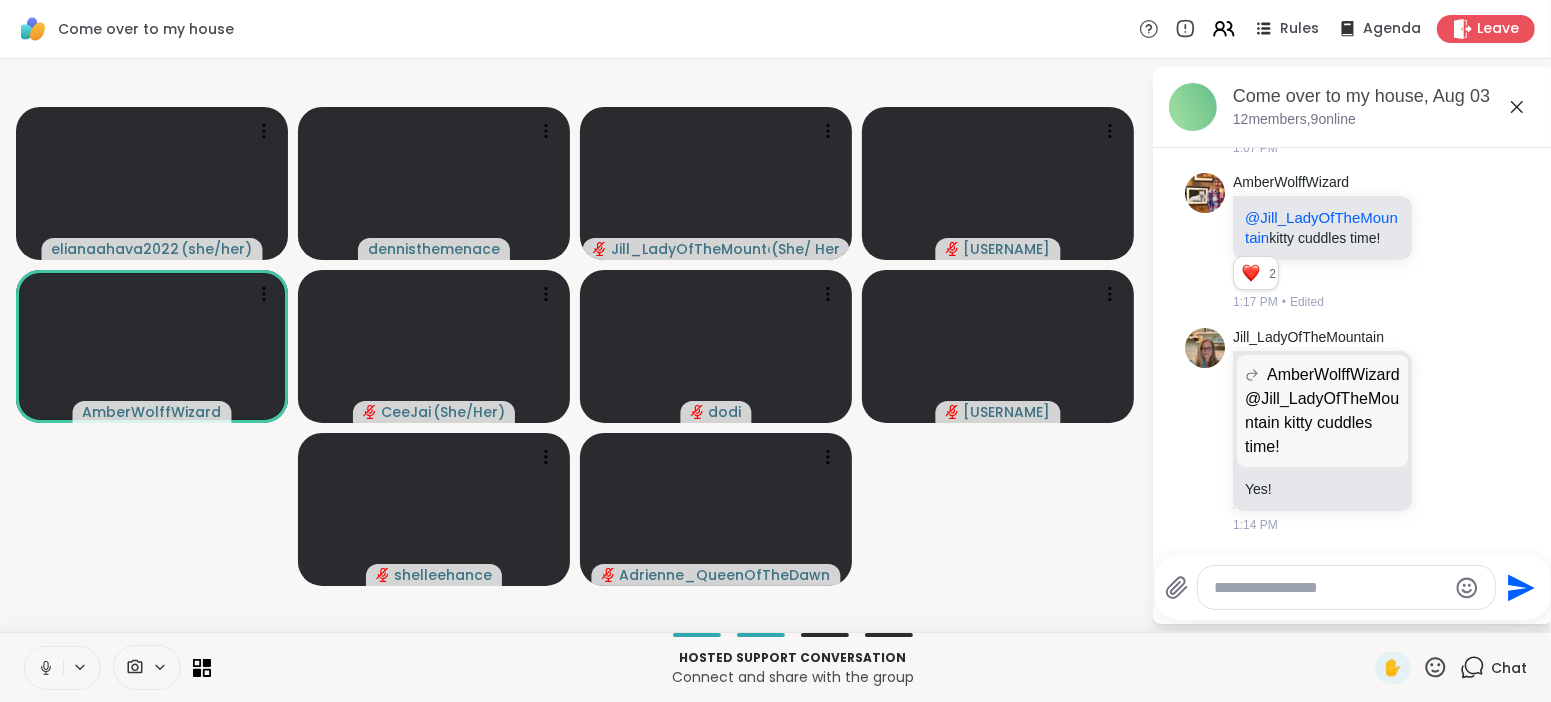 click 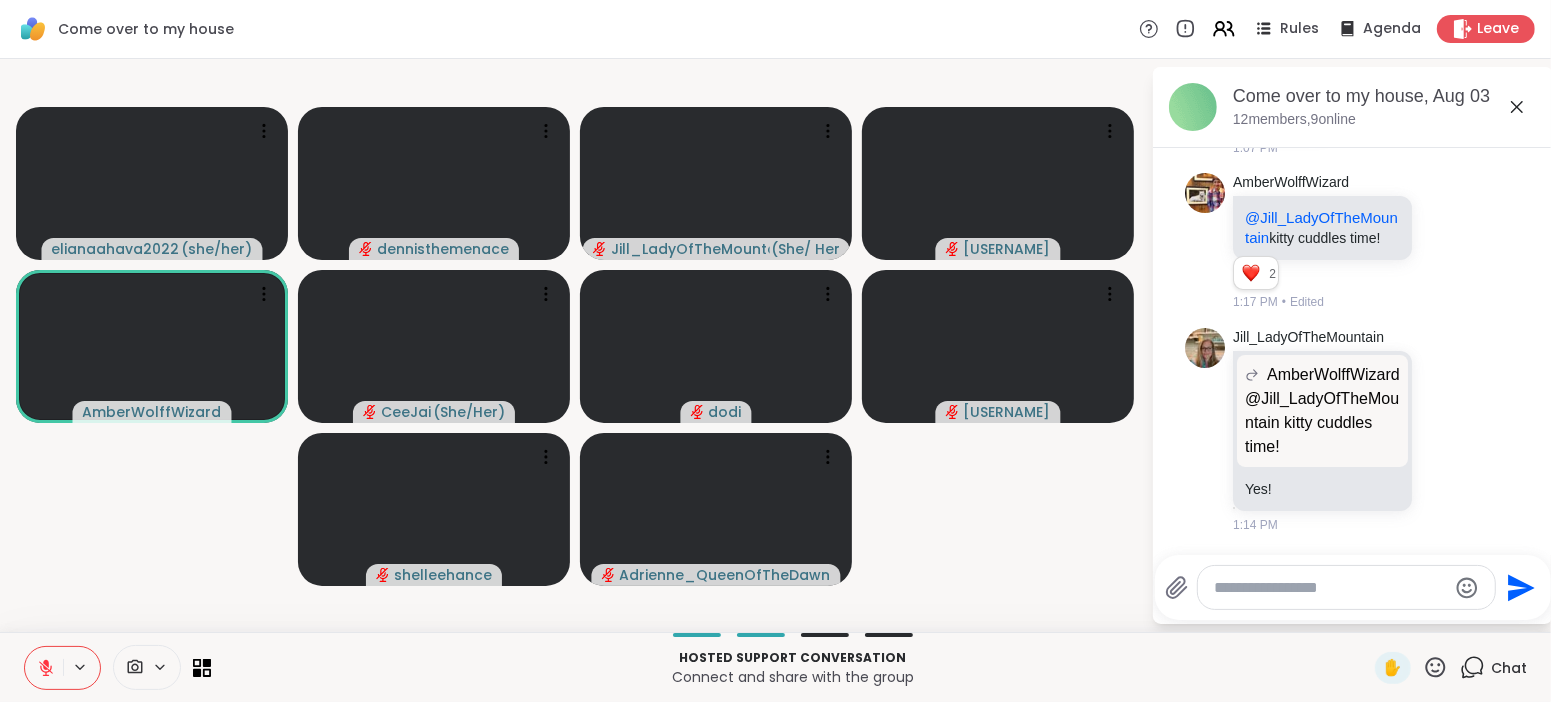 scroll, scrollTop: 927, scrollLeft: 0, axis: vertical 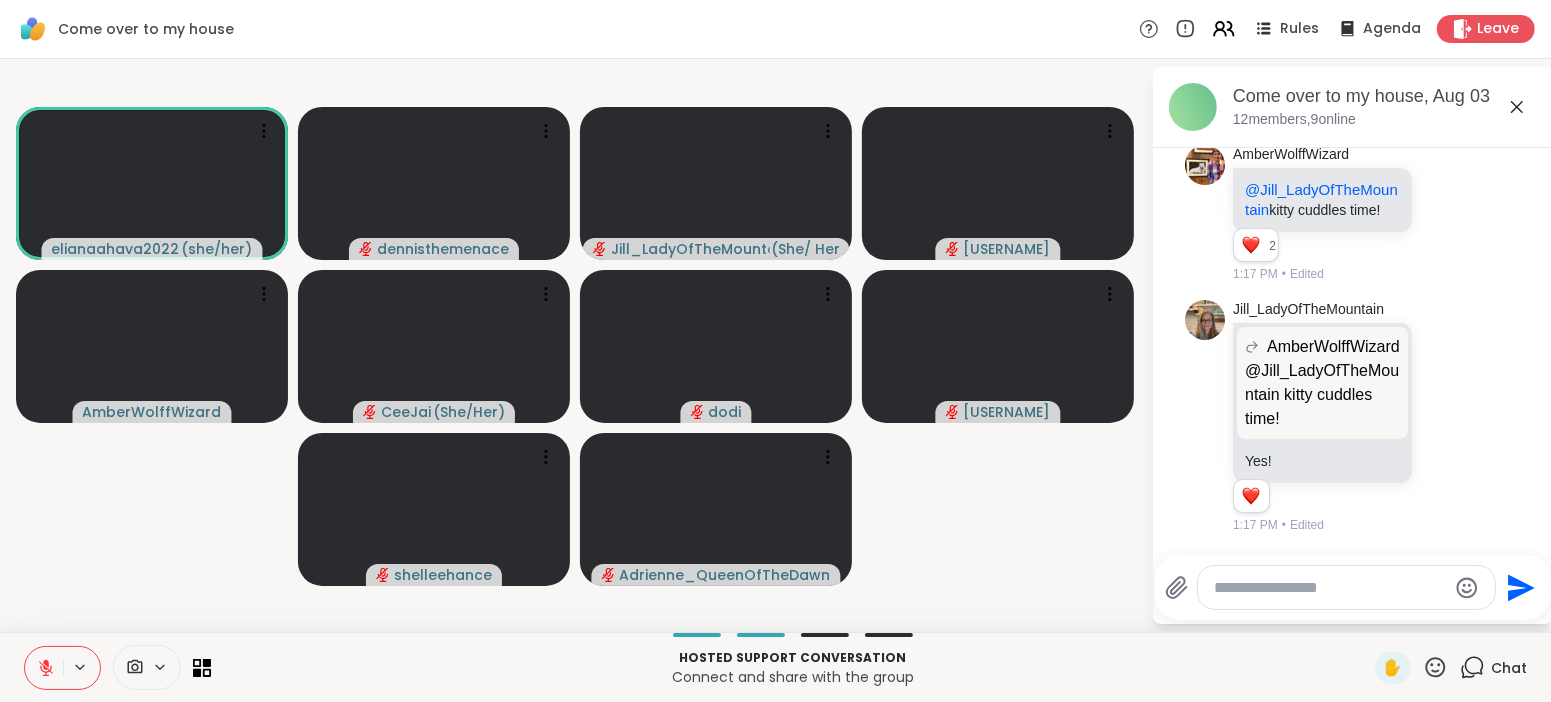 click 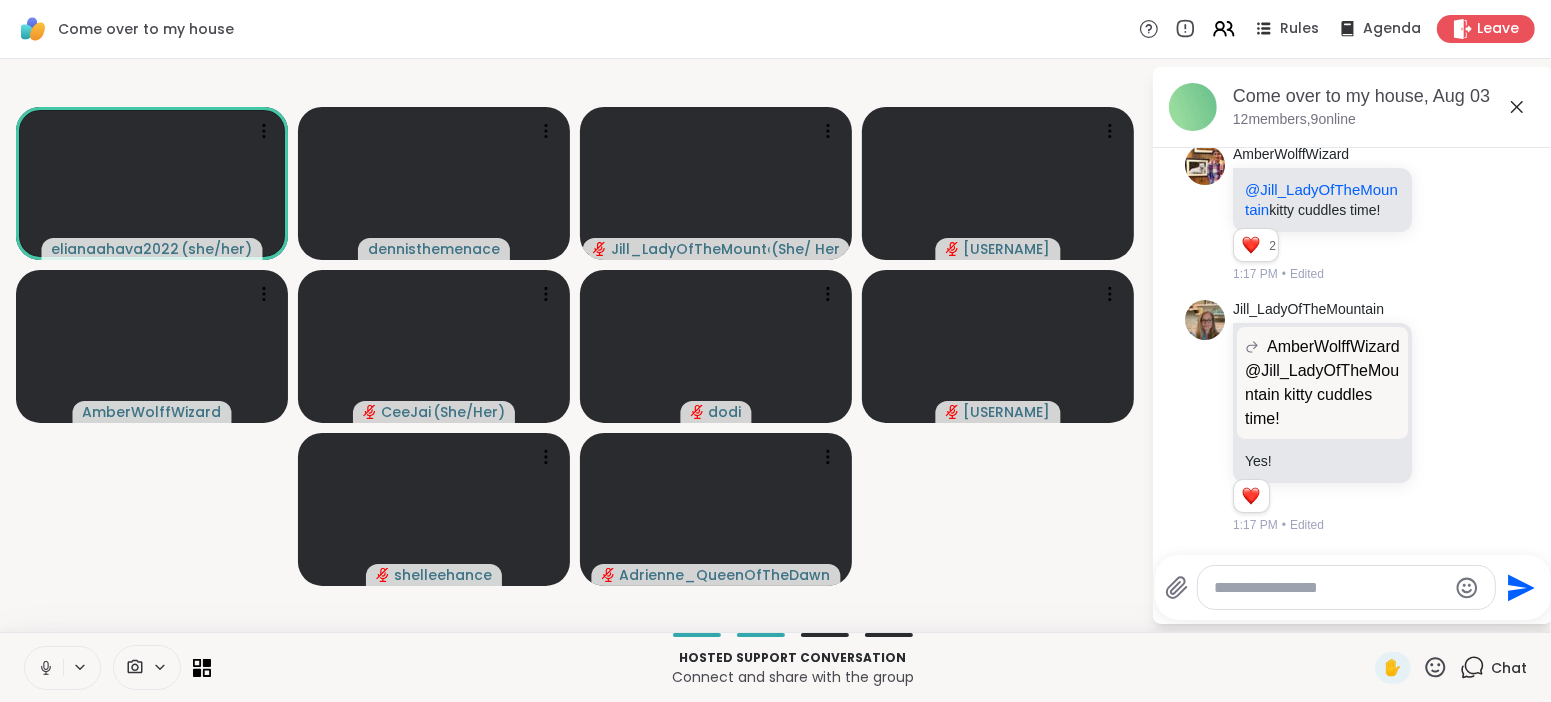 click 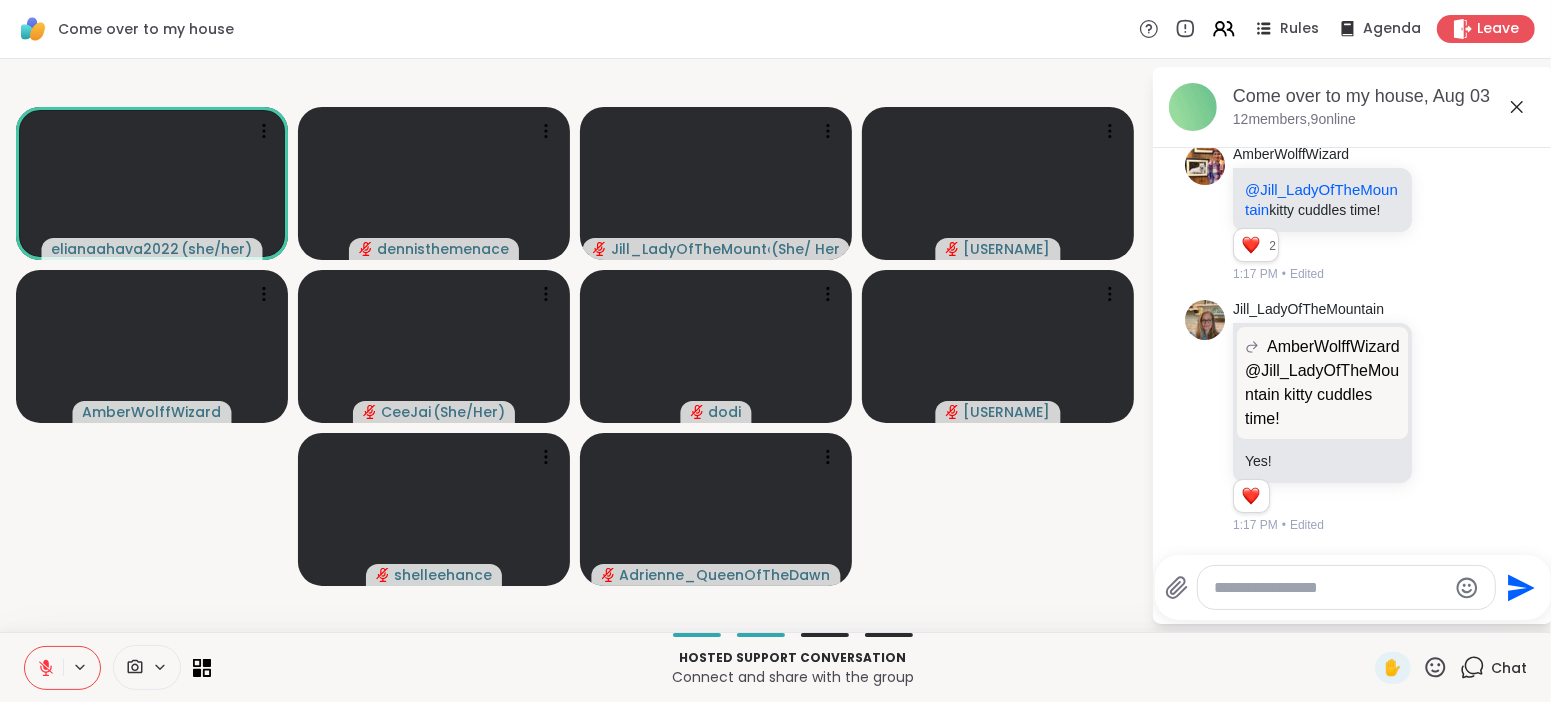 click 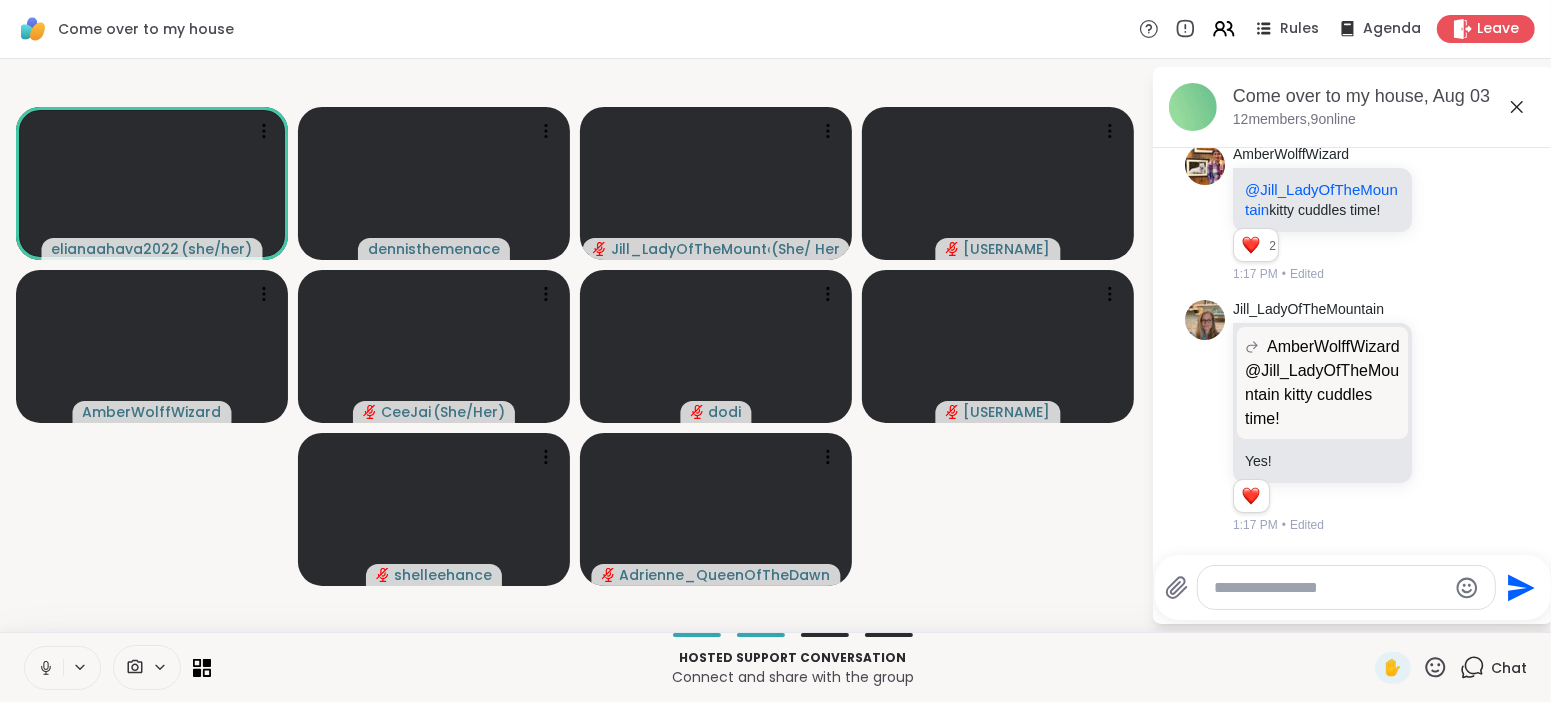 click 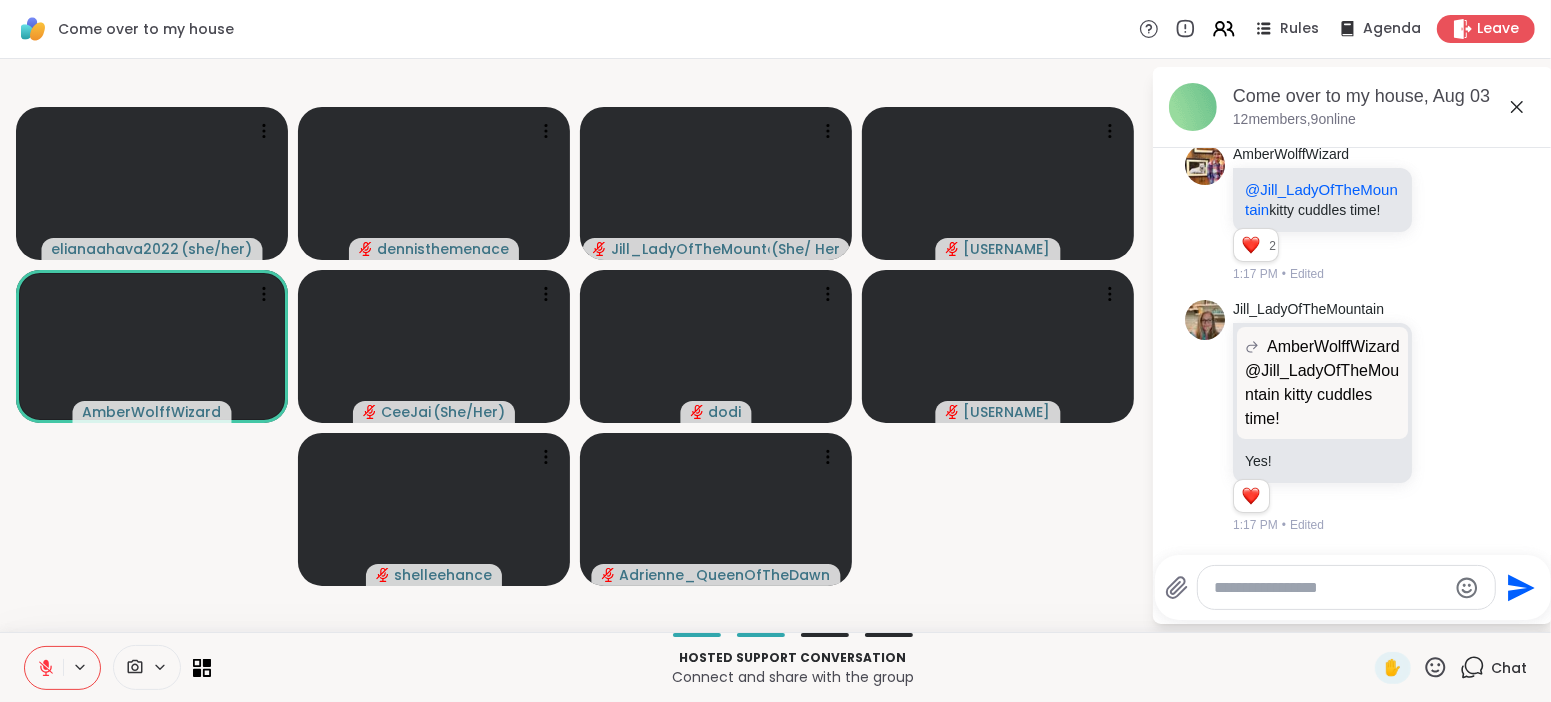 click 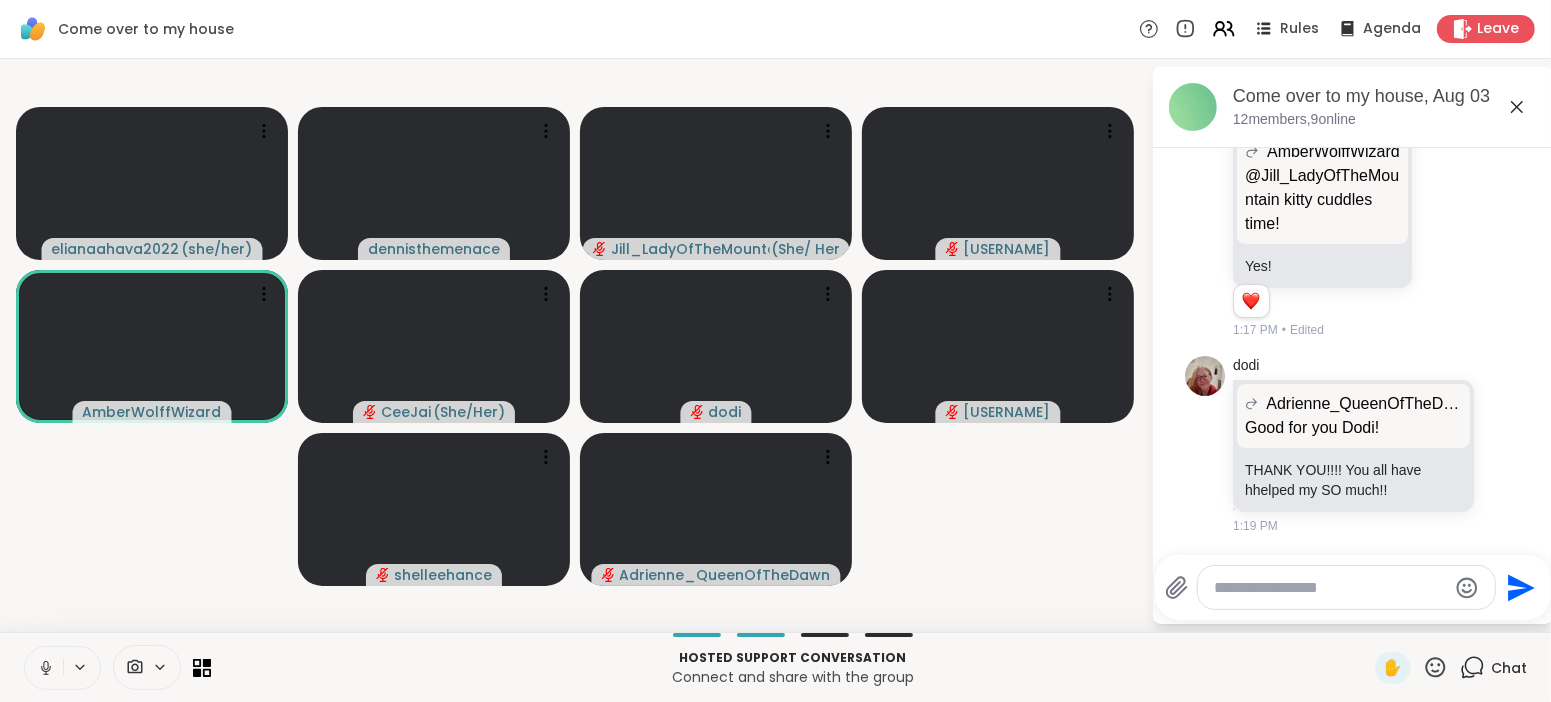 scroll, scrollTop: 1151, scrollLeft: 0, axis: vertical 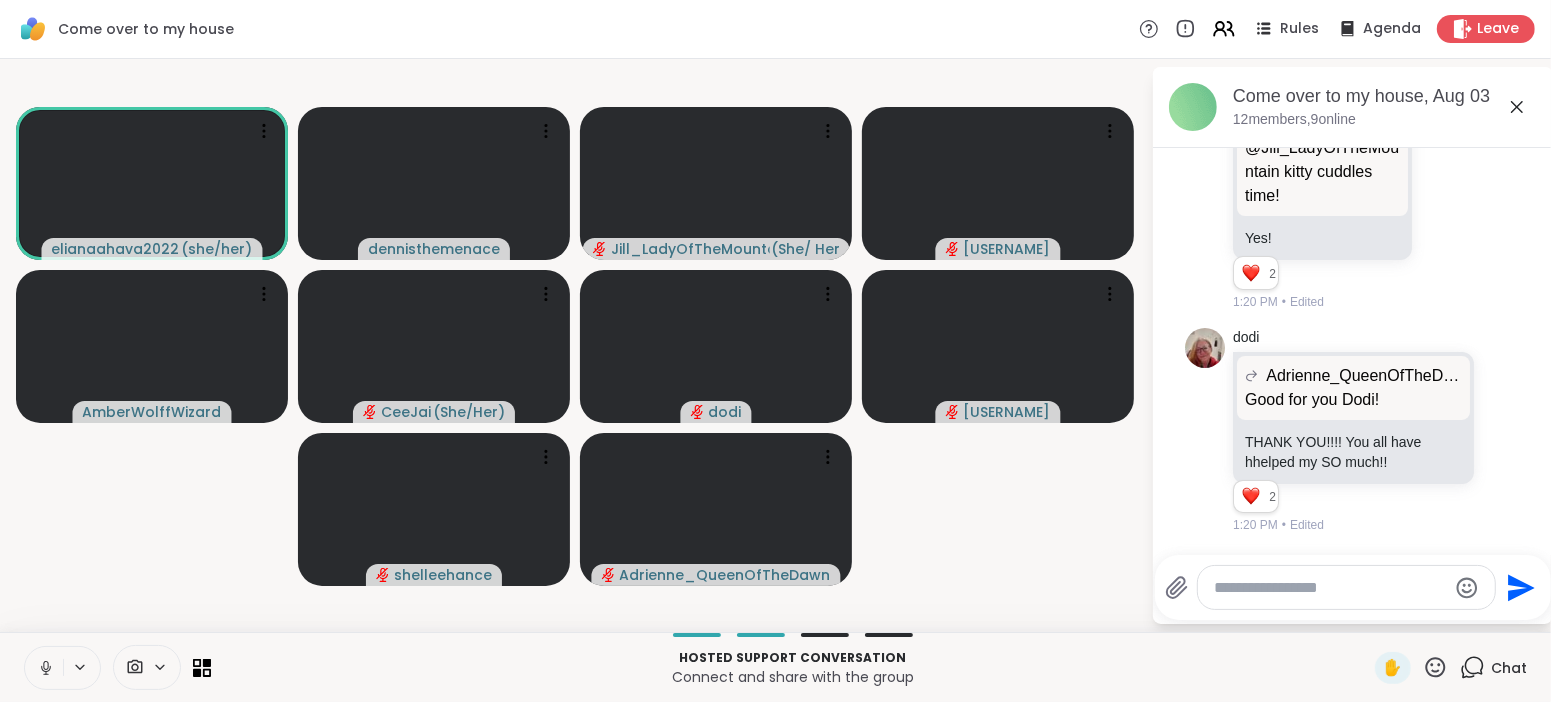 click 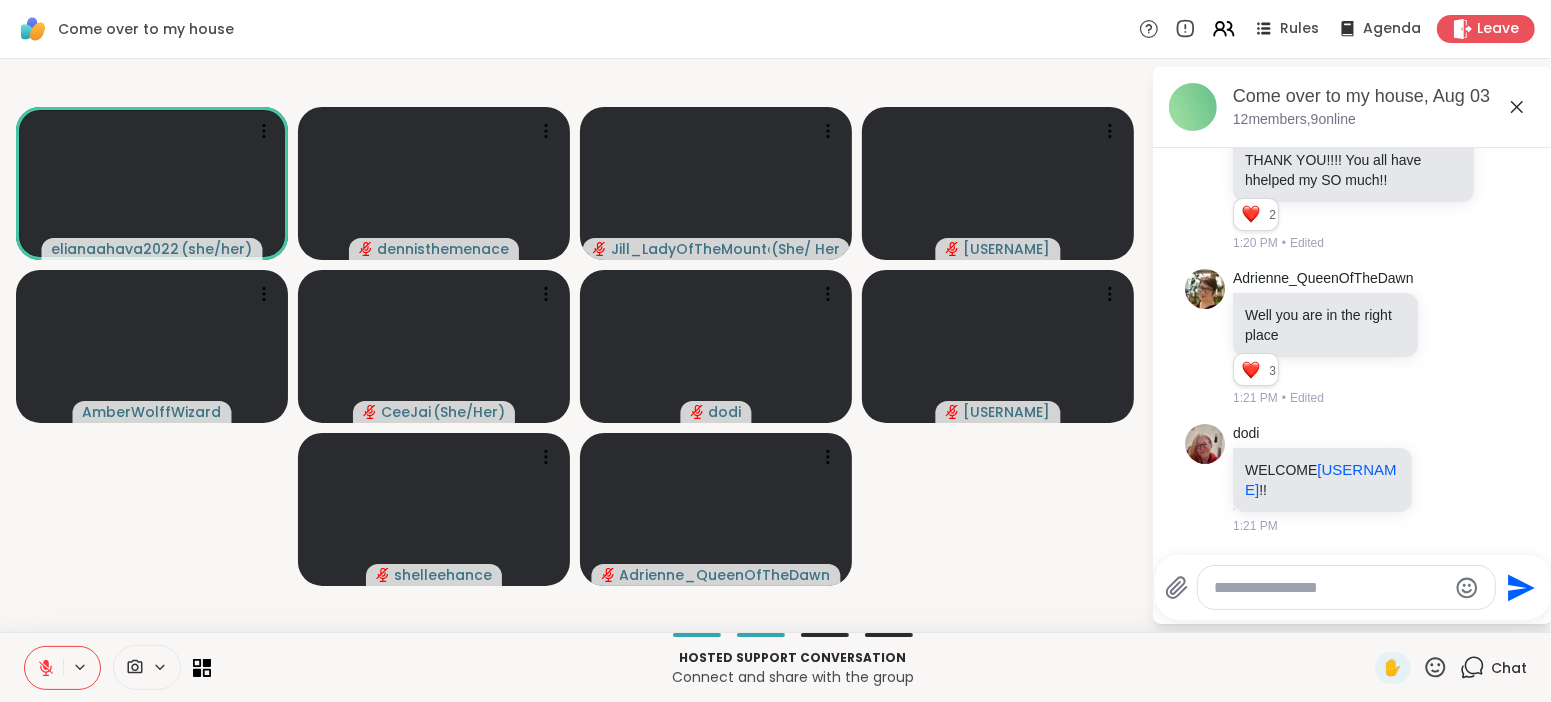 scroll, scrollTop: 1461, scrollLeft: 0, axis: vertical 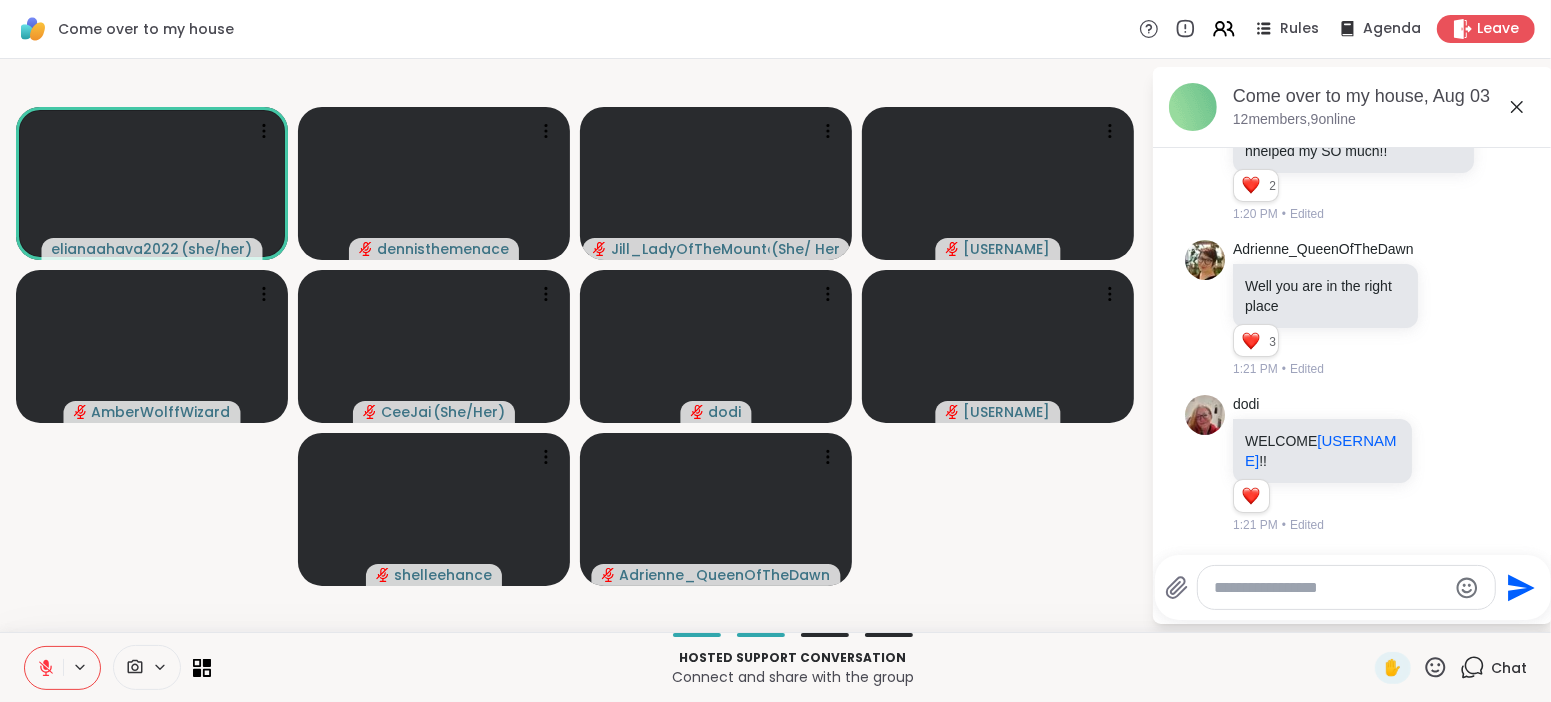 click 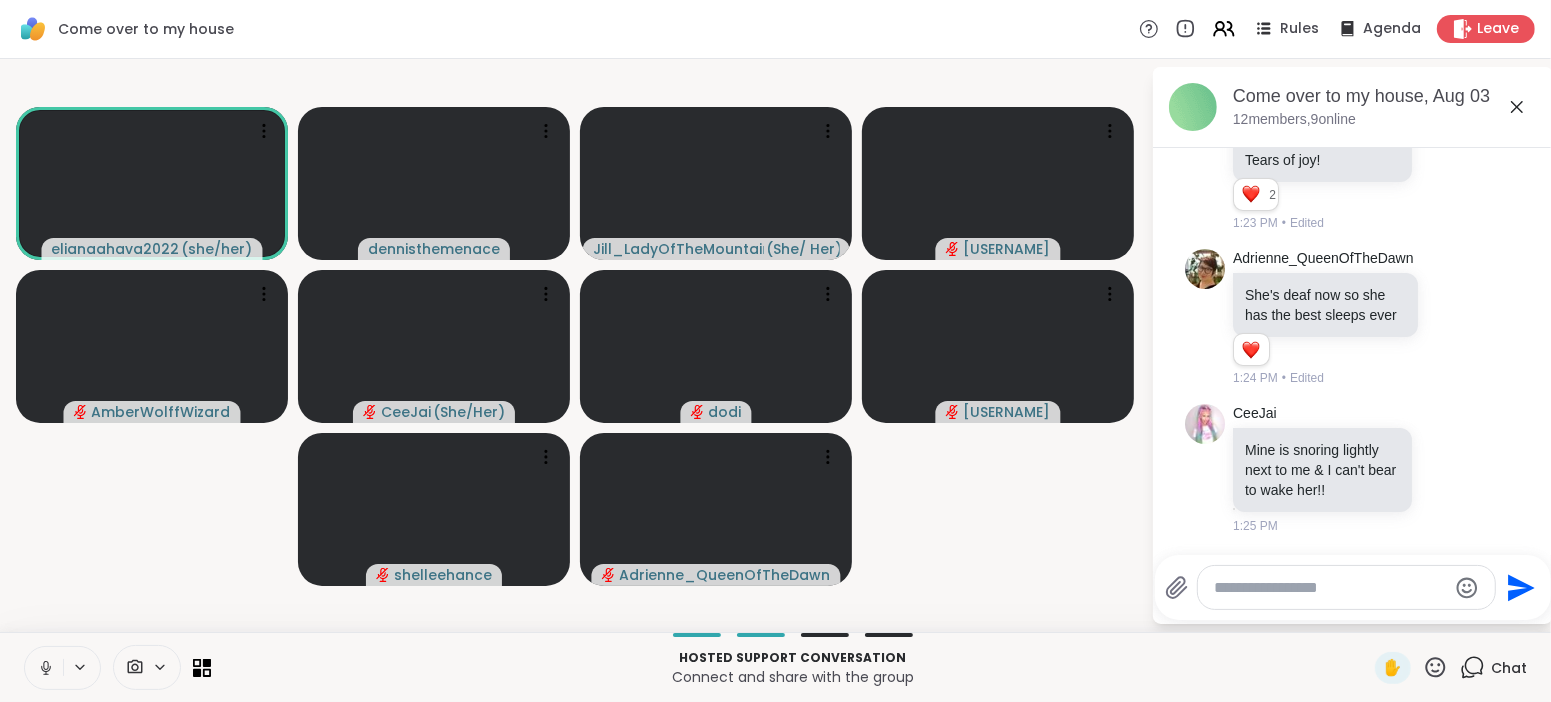 scroll, scrollTop: 2530, scrollLeft: 0, axis: vertical 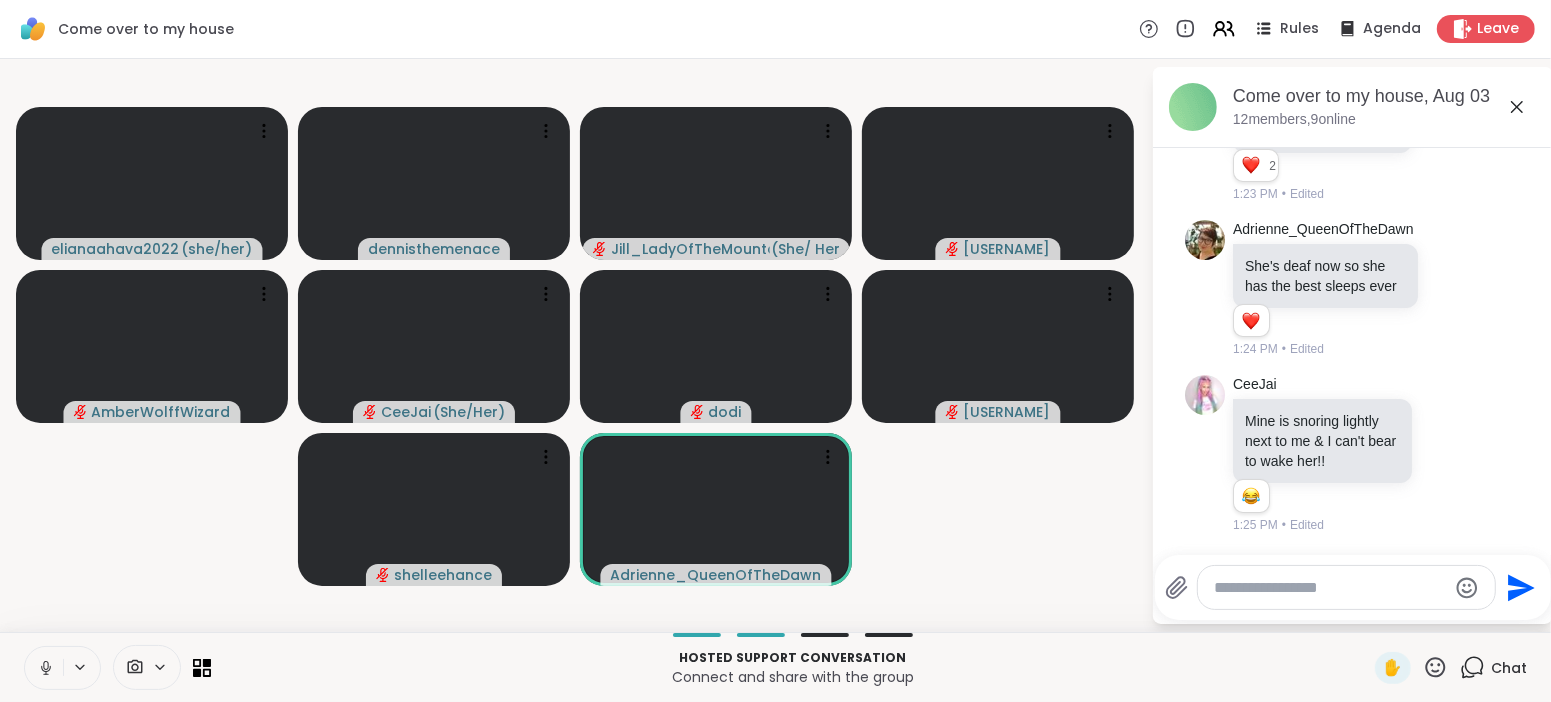 click 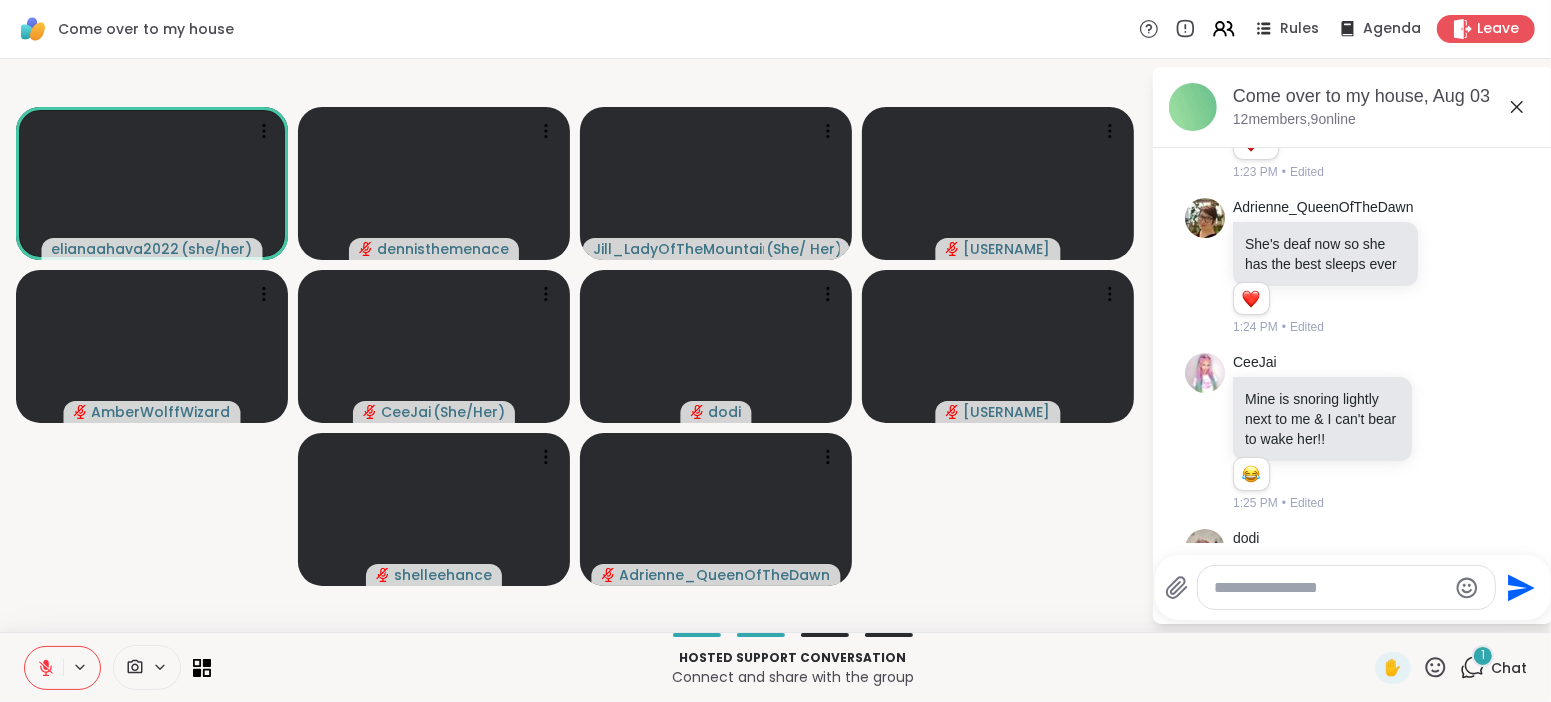 scroll, scrollTop: 2697, scrollLeft: 0, axis: vertical 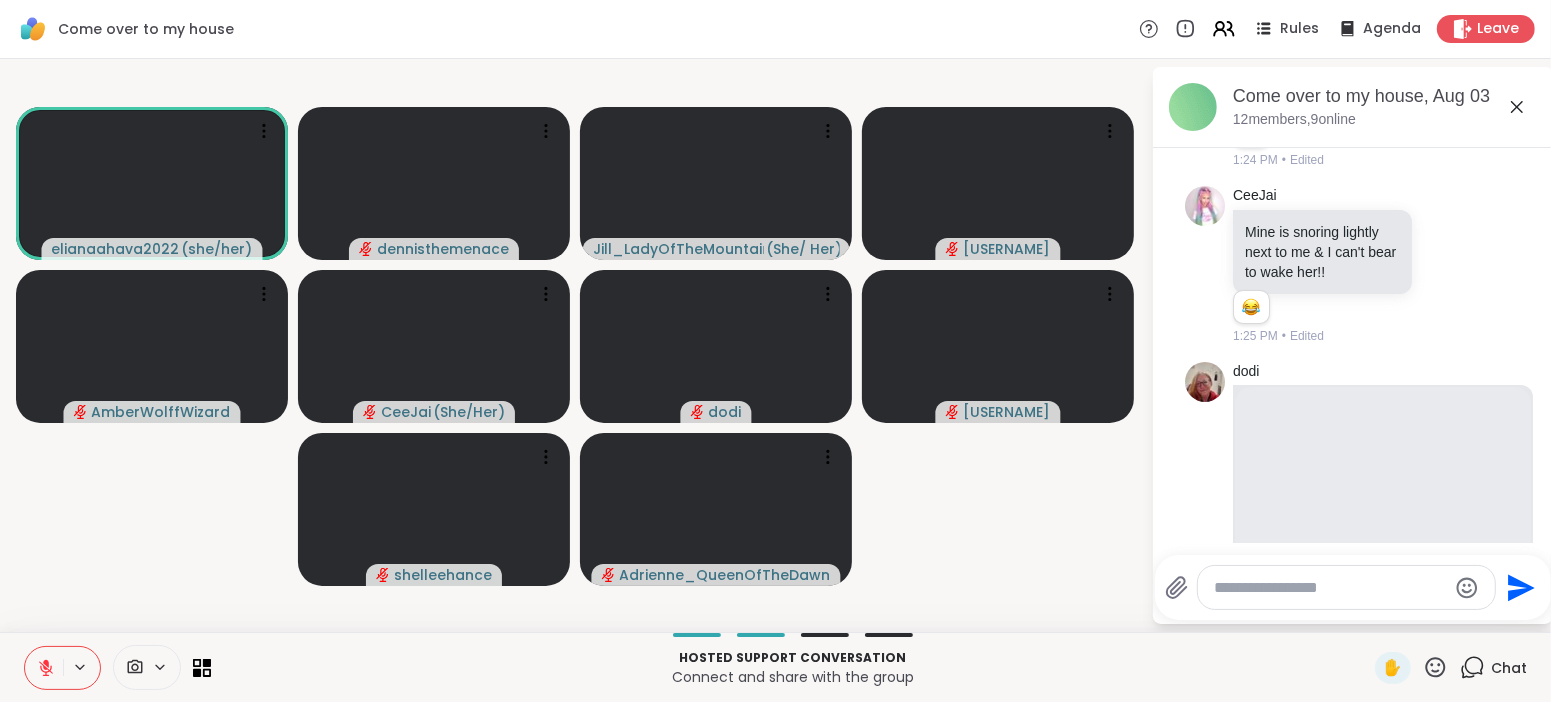 click 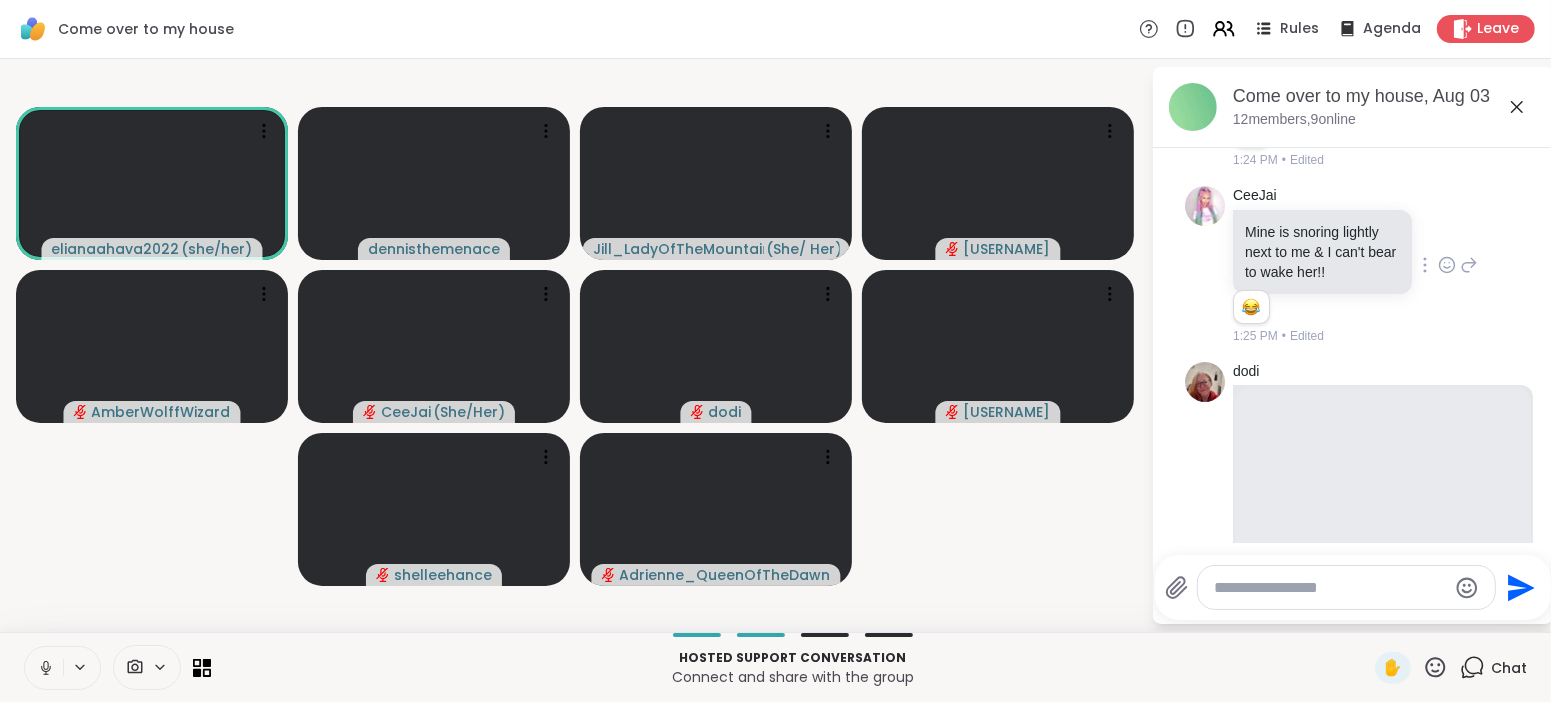 click at bounding box center (1447, 265) 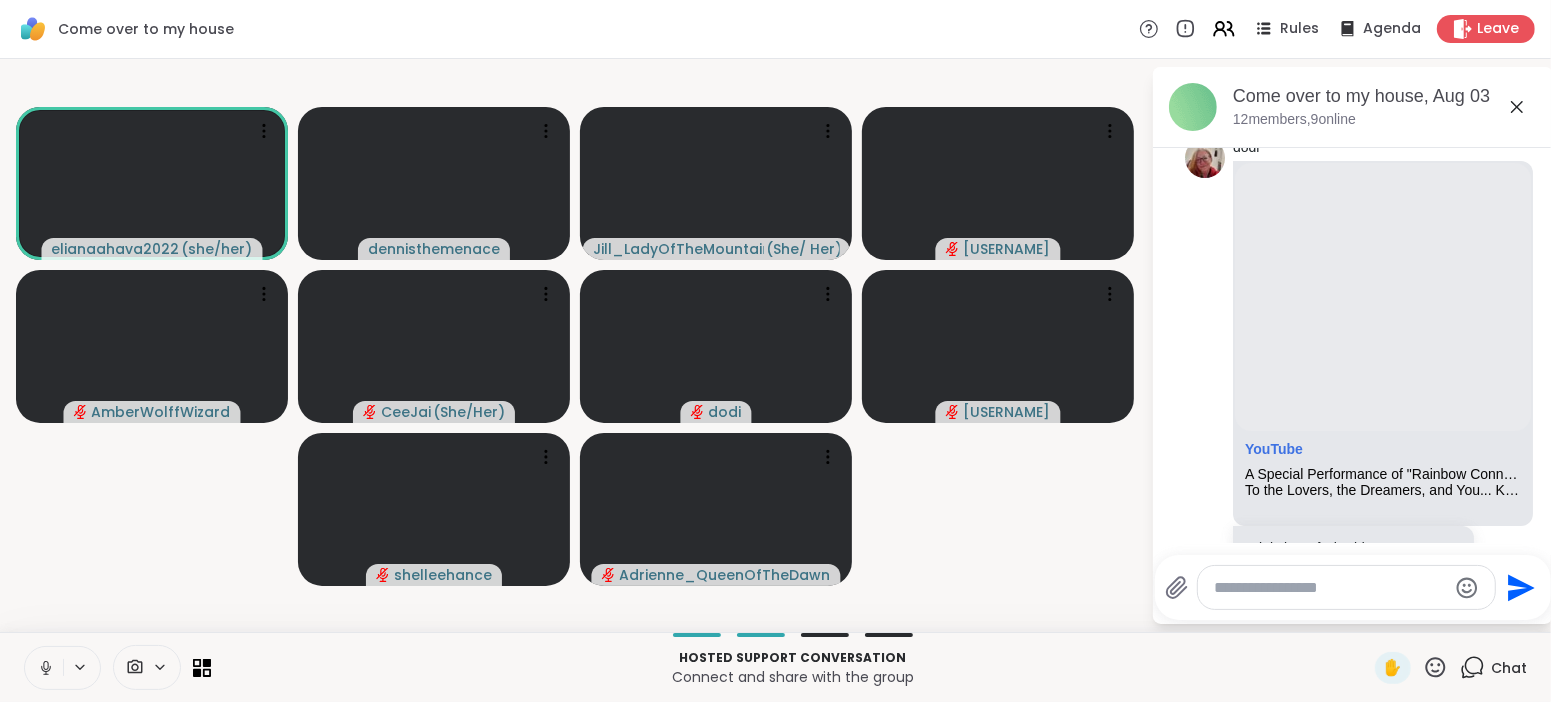 scroll, scrollTop: 3042, scrollLeft: 0, axis: vertical 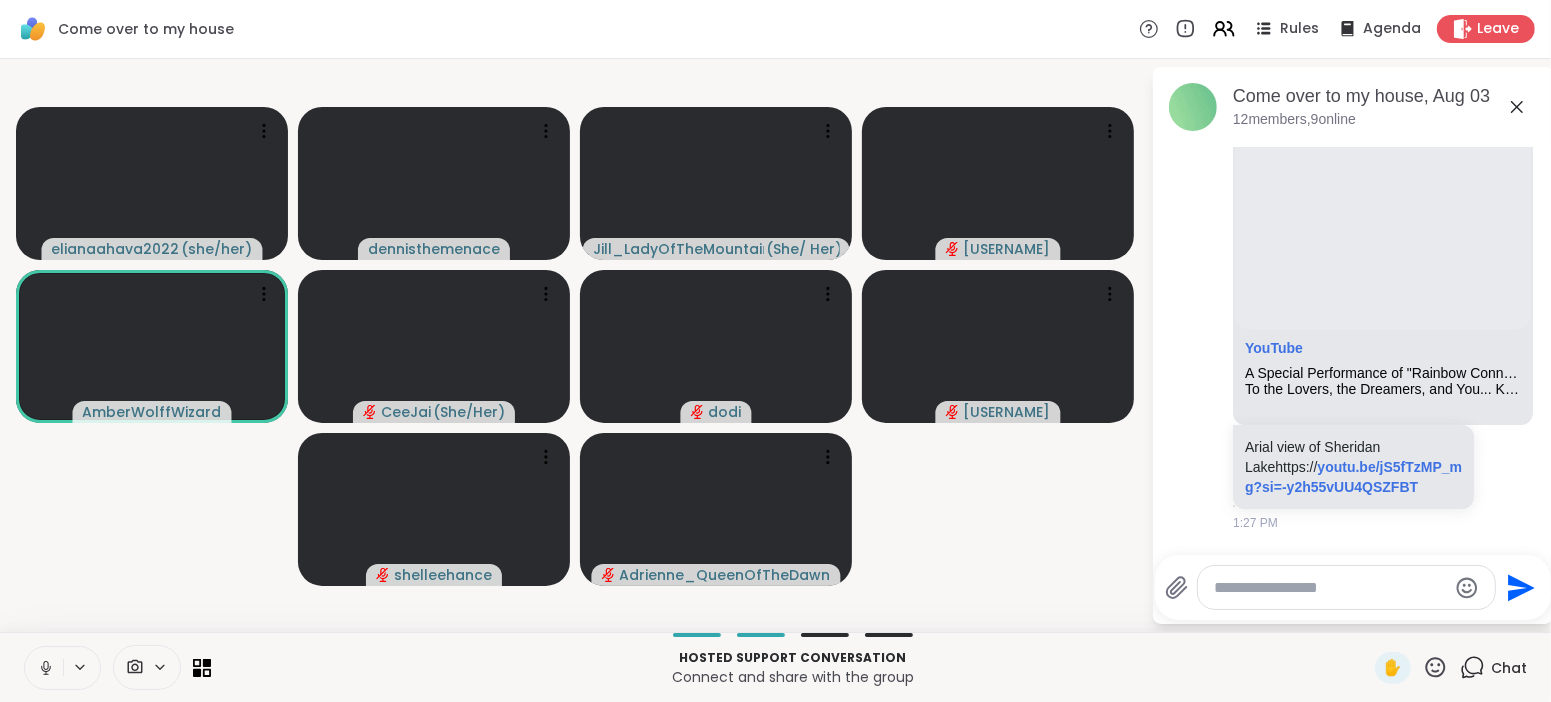click at bounding box center (1330, 588) 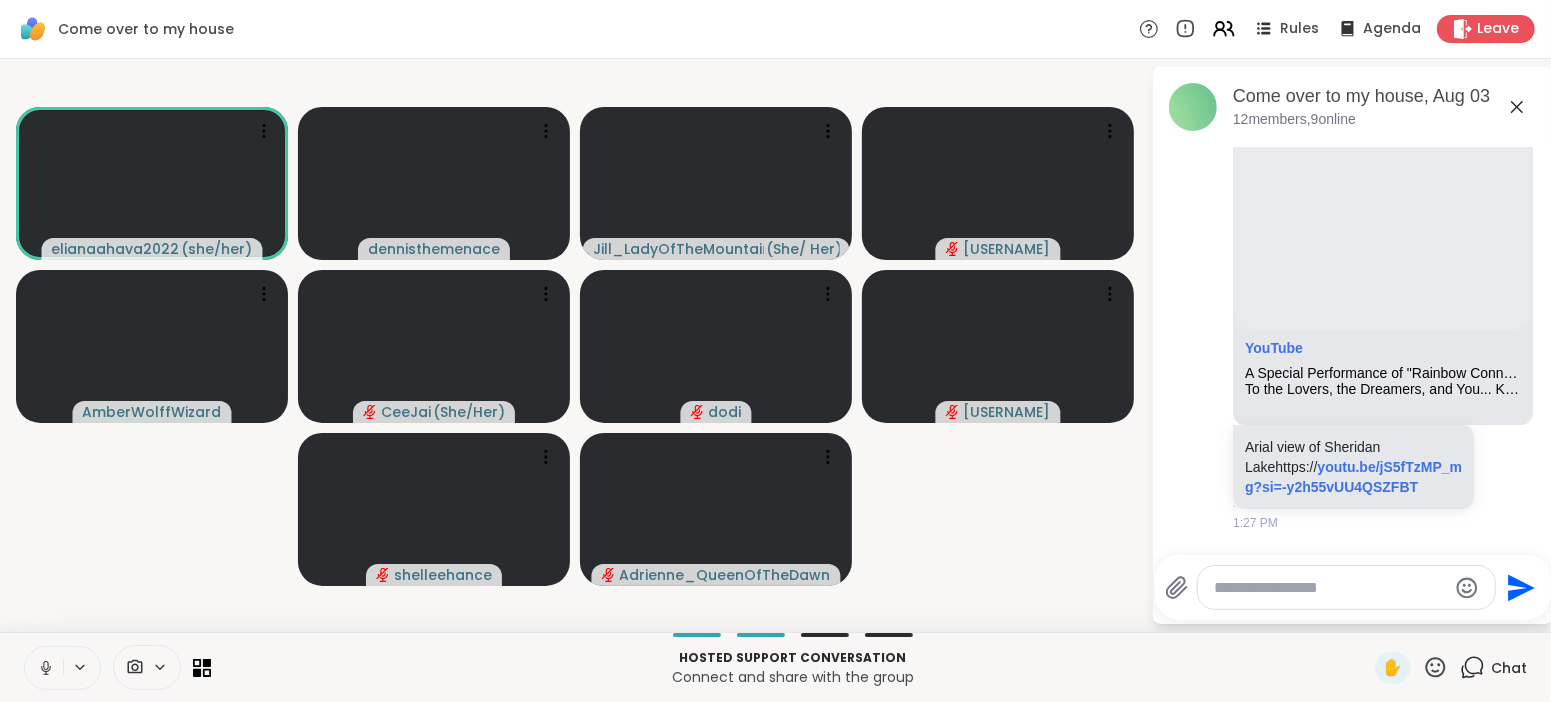 click 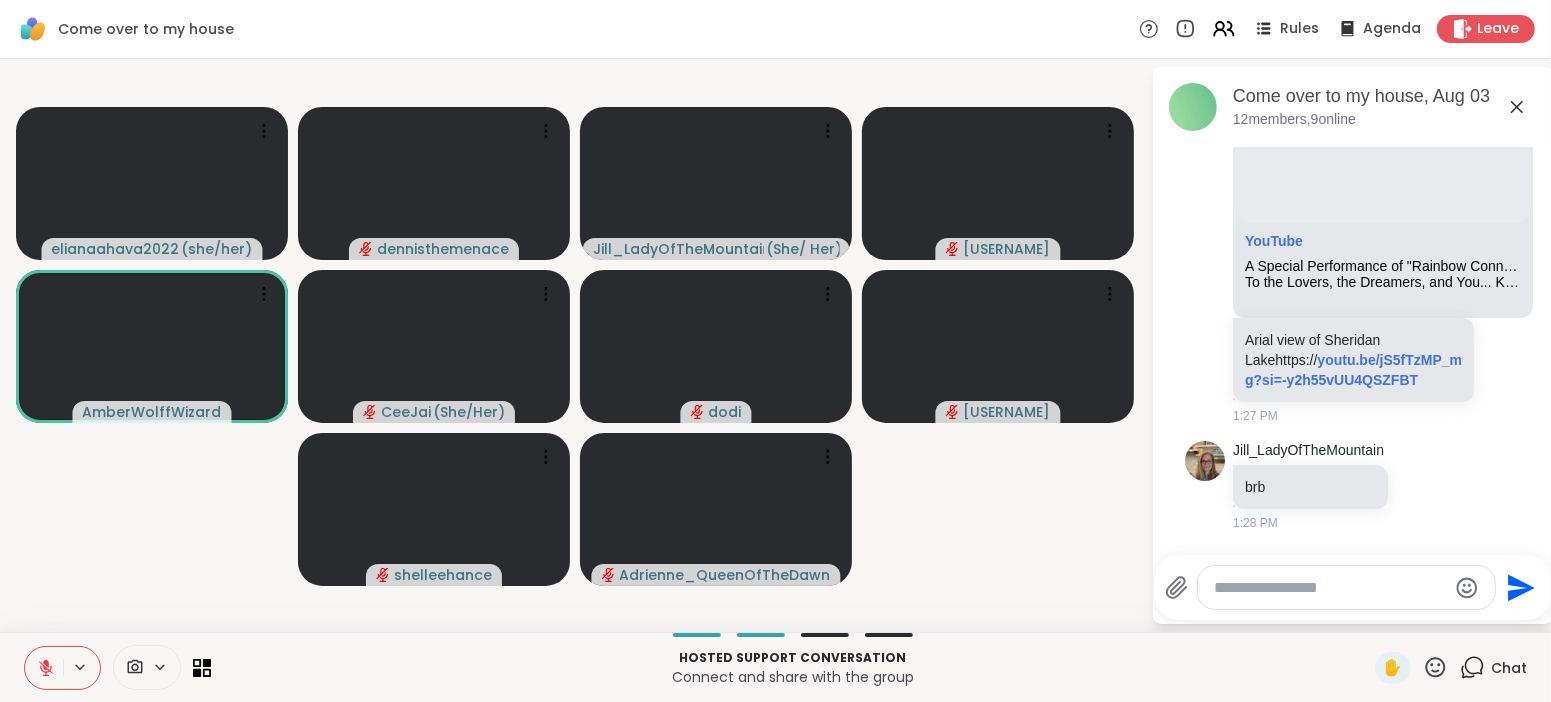 scroll, scrollTop: 3255, scrollLeft: 0, axis: vertical 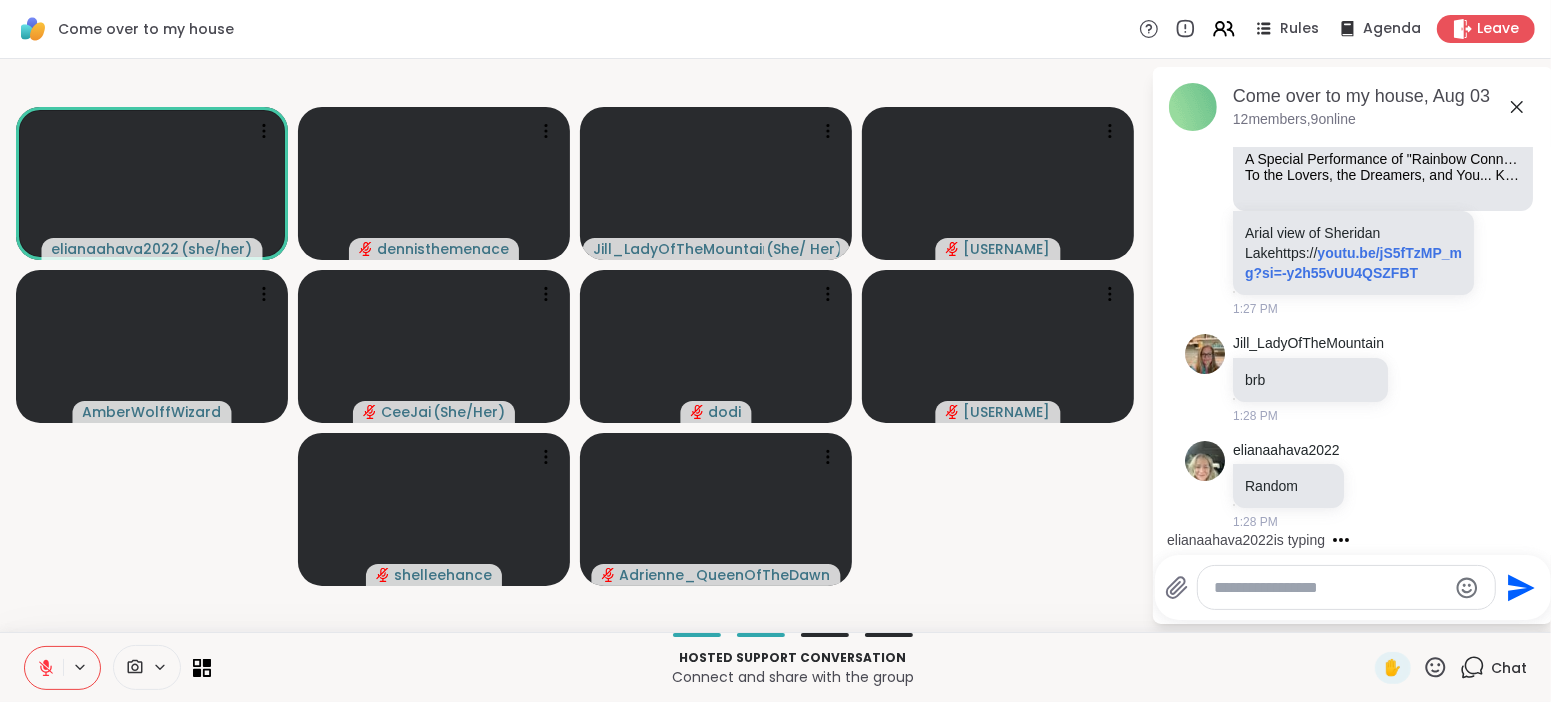 click at bounding box center (1330, 588) 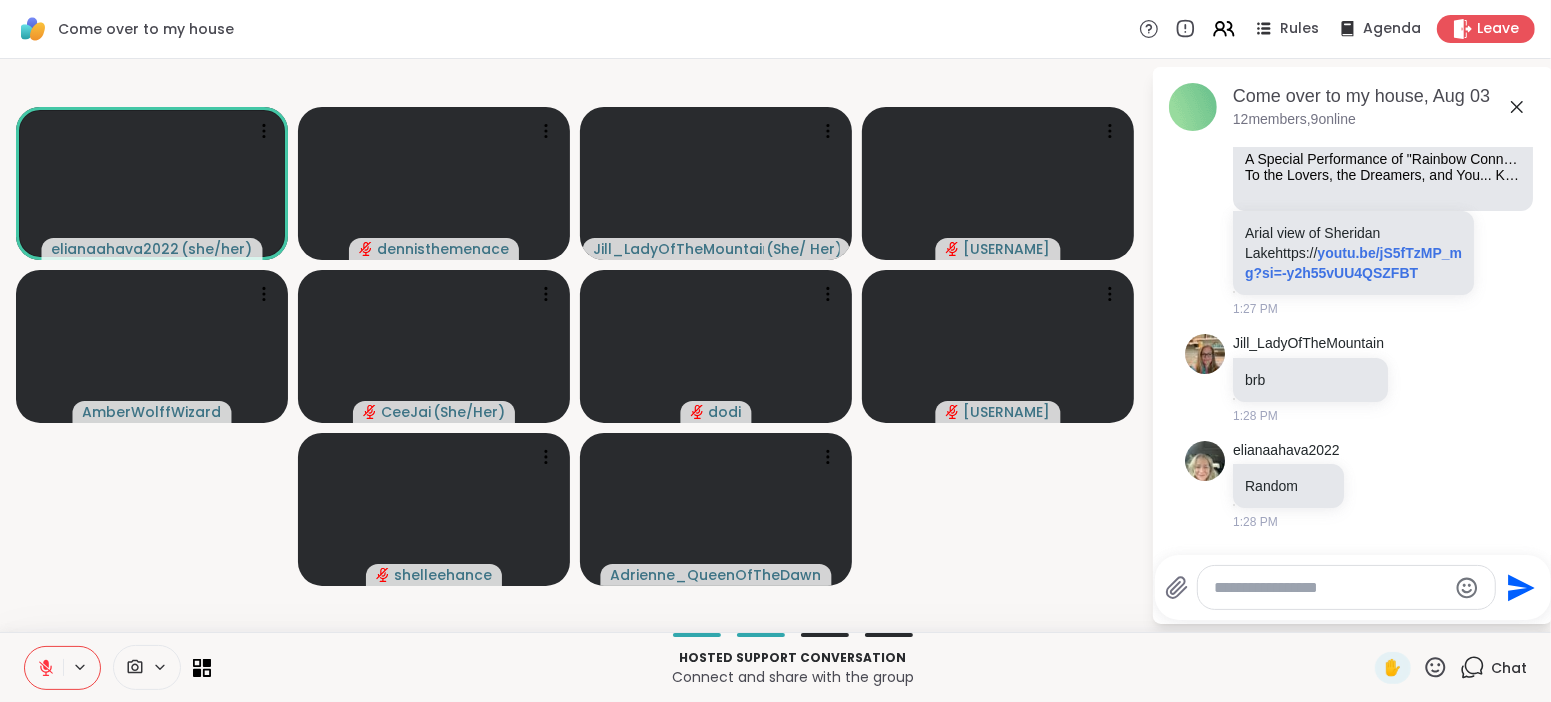 scroll, scrollTop: 3505, scrollLeft: 0, axis: vertical 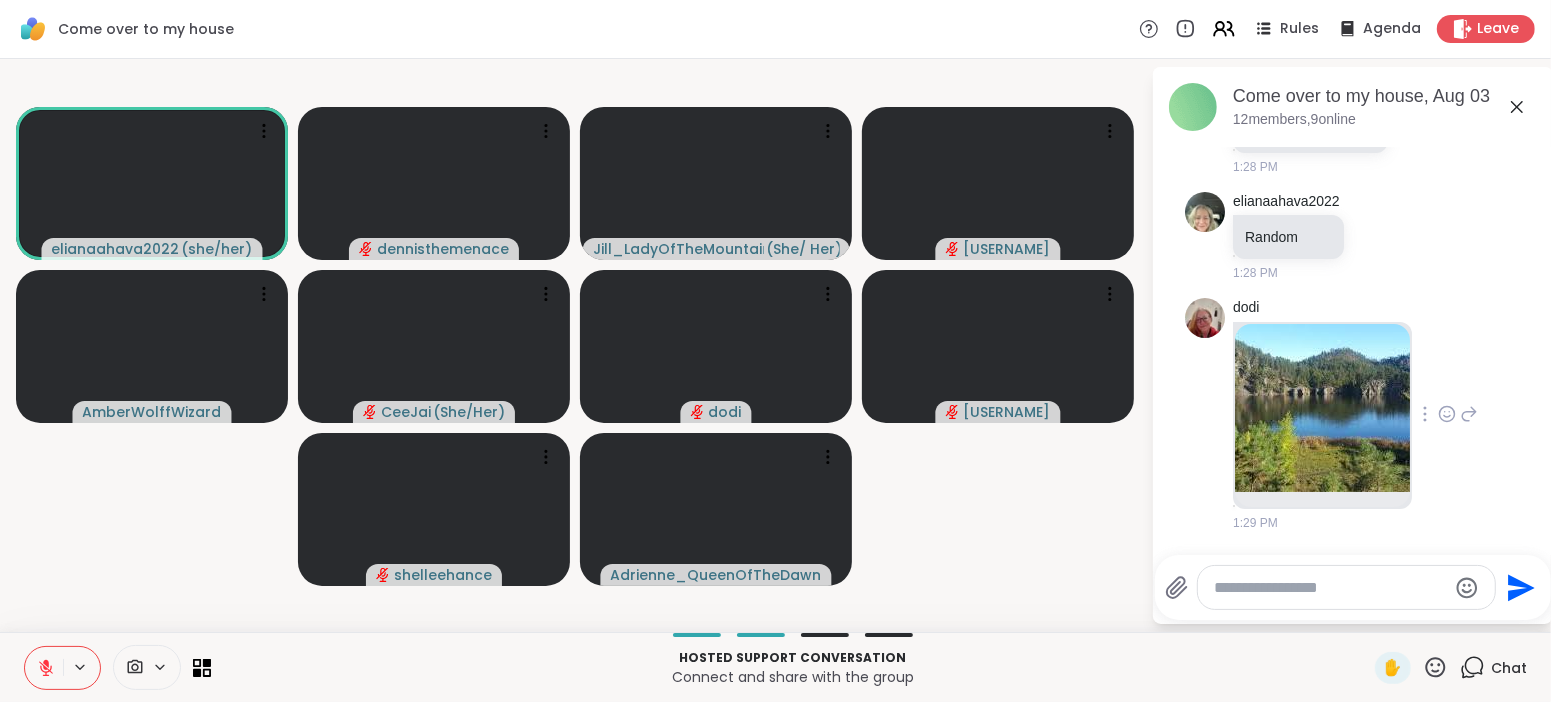 click on "[USERNAME] 1:29 PM" at bounding box center (1353, 415) 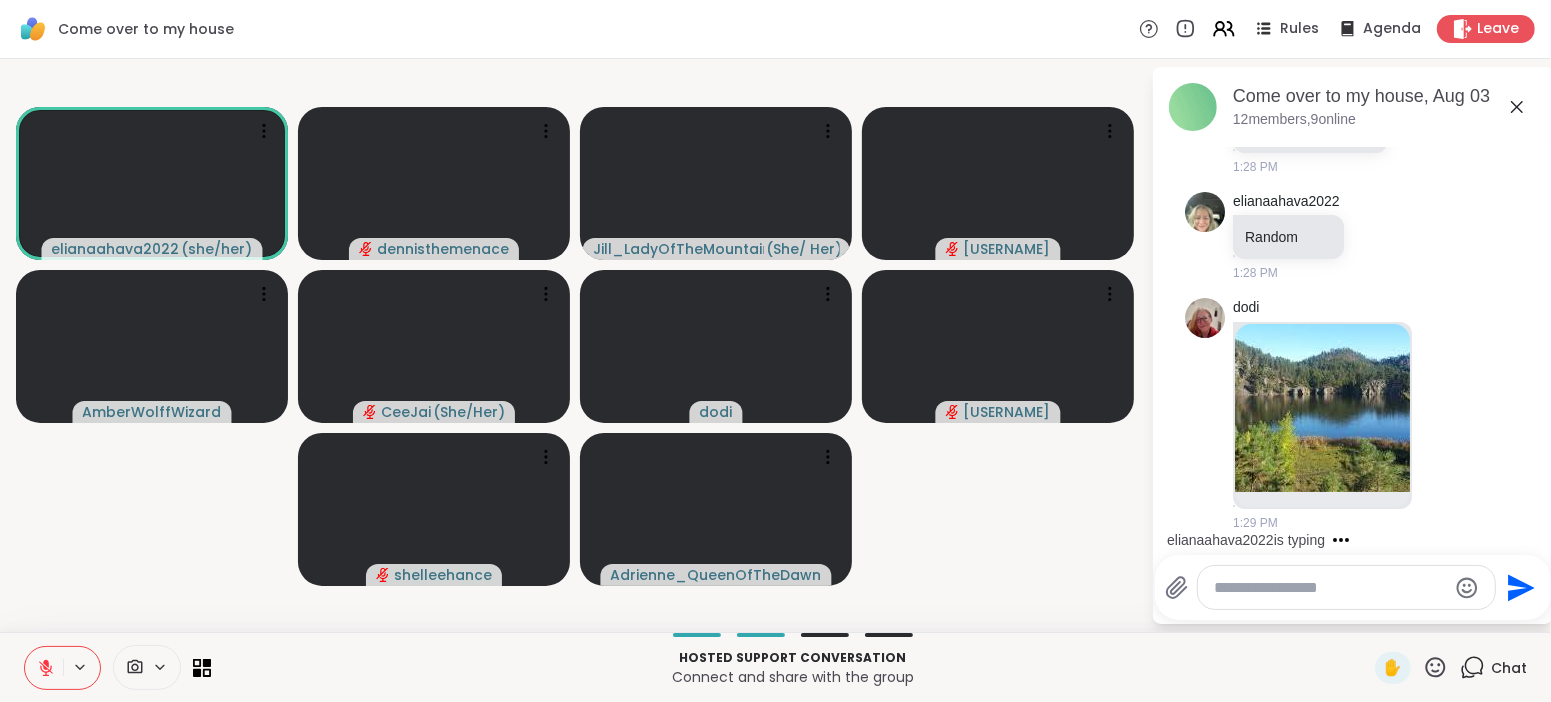 click at bounding box center (1330, 588) 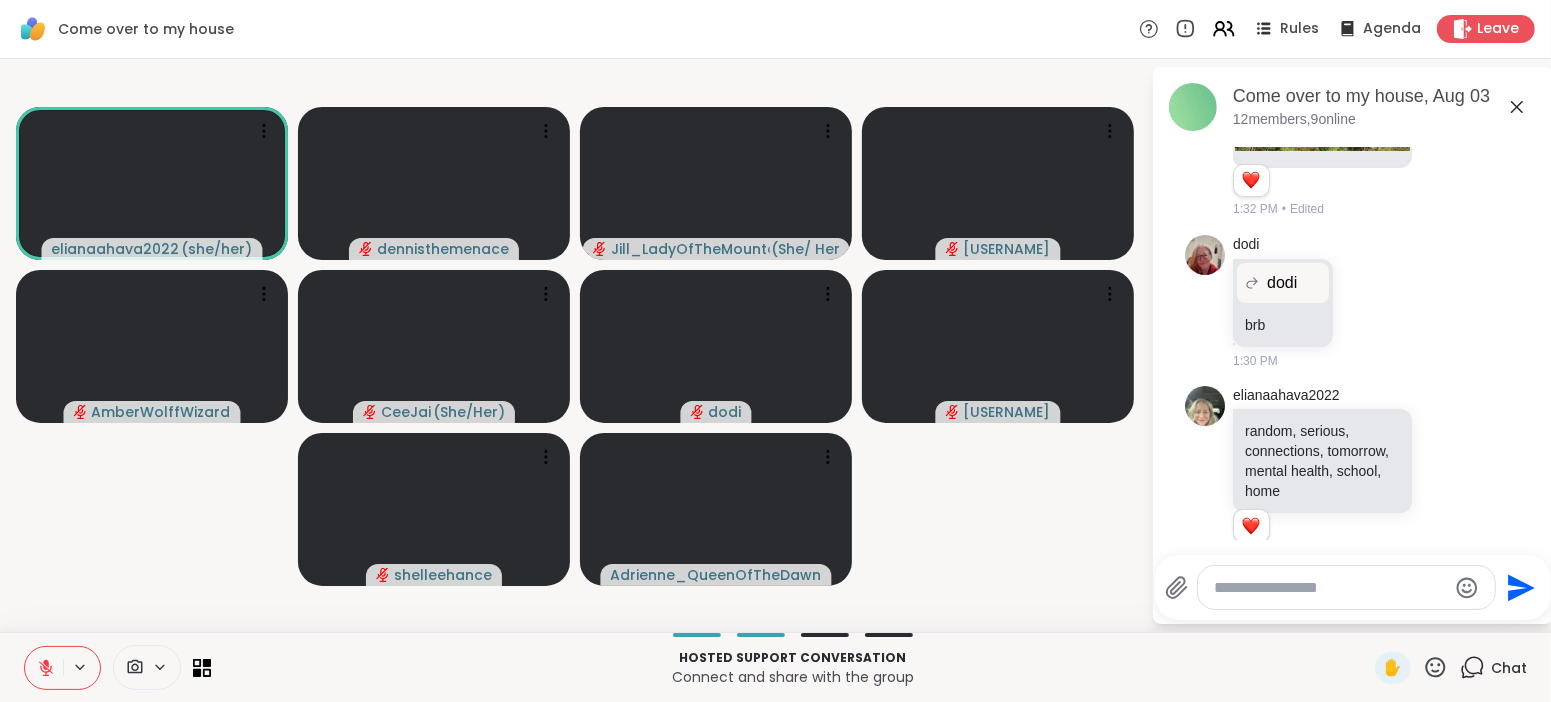 scroll, scrollTop: 3908, scrollLeft: 0, axis: vertical 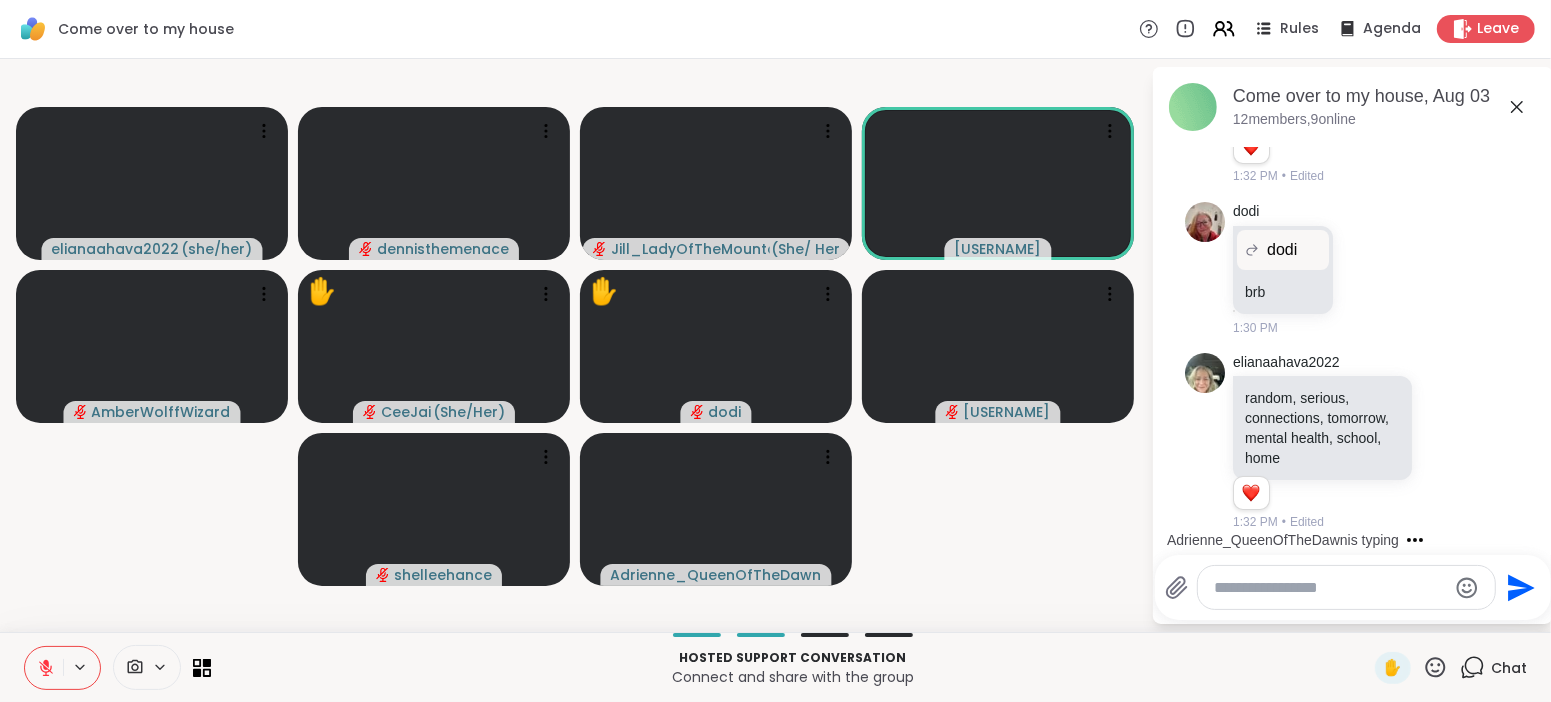 click 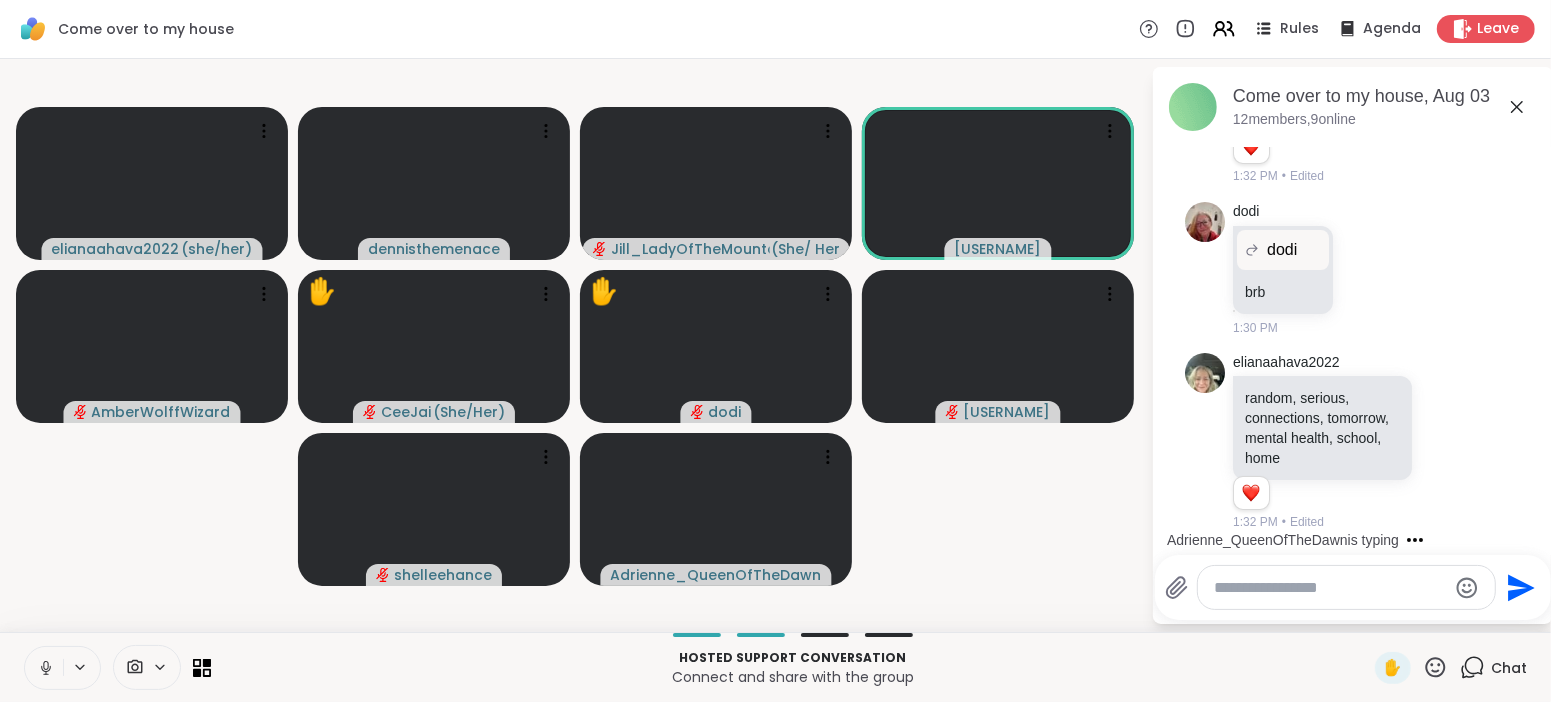 click 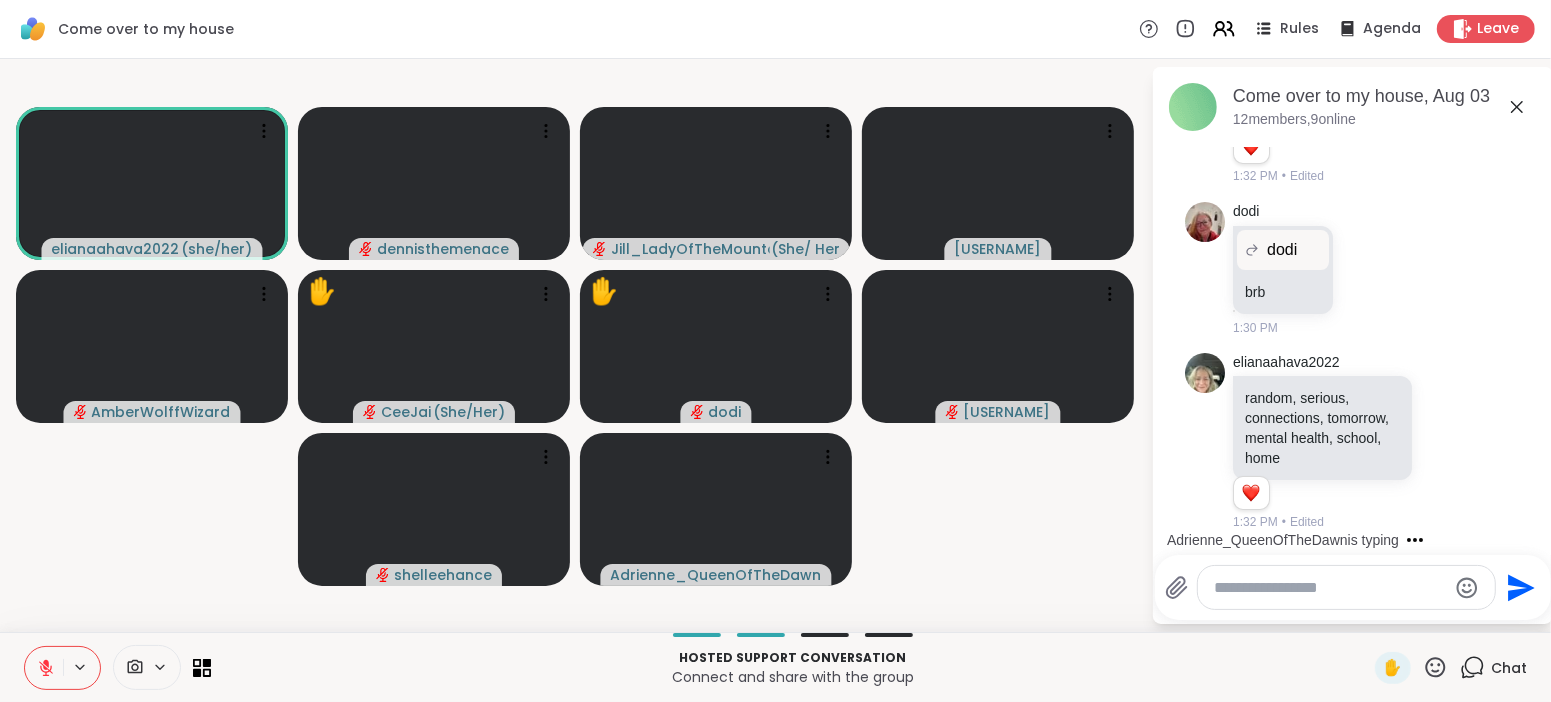 click 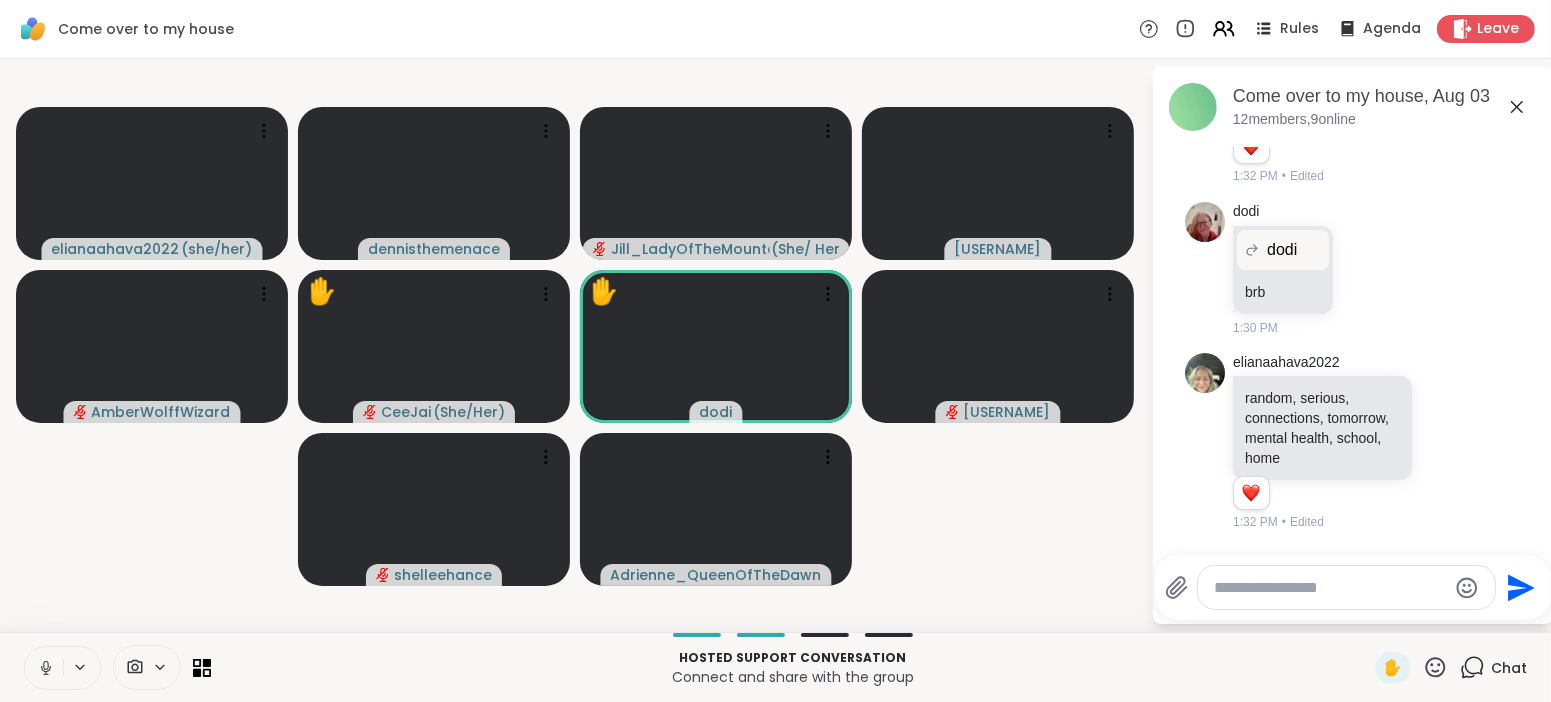 scroll, scrollTop: 4096, scrollLeft: 0, axis: vertical 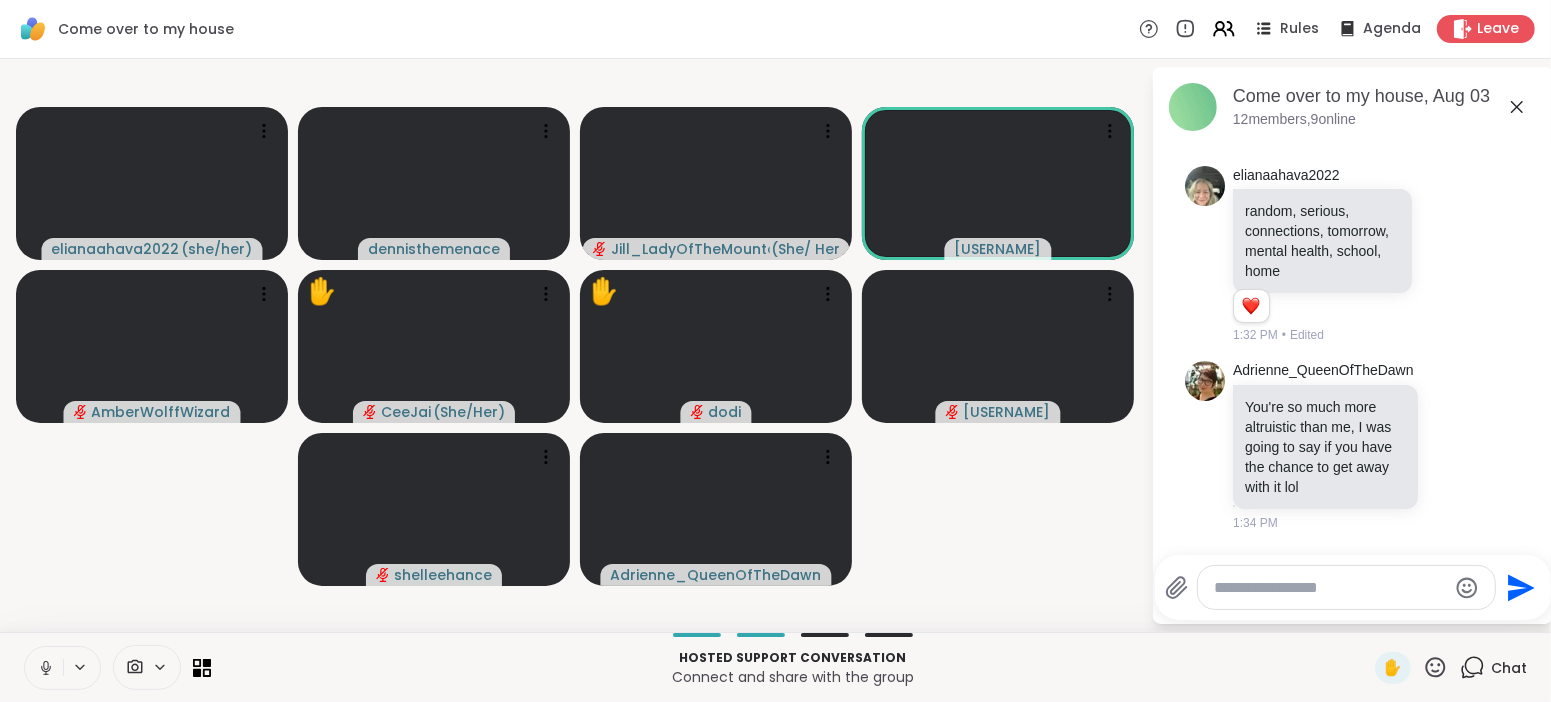 click 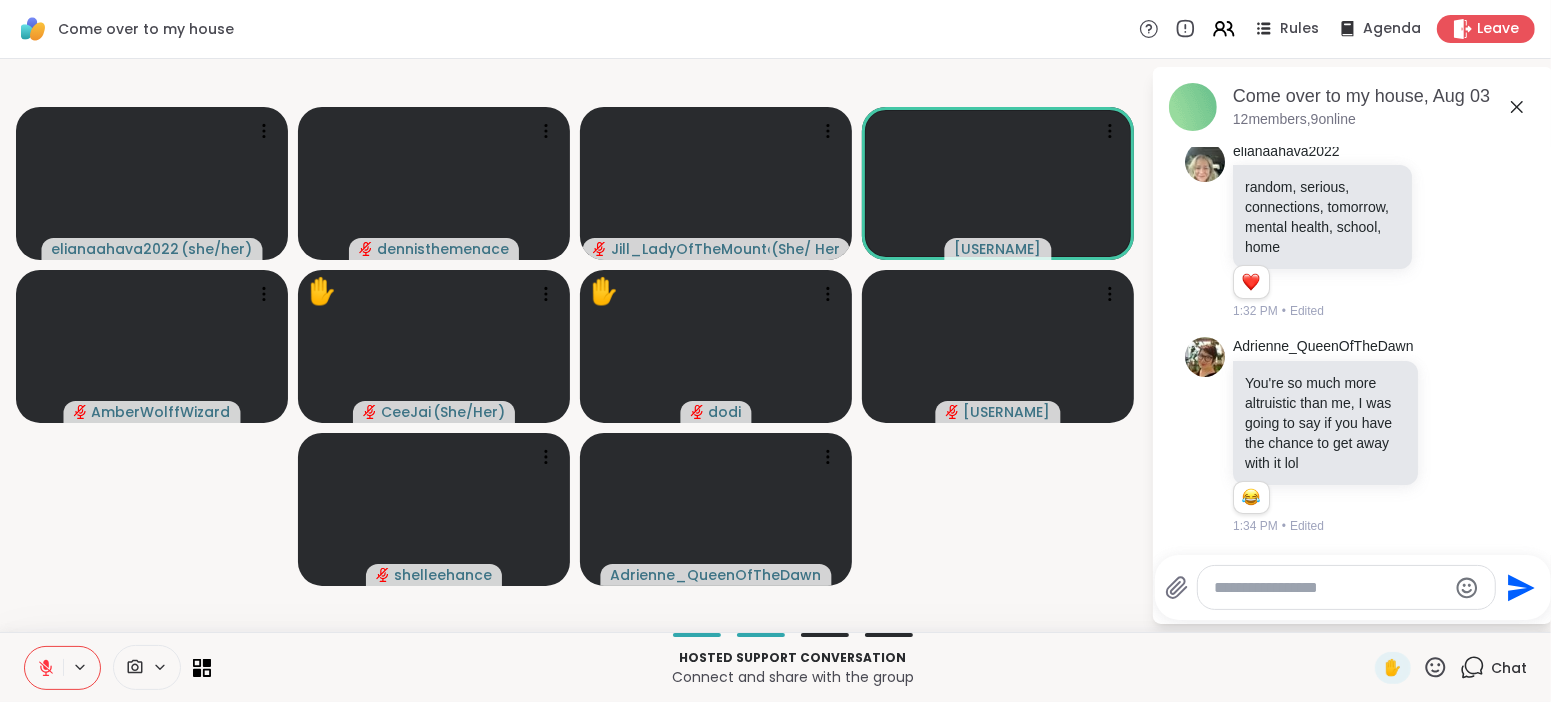 scroll, scrollTop: 4124, scrollLeft: 0, axis: vertical 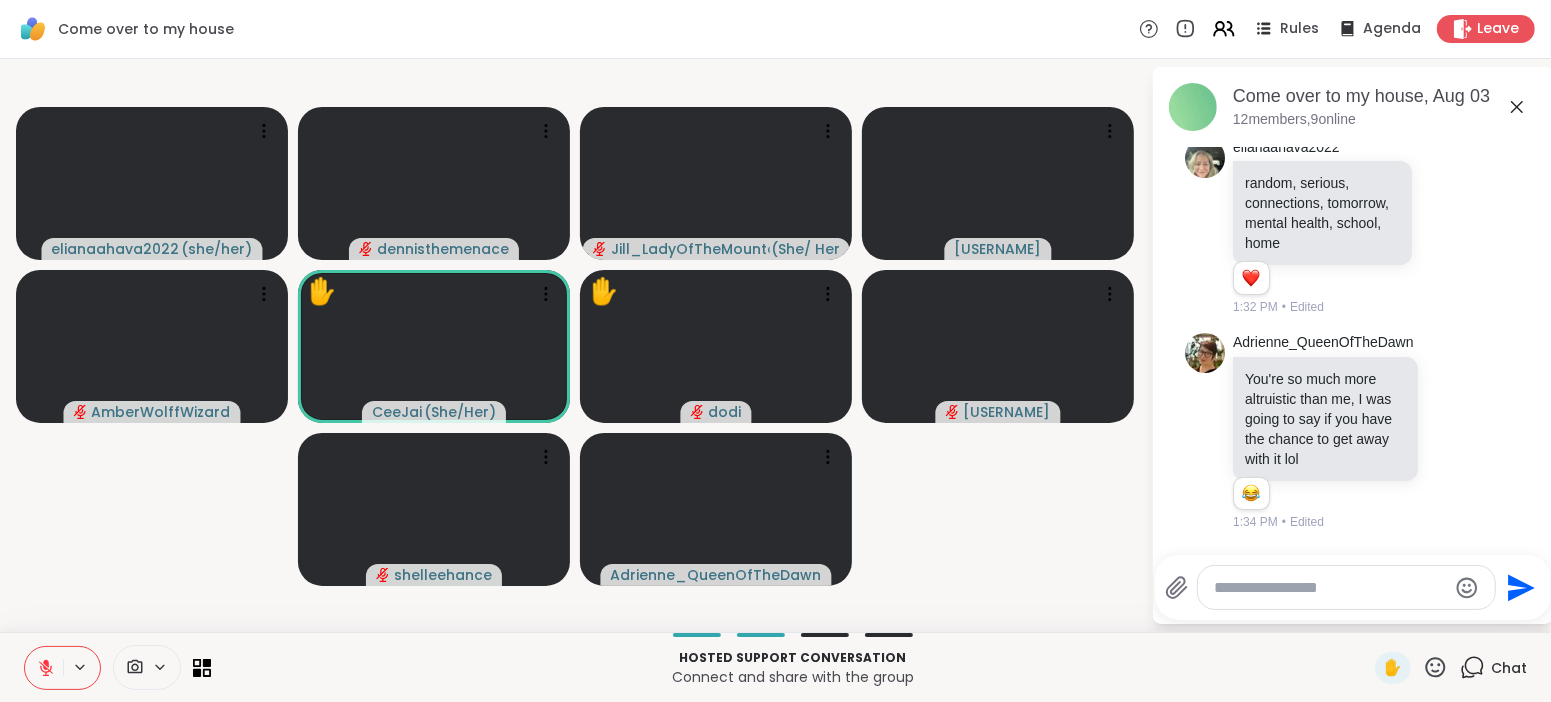 click 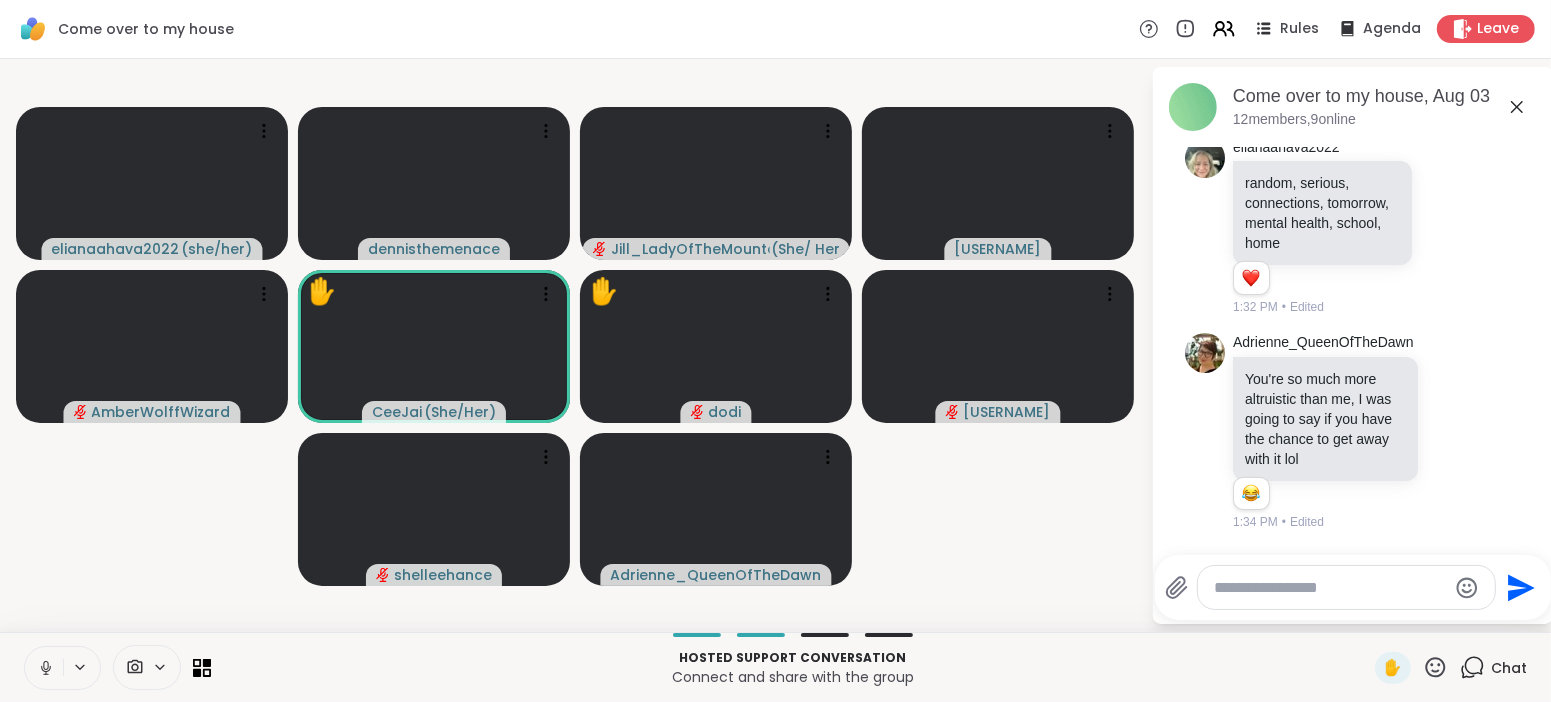 click 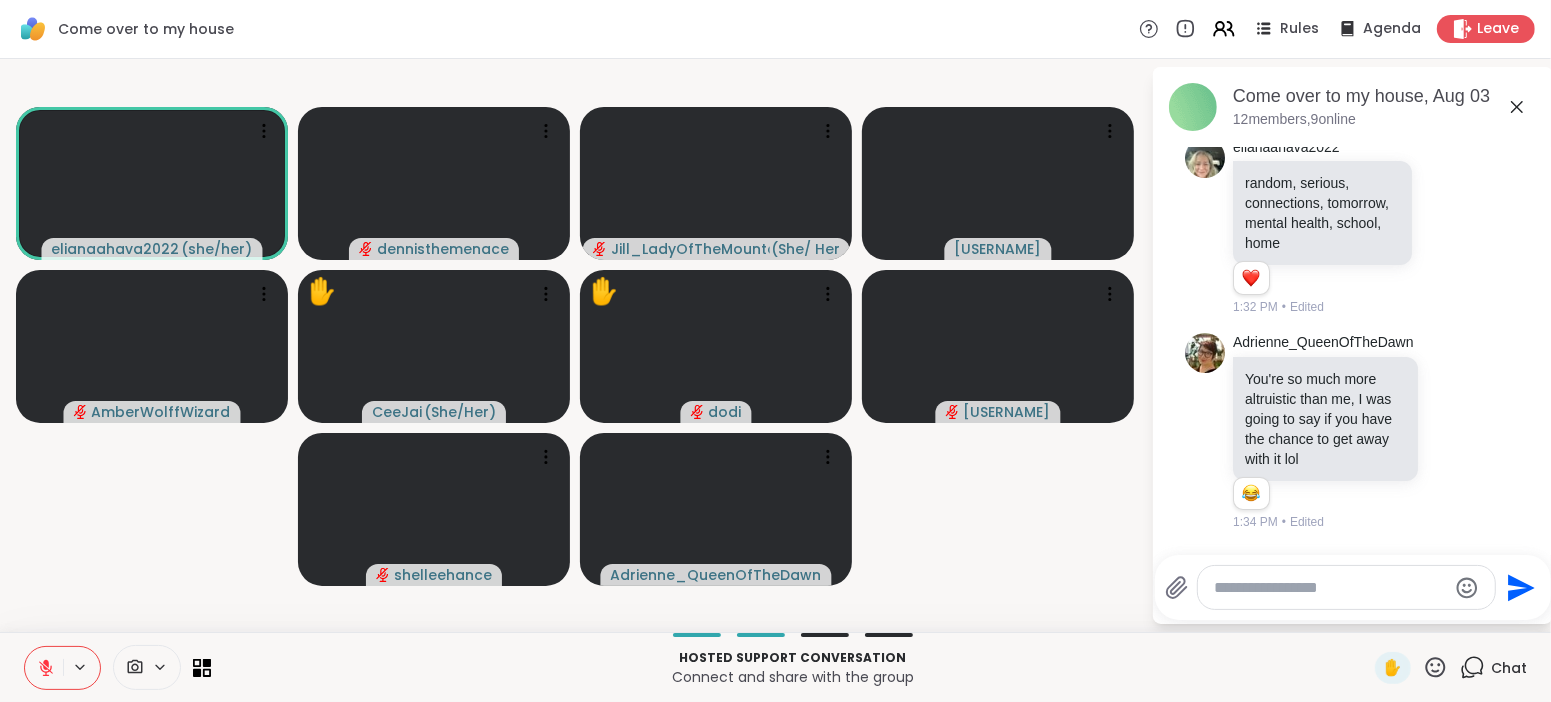 click 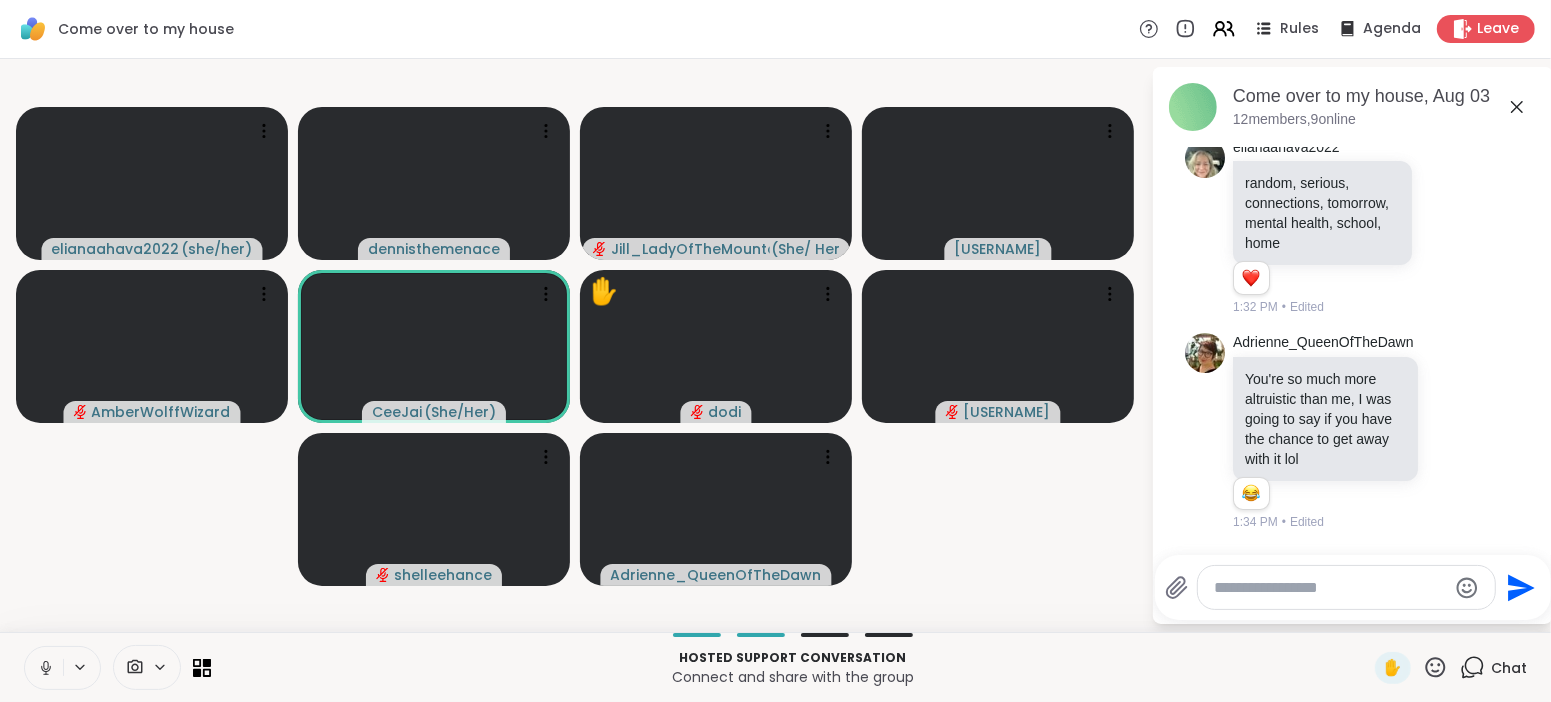 click 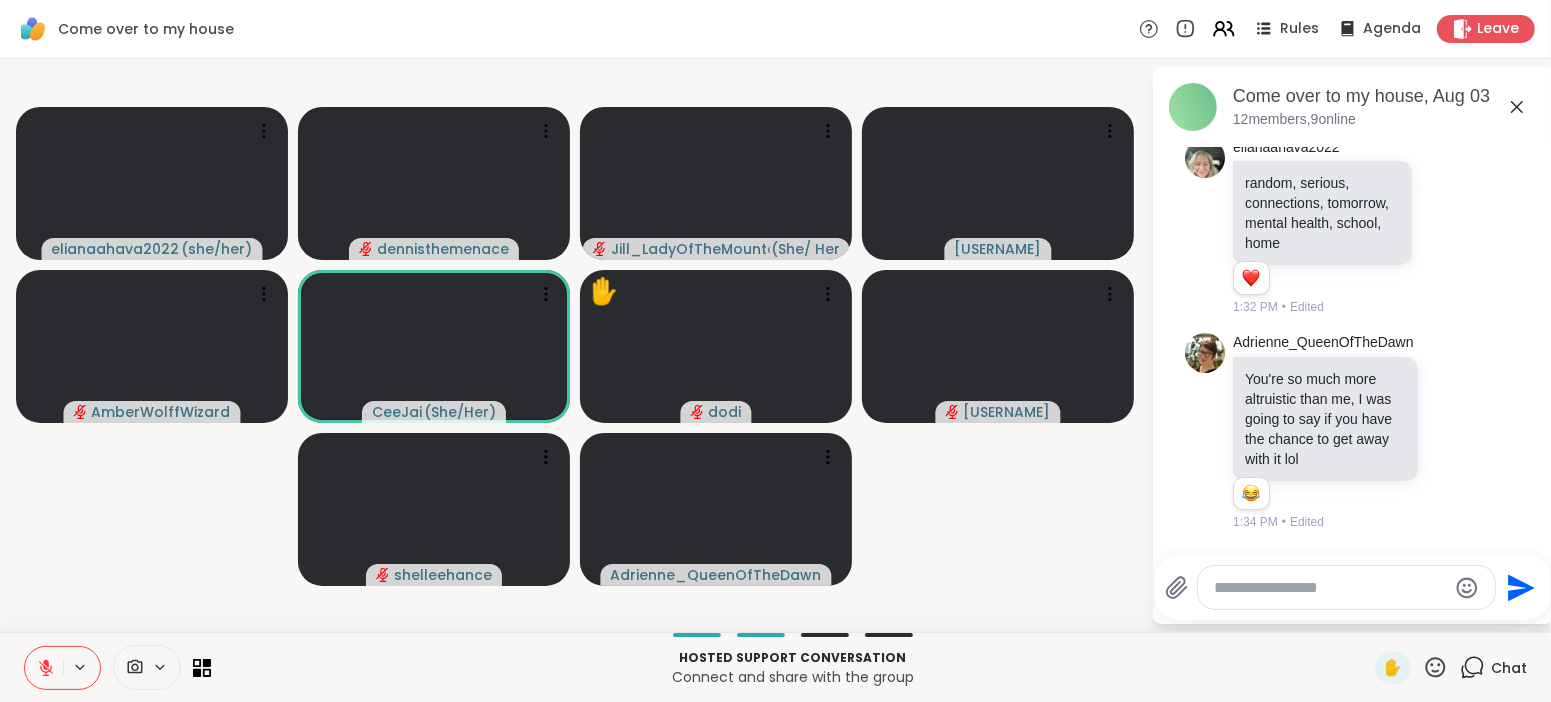 click at bounding box center [1330, 588] 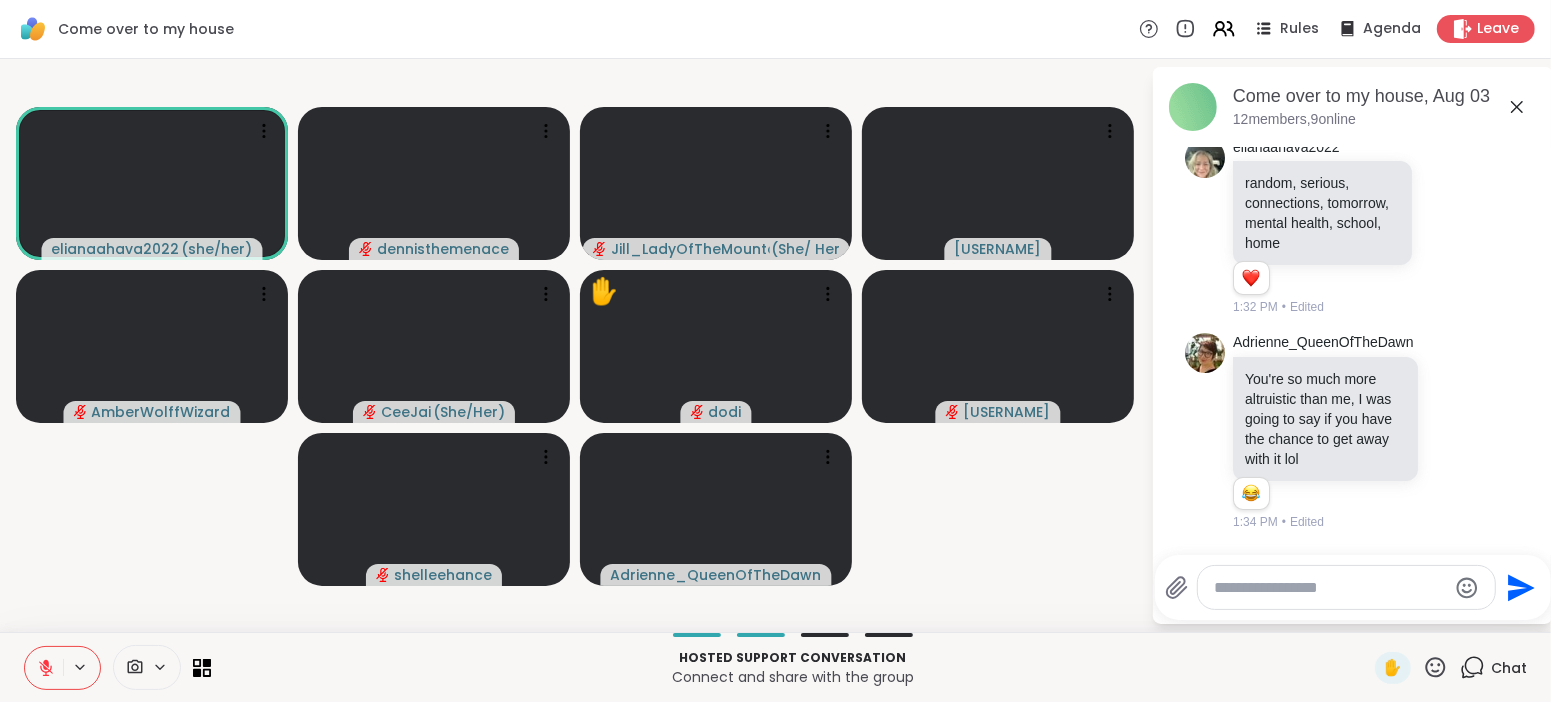 click 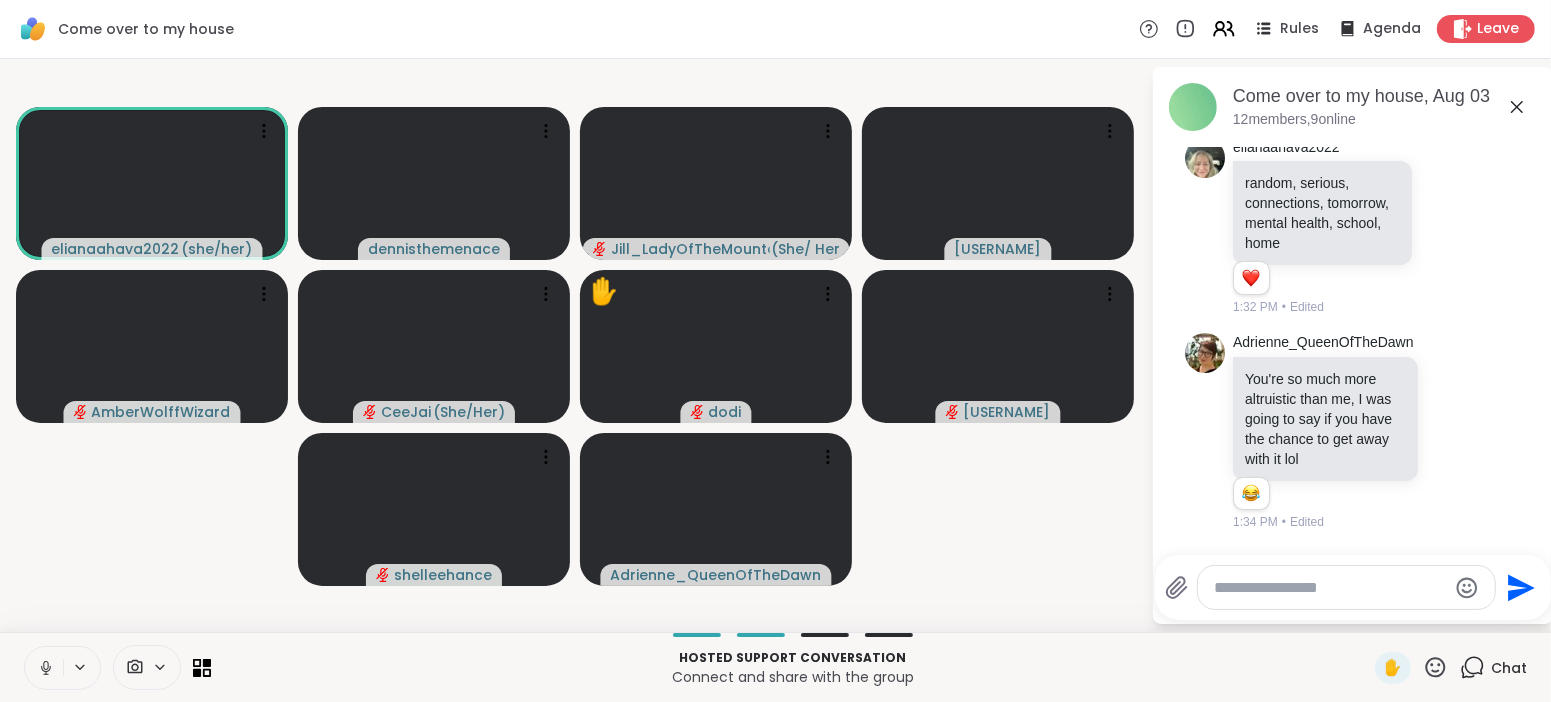 click 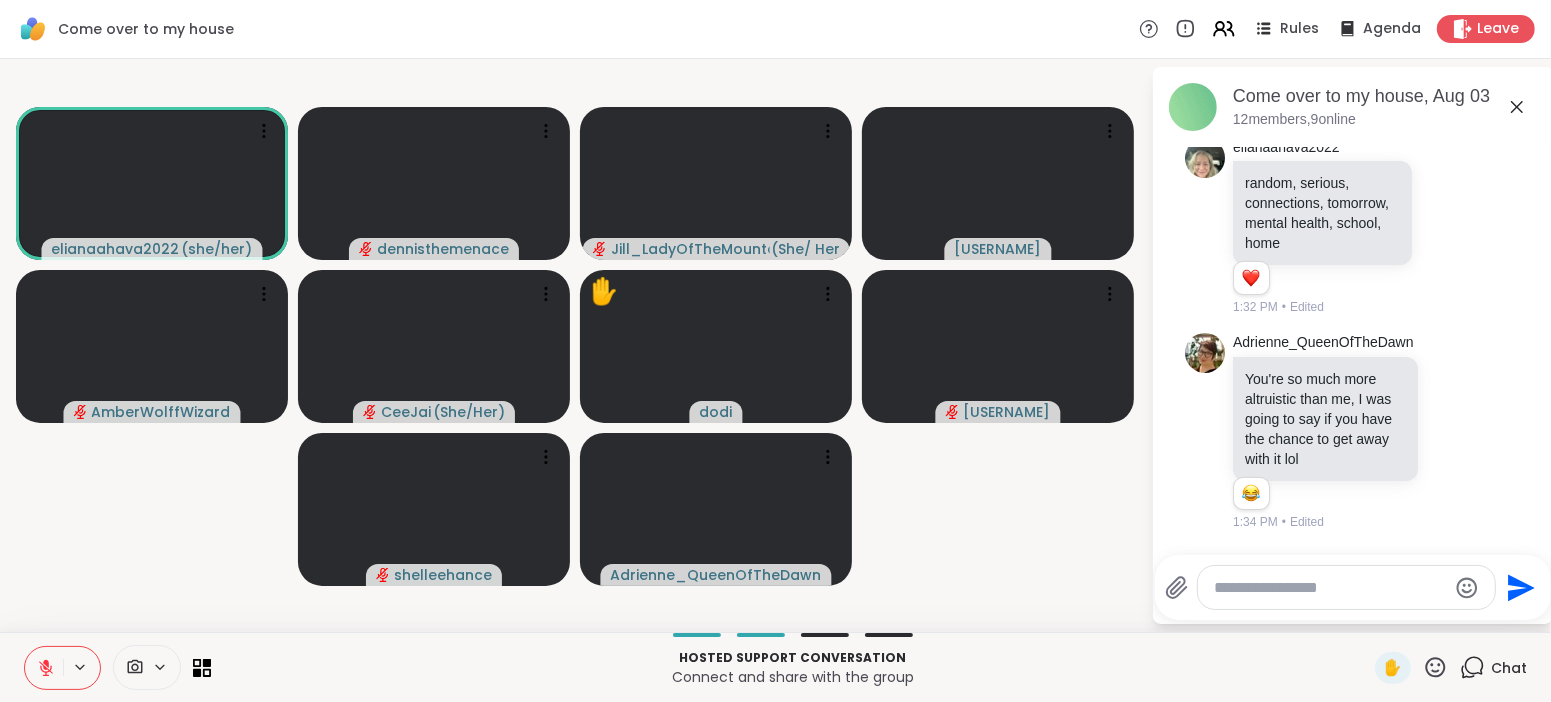 click 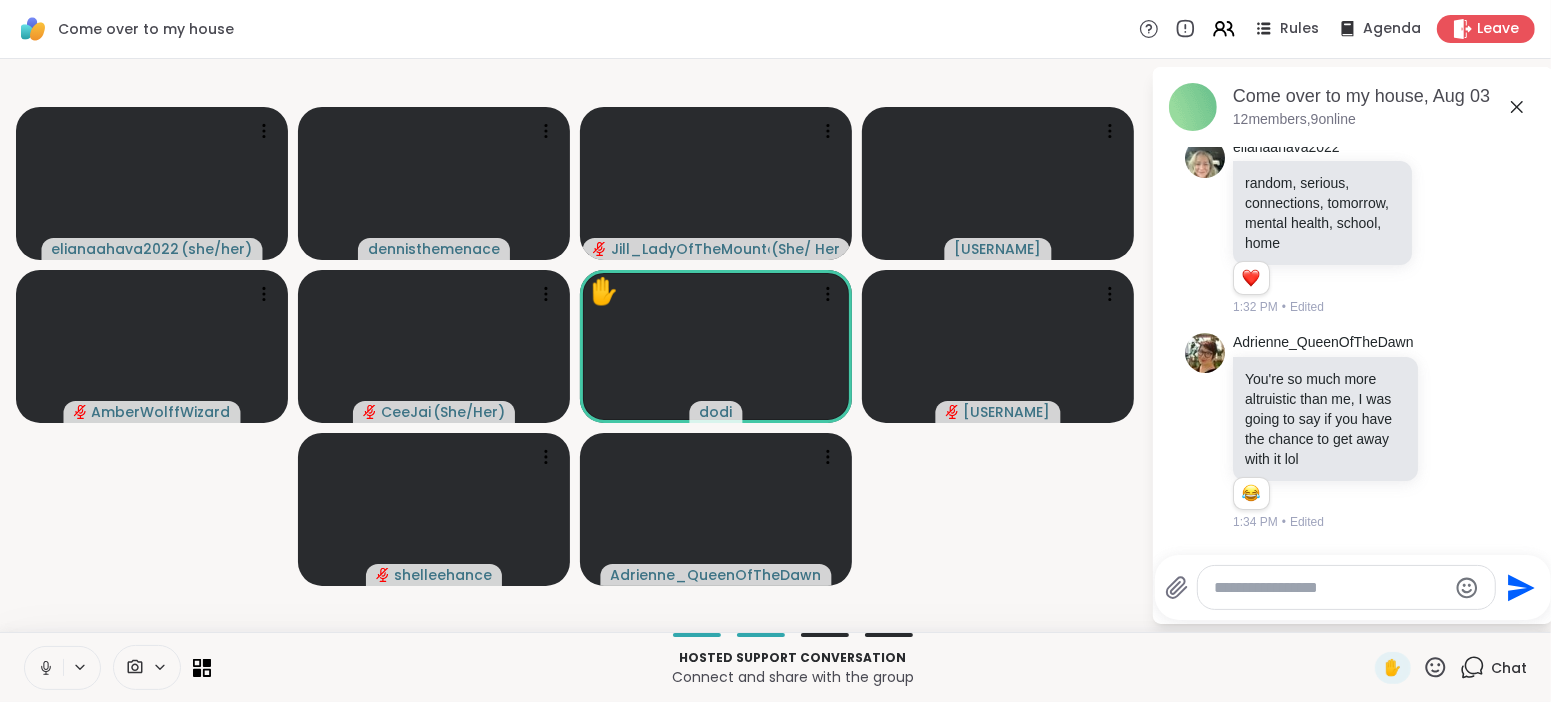 click 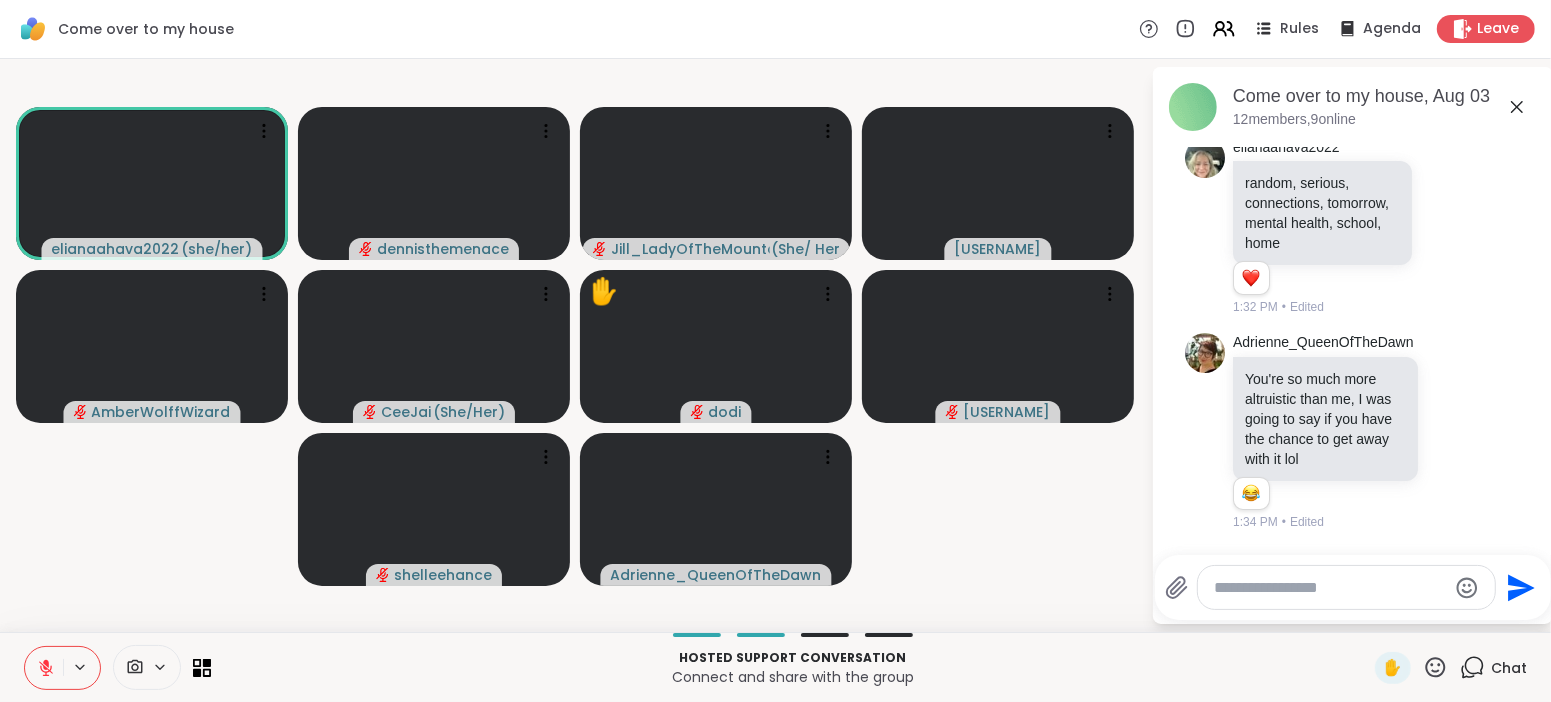 click 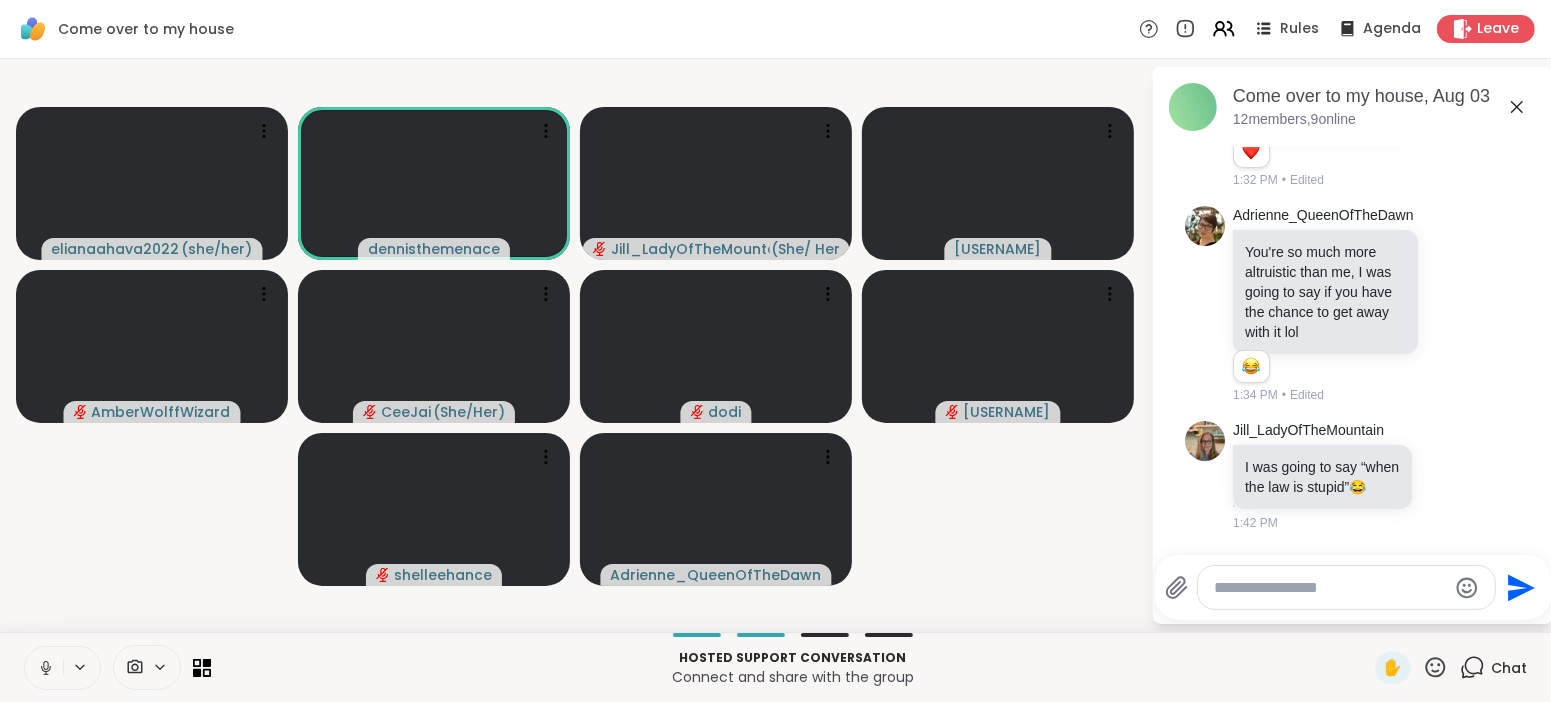 scroll, scrollTop: 4280, scrollLeft: 0, axis: vertical 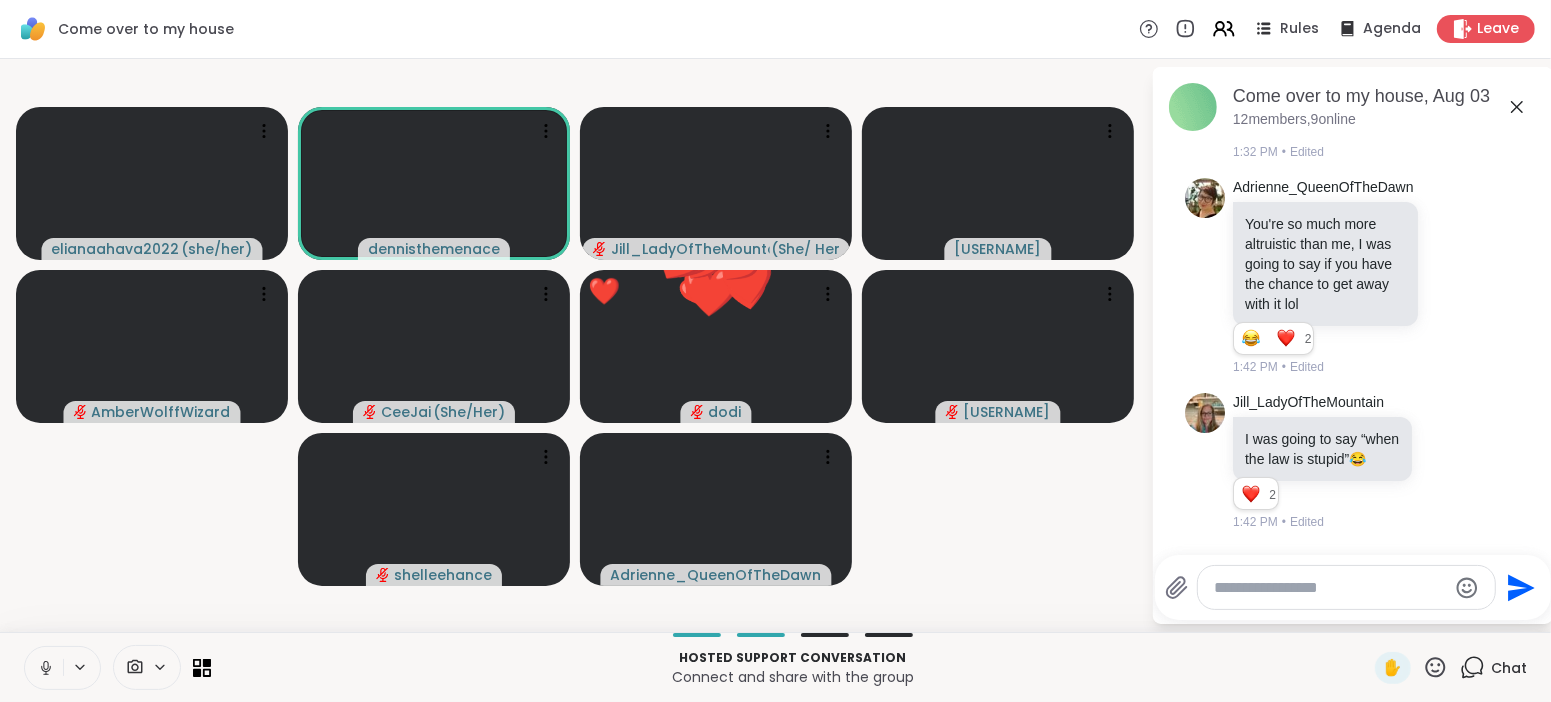 click 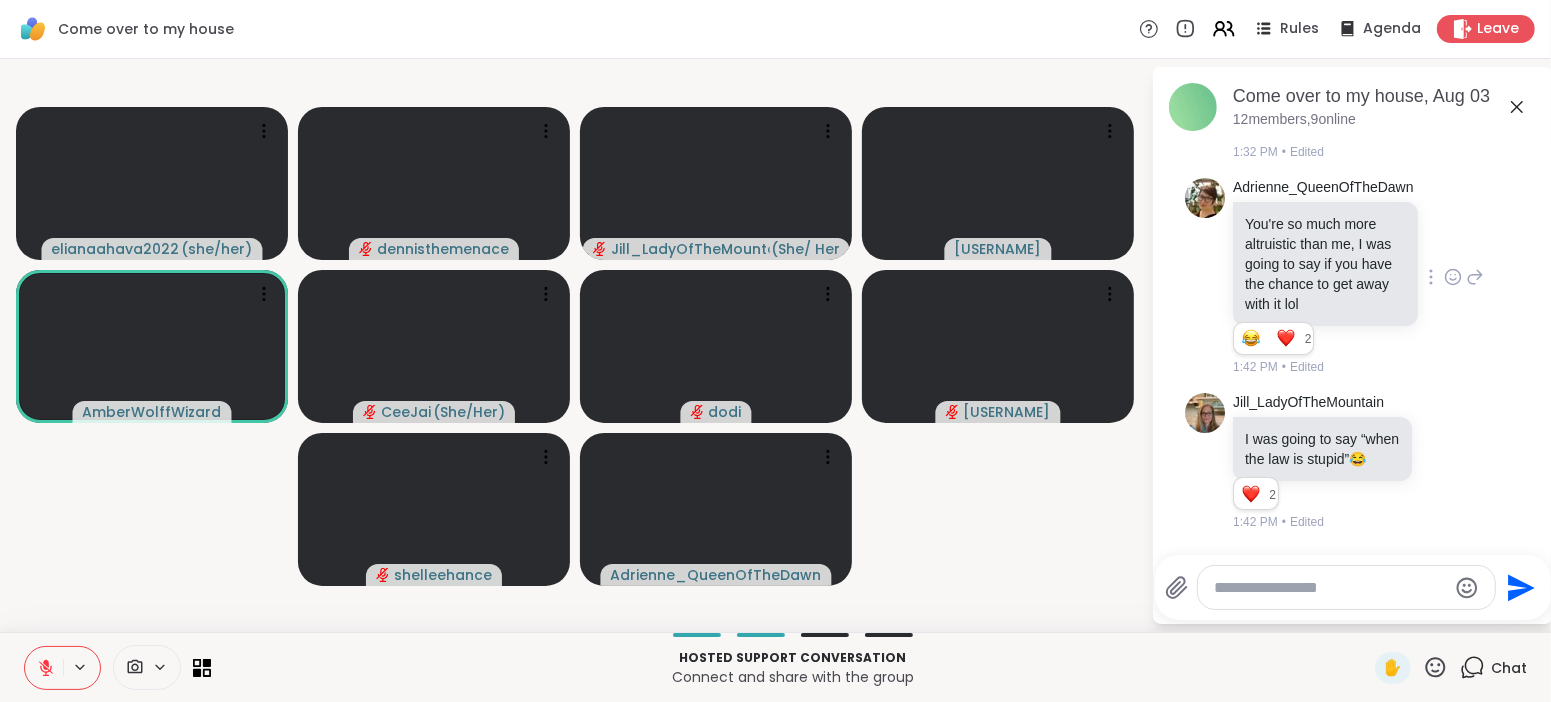 click on "[USERNAME] You're so much more altruistic than me, I was going to say if you have the chance to get away with it lol 1 1 2 2 1:42 PM • Edited" at bounding box center (1353, 277) 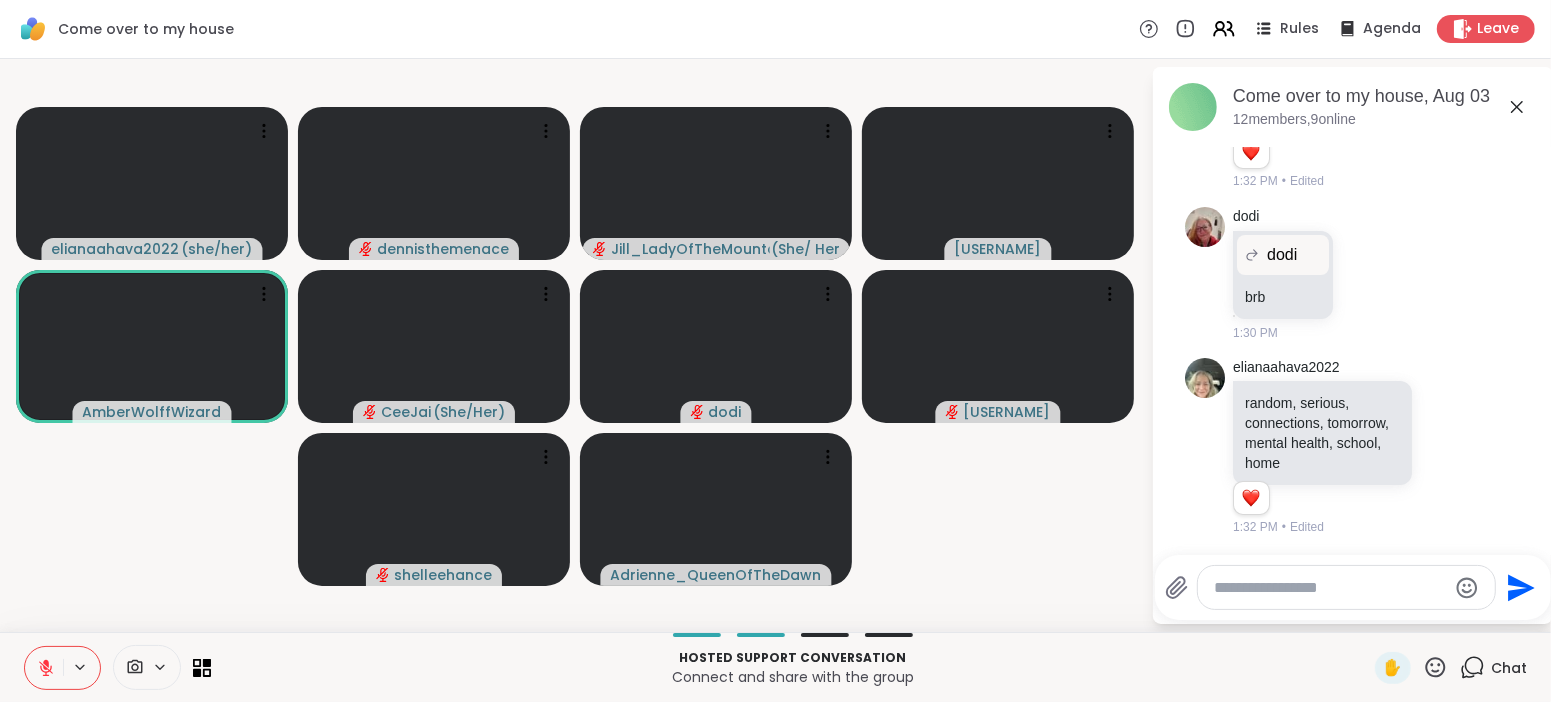 scroll, scrollTop: 3930, scrollLeft: 0, axis: vertical 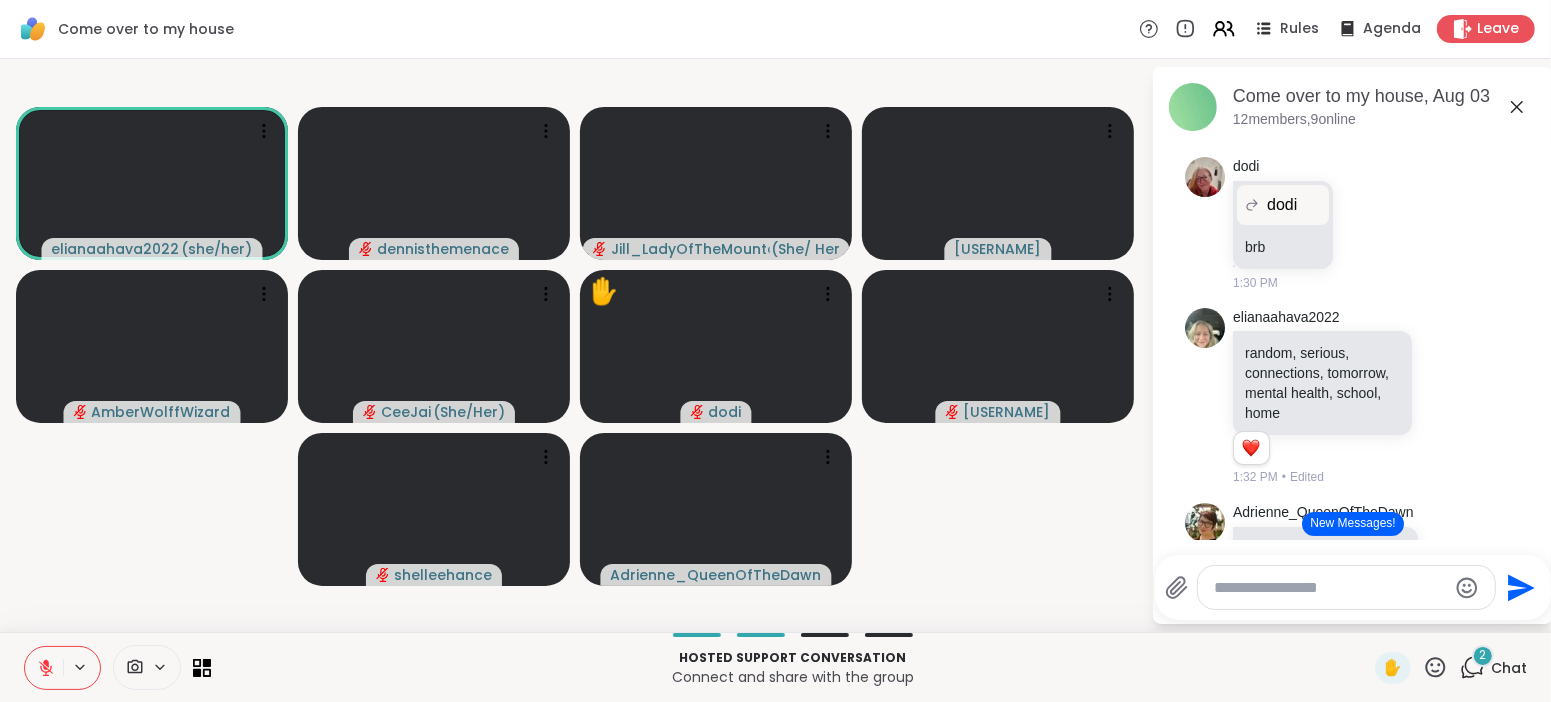 click 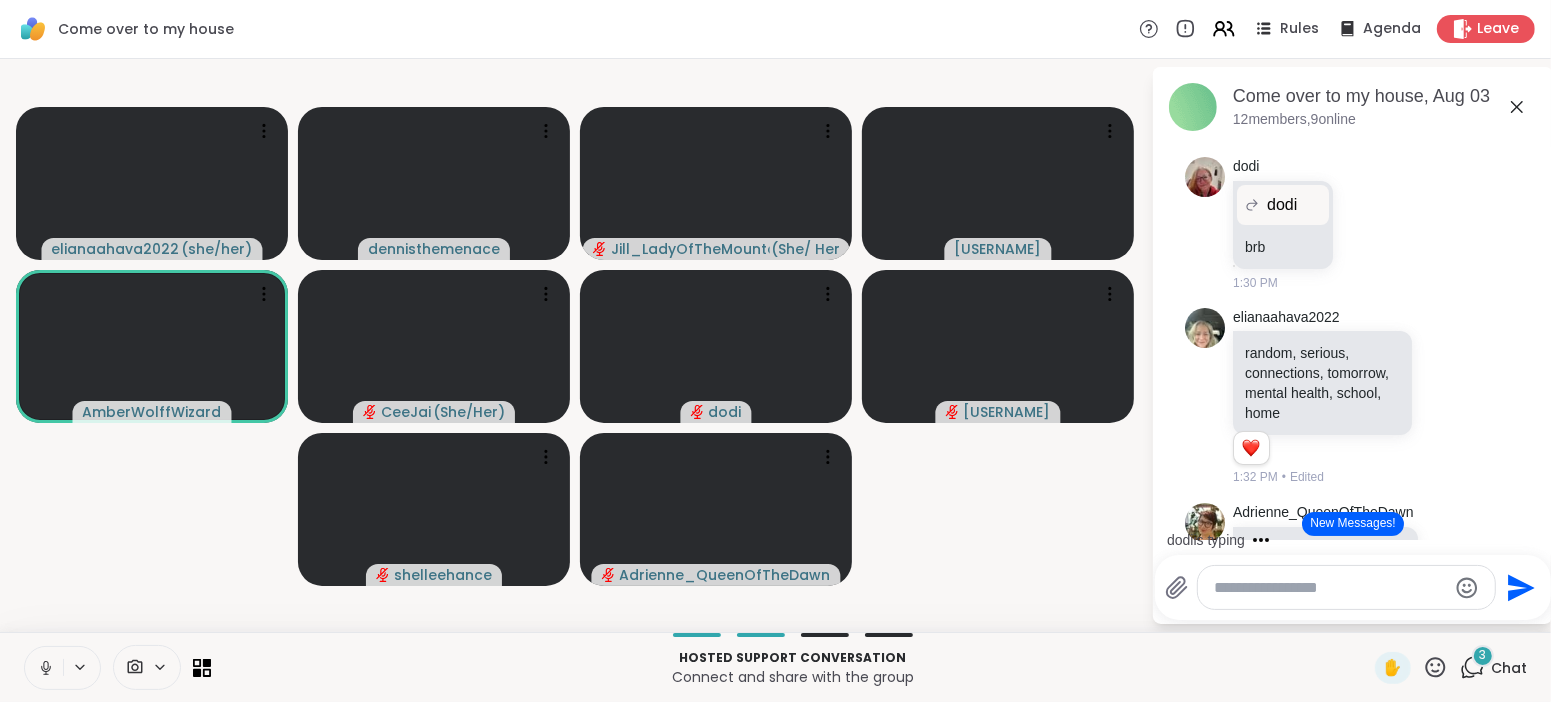 click 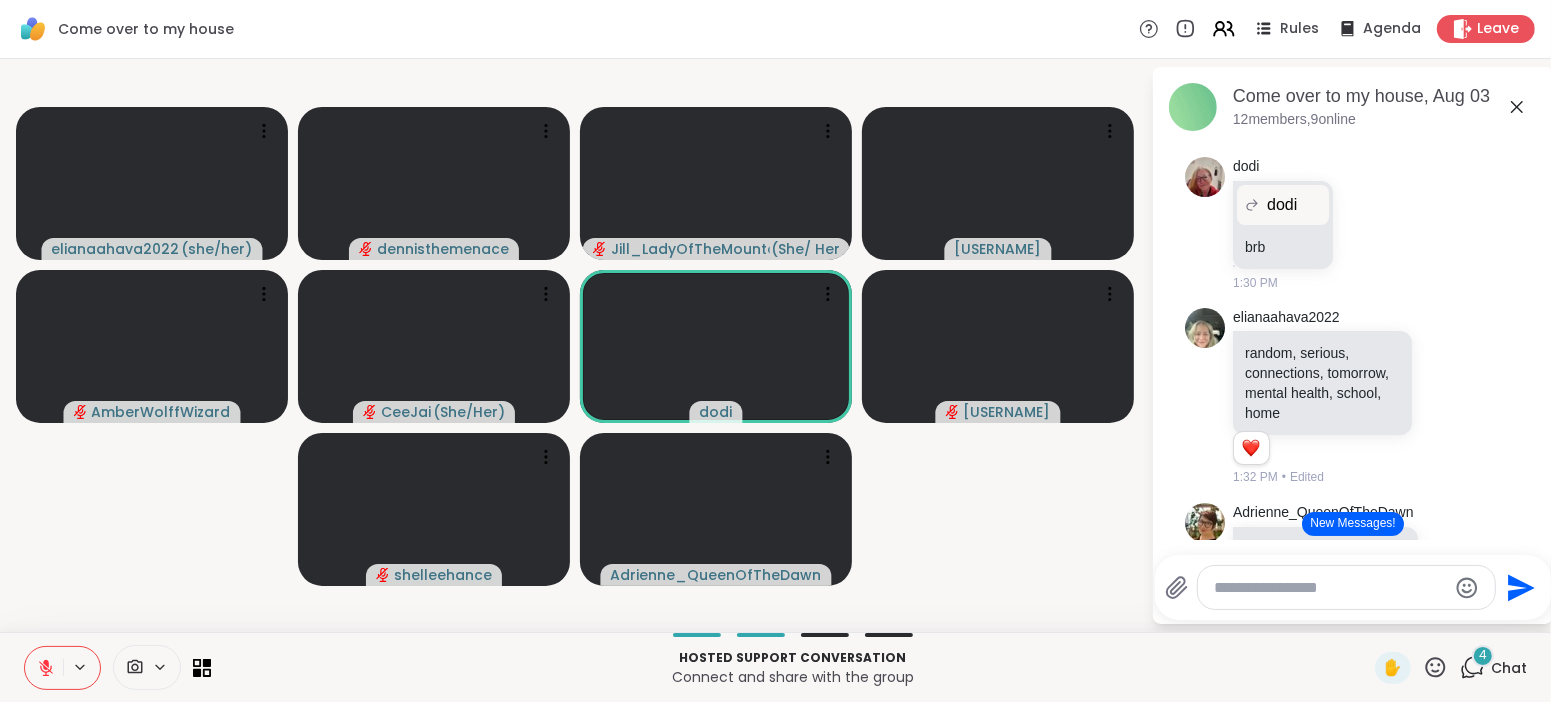 click on "New Messages!" at bounding box center (1352, 524) 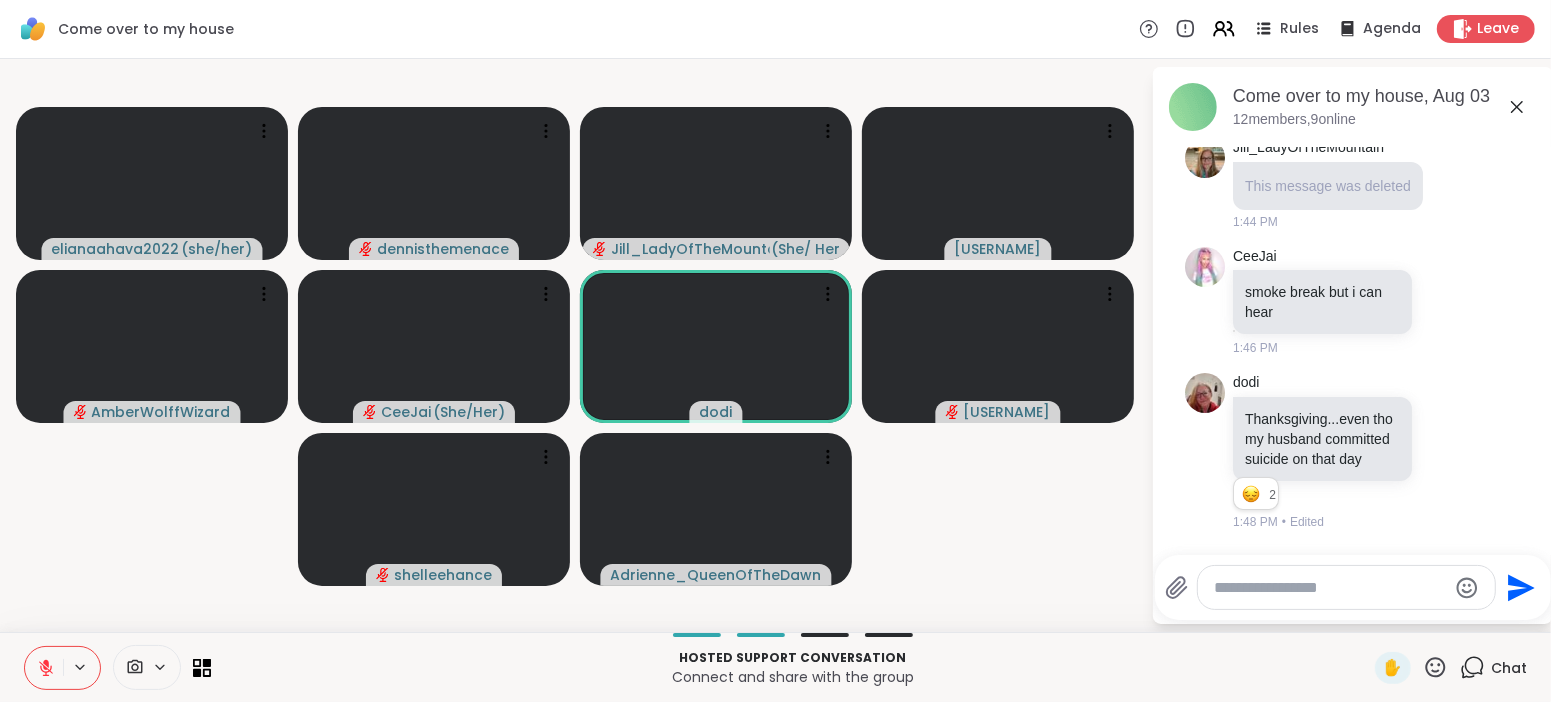 scroll, scrollTop: 4796, scrollLeft: 0, axis: vertical 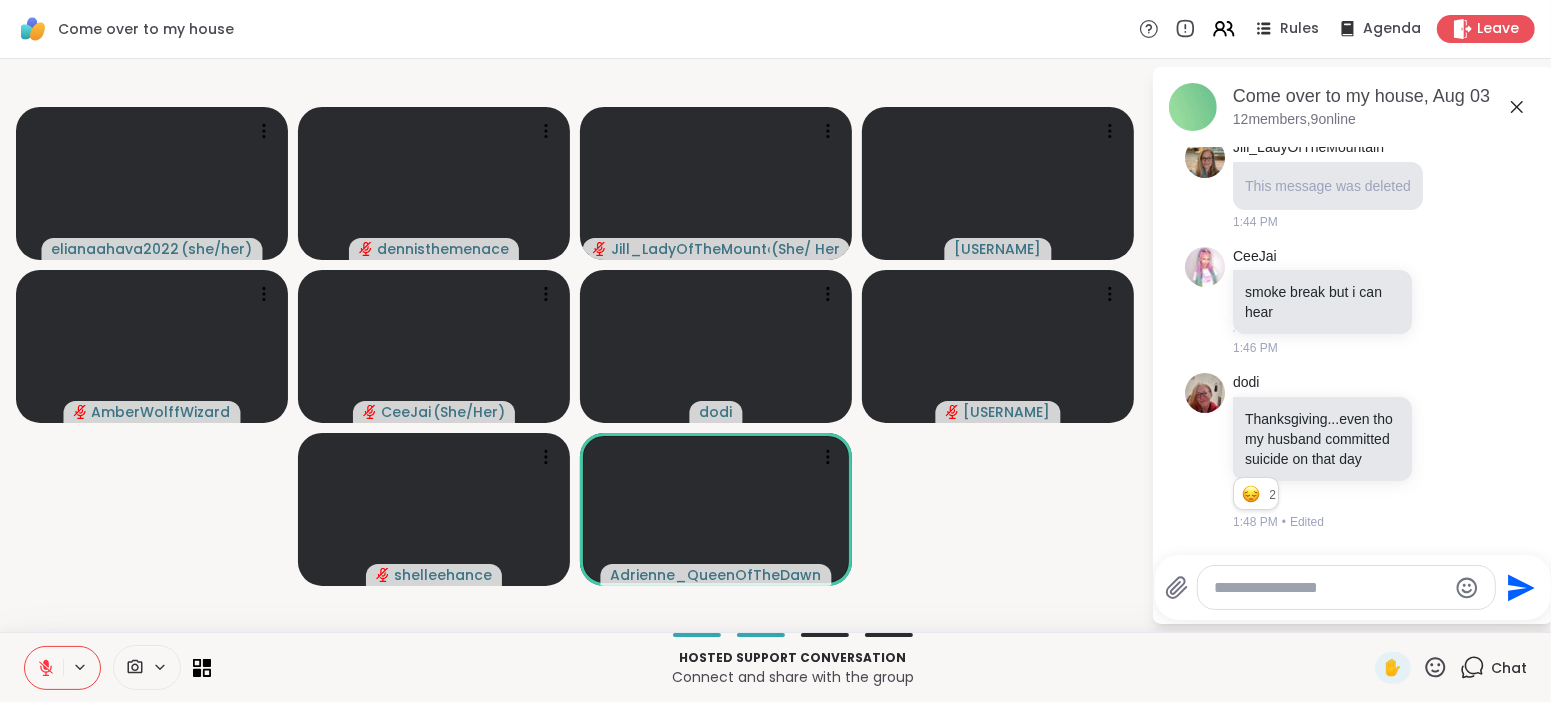 click on "Hosted support conversation Connect and share with the group ✋ Chat" at bounding box center [775, 667] 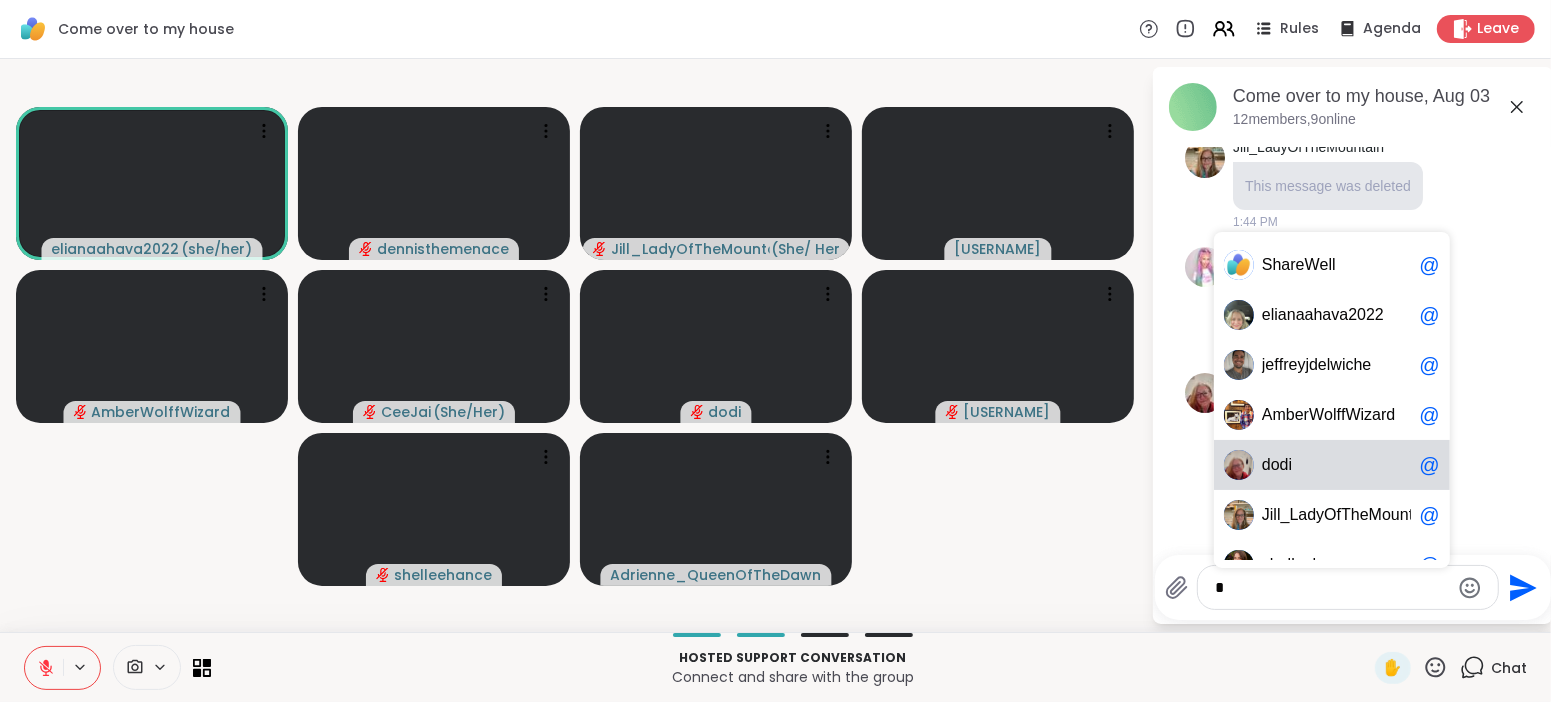 click on "d" at bounding box center [1284, 465] 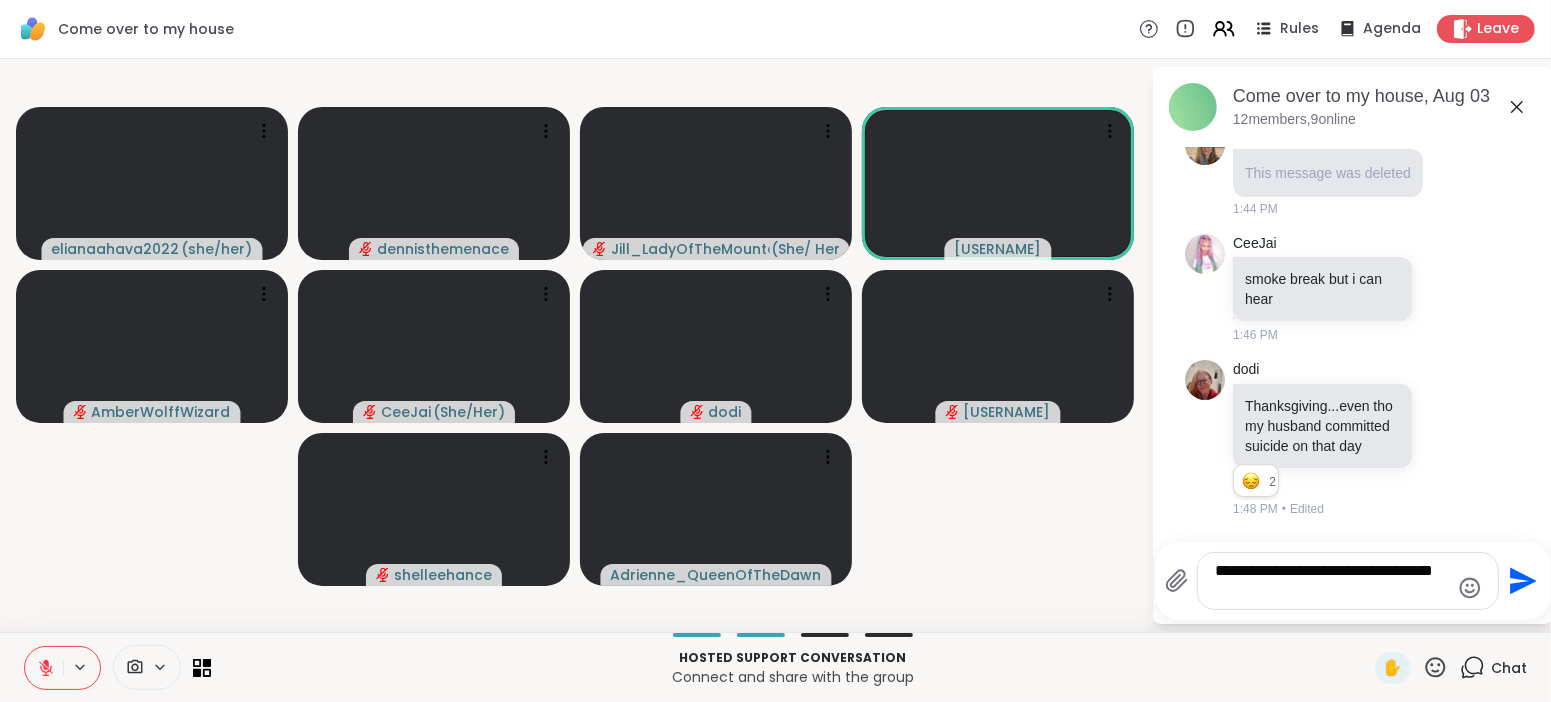 scroll, scrollTop: 0, scrollLeft: 0, axis: both 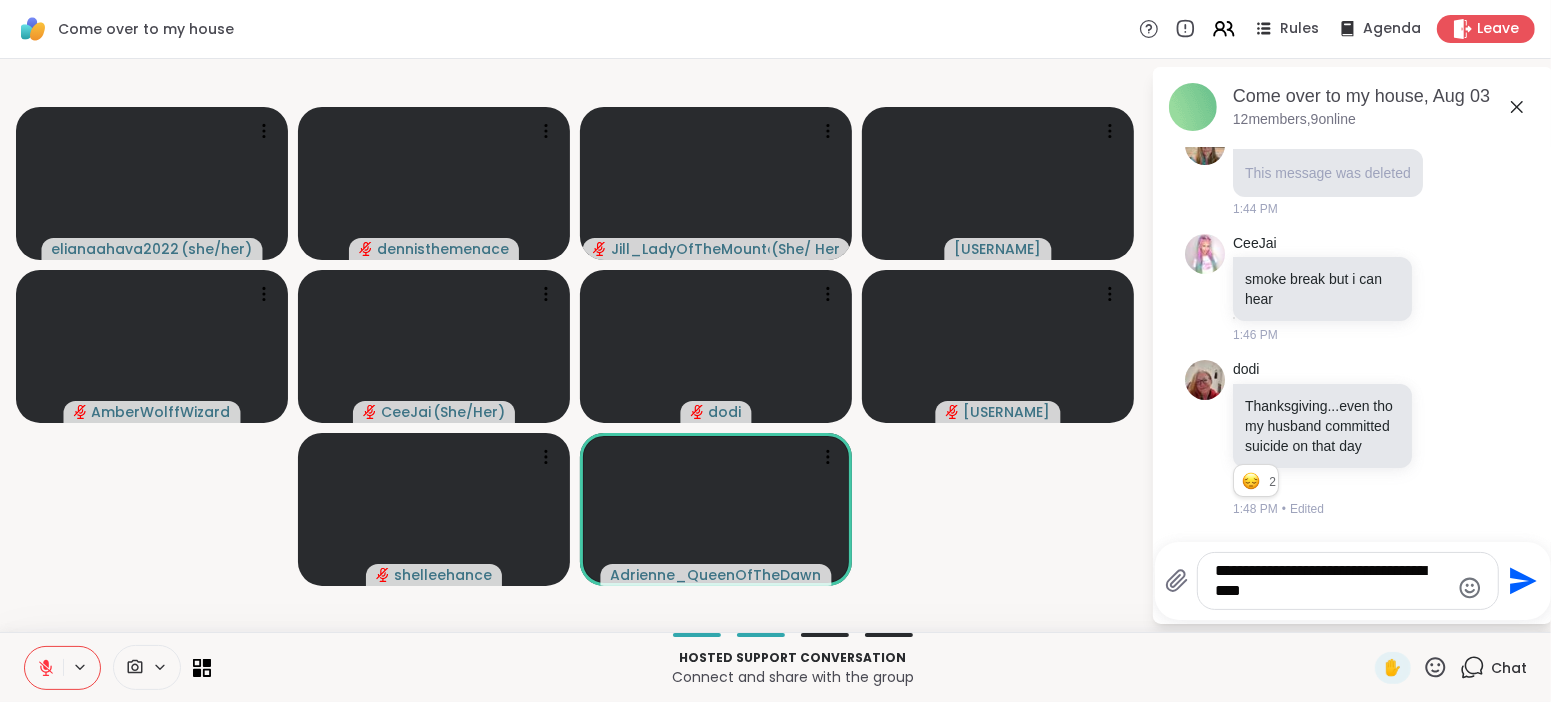 click on "This message was deleted" at bounding box center (1328, 173) 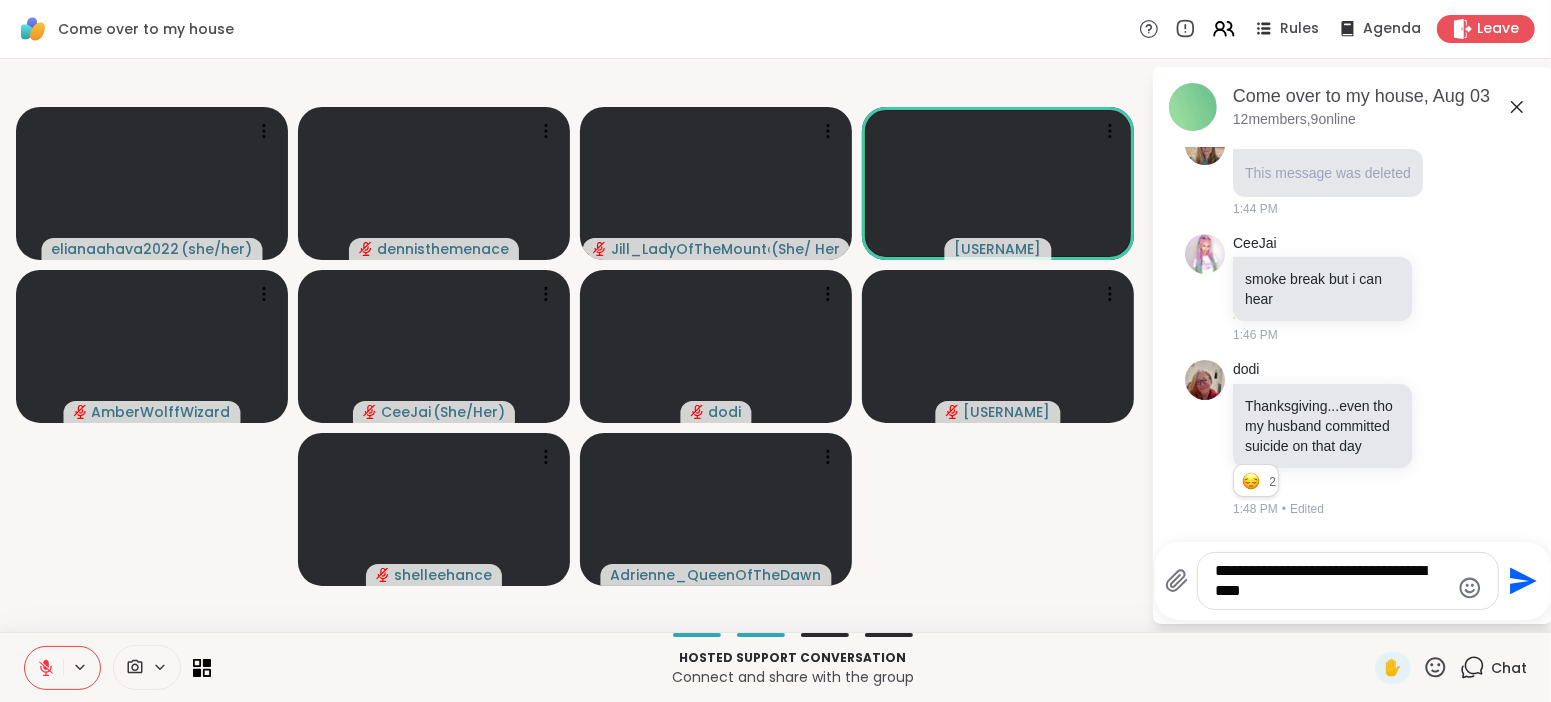 click on "**********" at bounding box center [1332, 581] 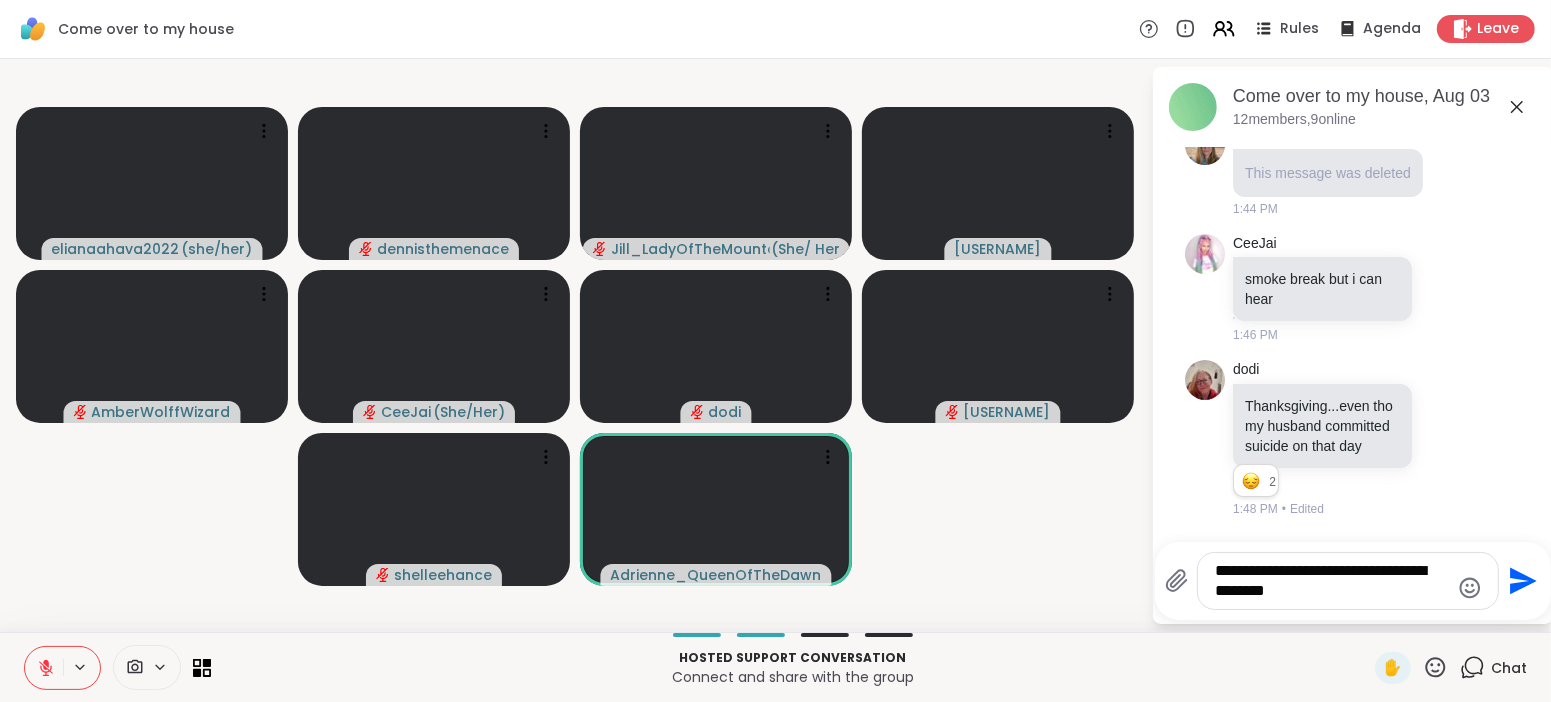 type on "**********" 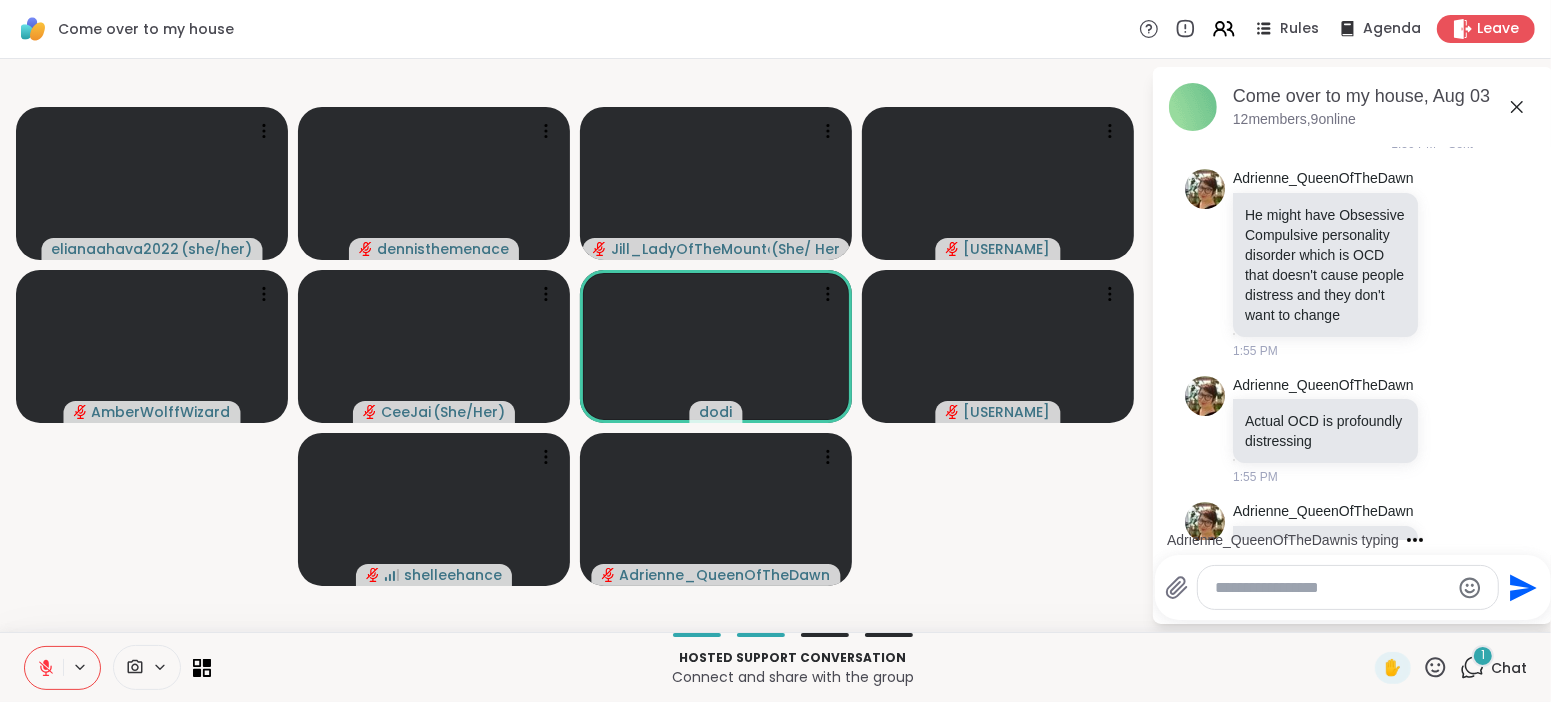 scroll, scrollTop: 5424, scrollLeft: 0, axis: vertical 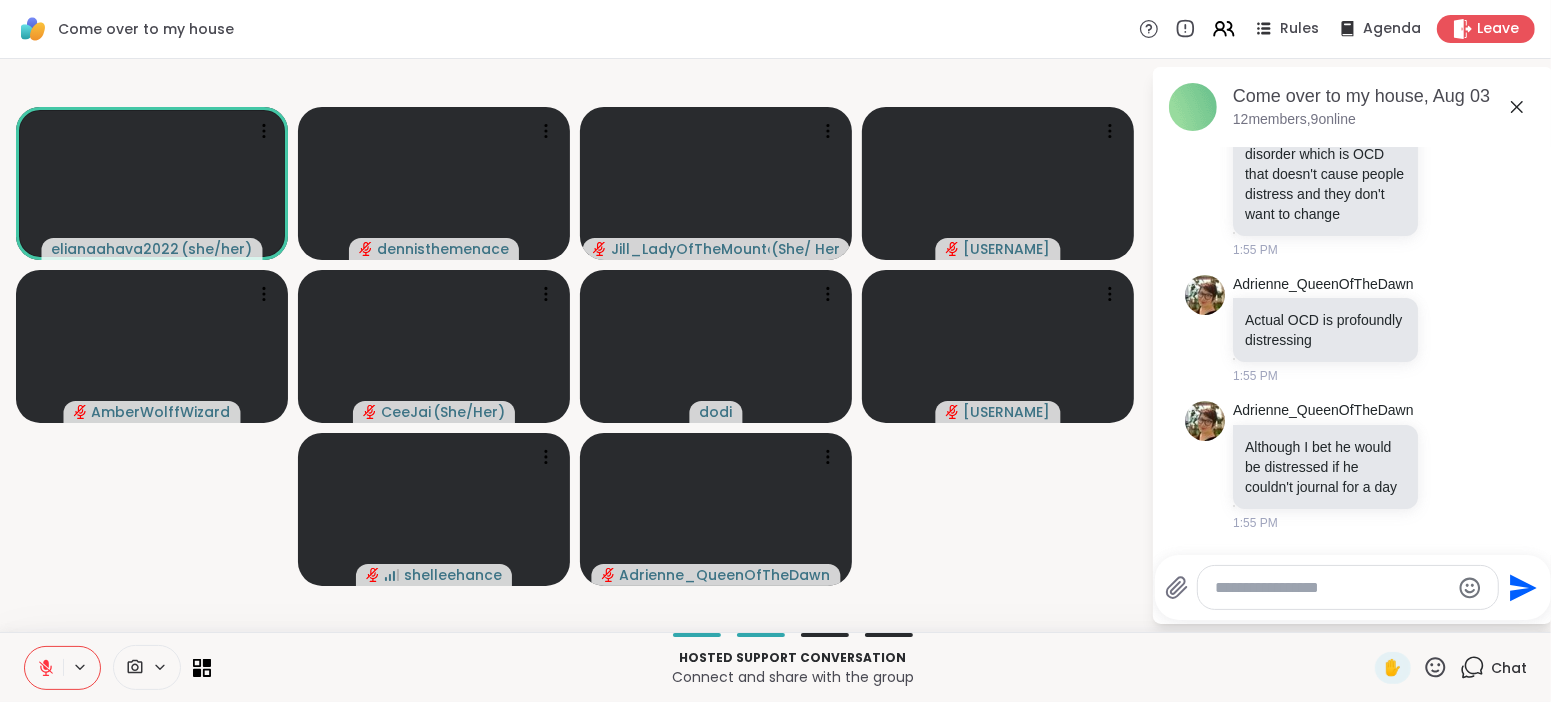 type 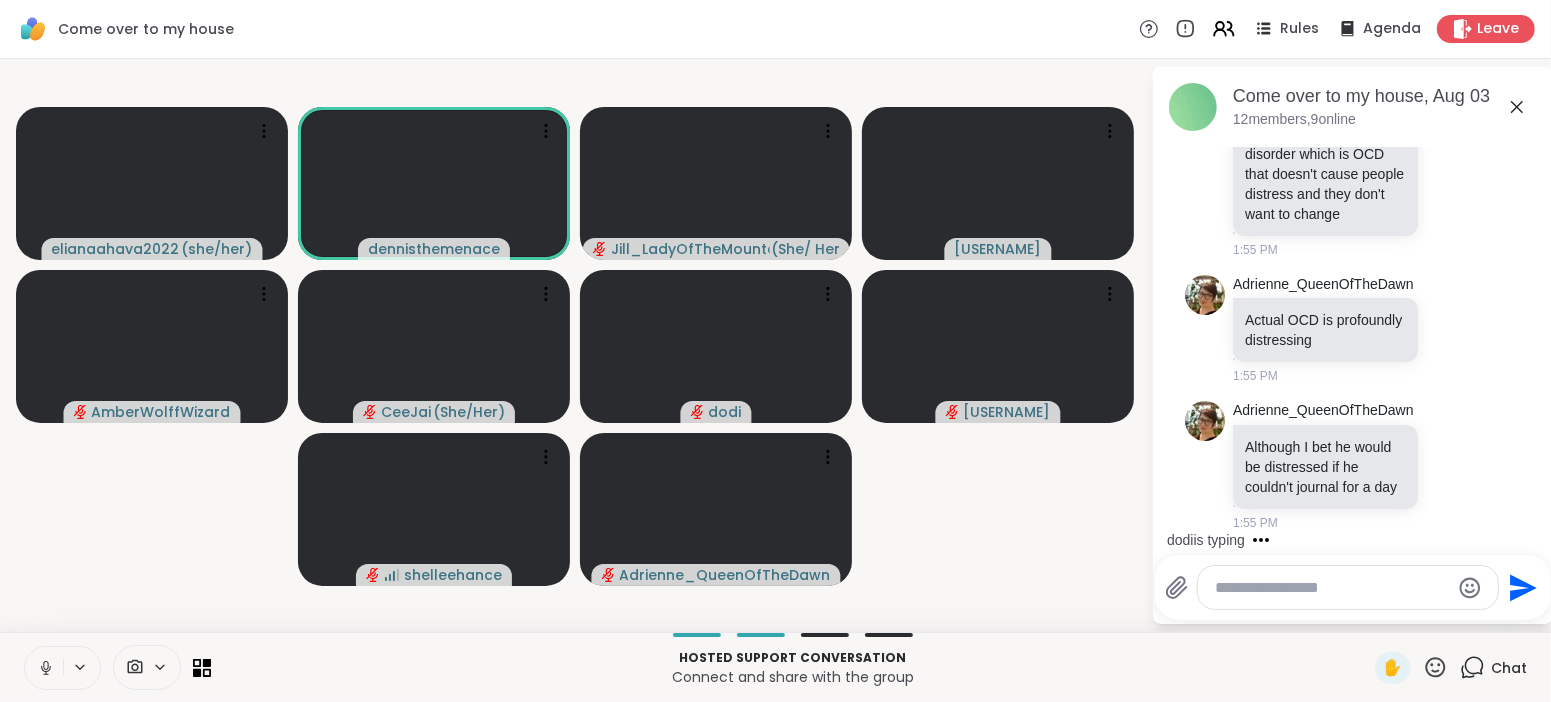 click 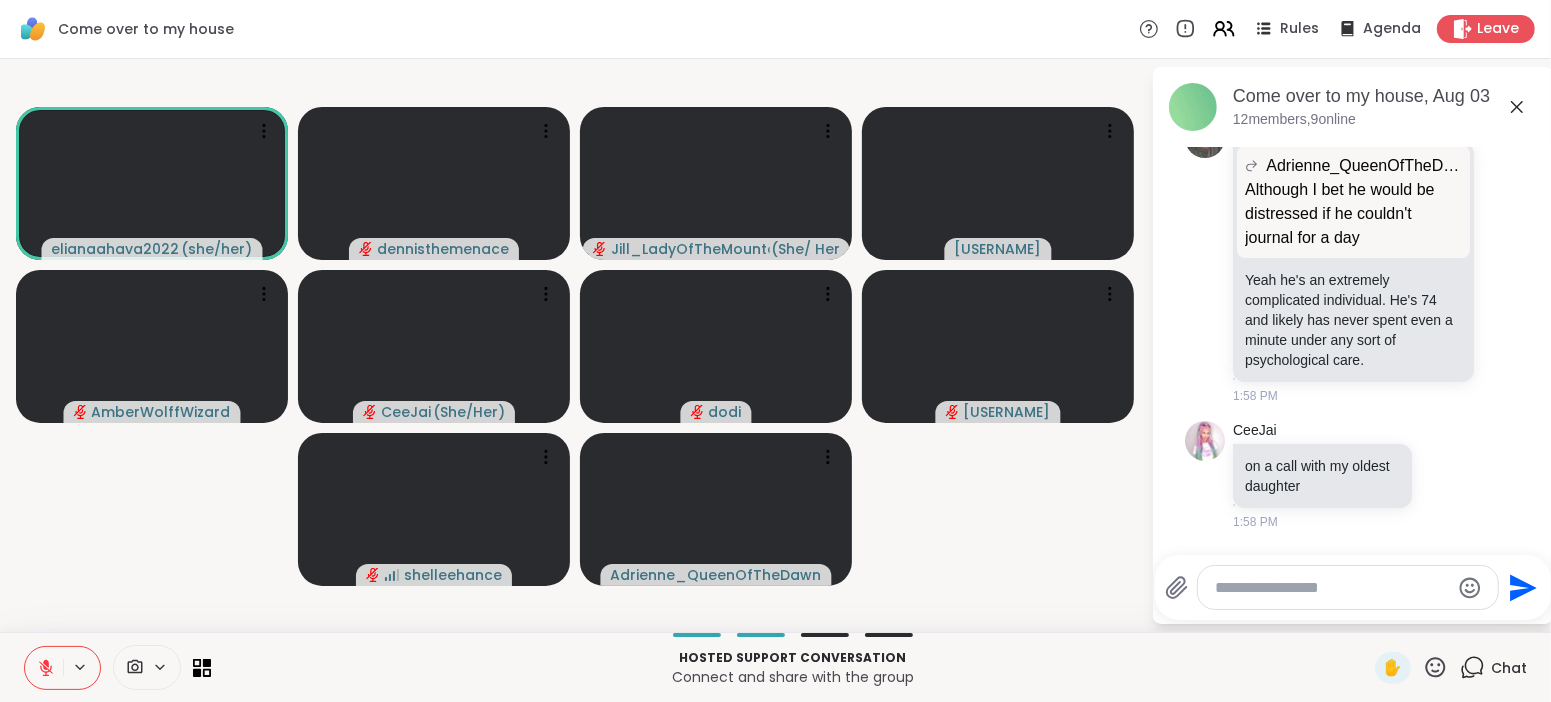 scroll, scrollTop: 6148, scrollLeft: 0, axis: vertical 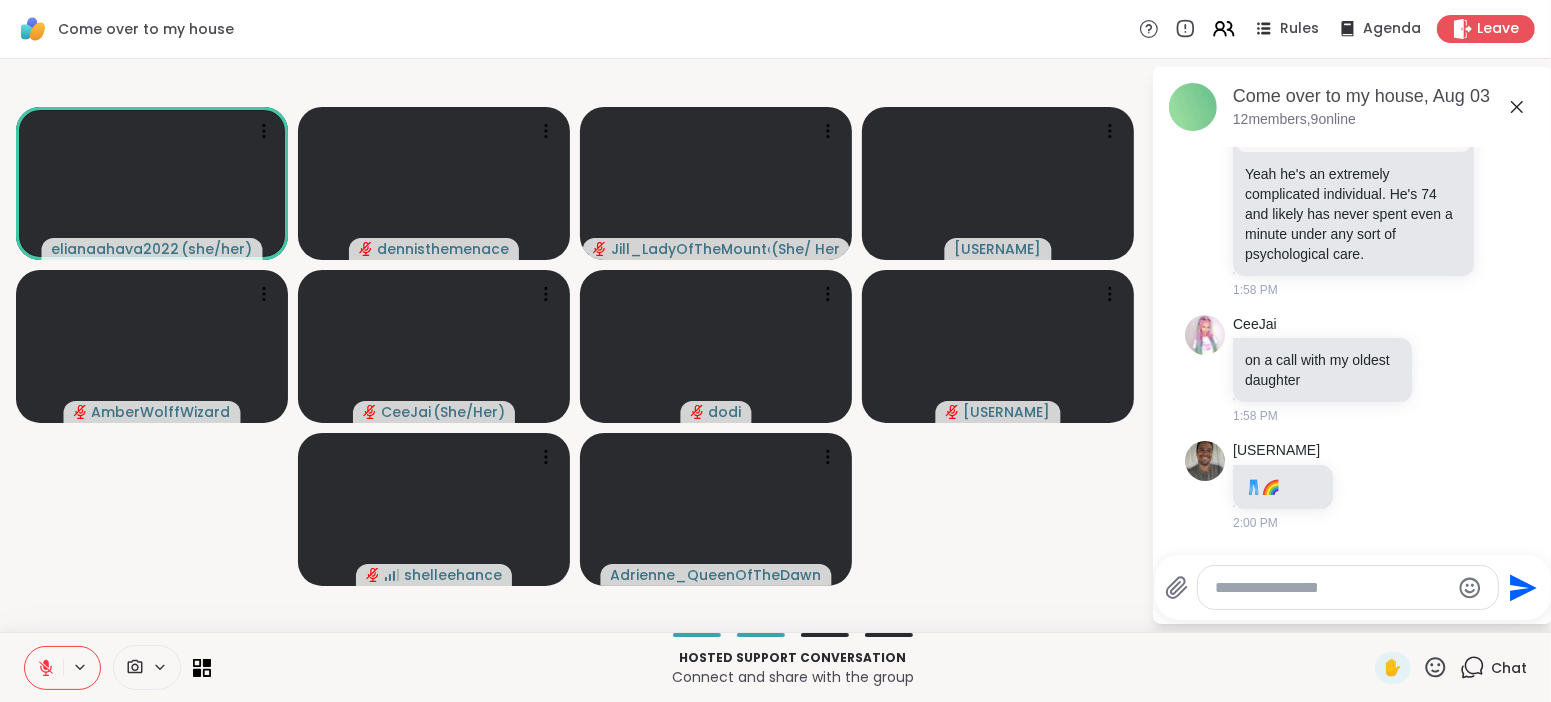 click 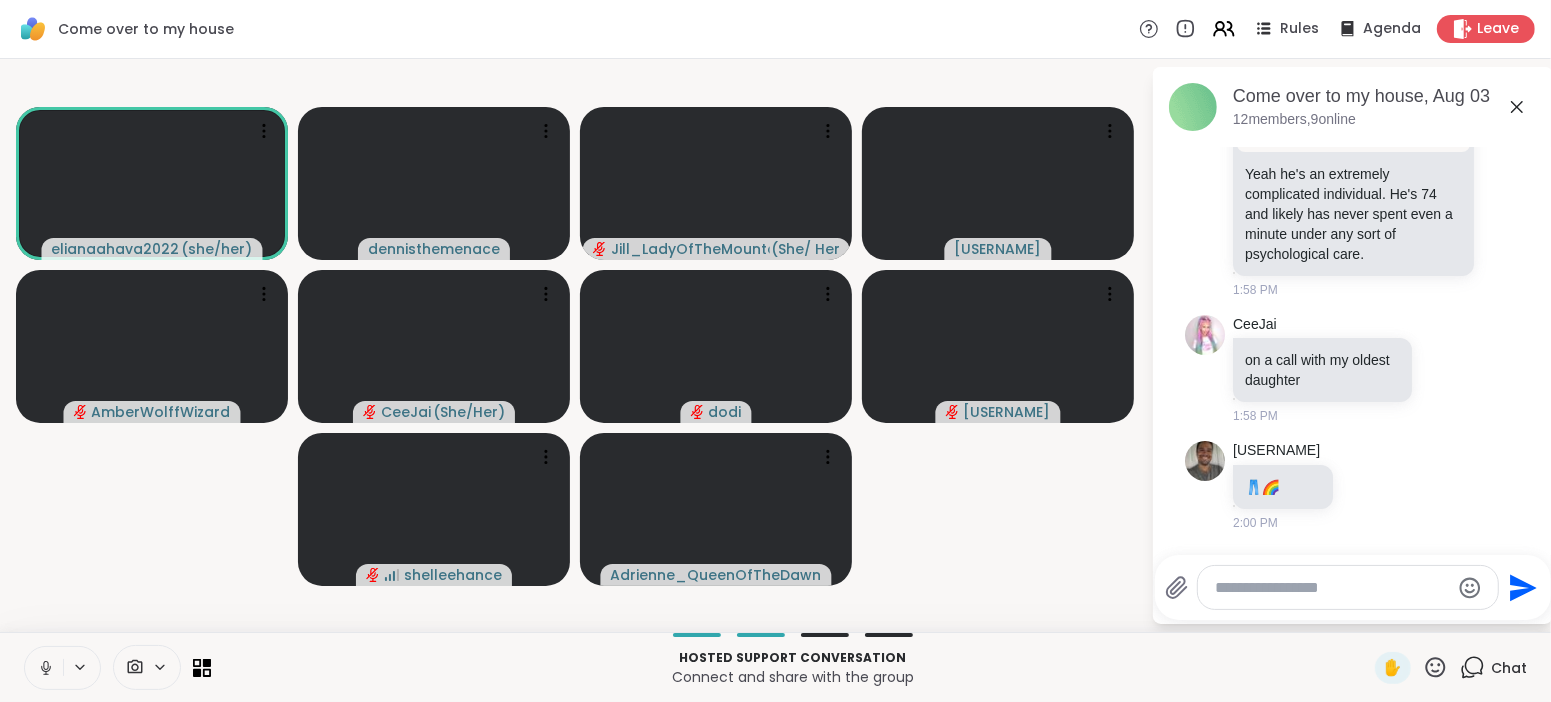 type 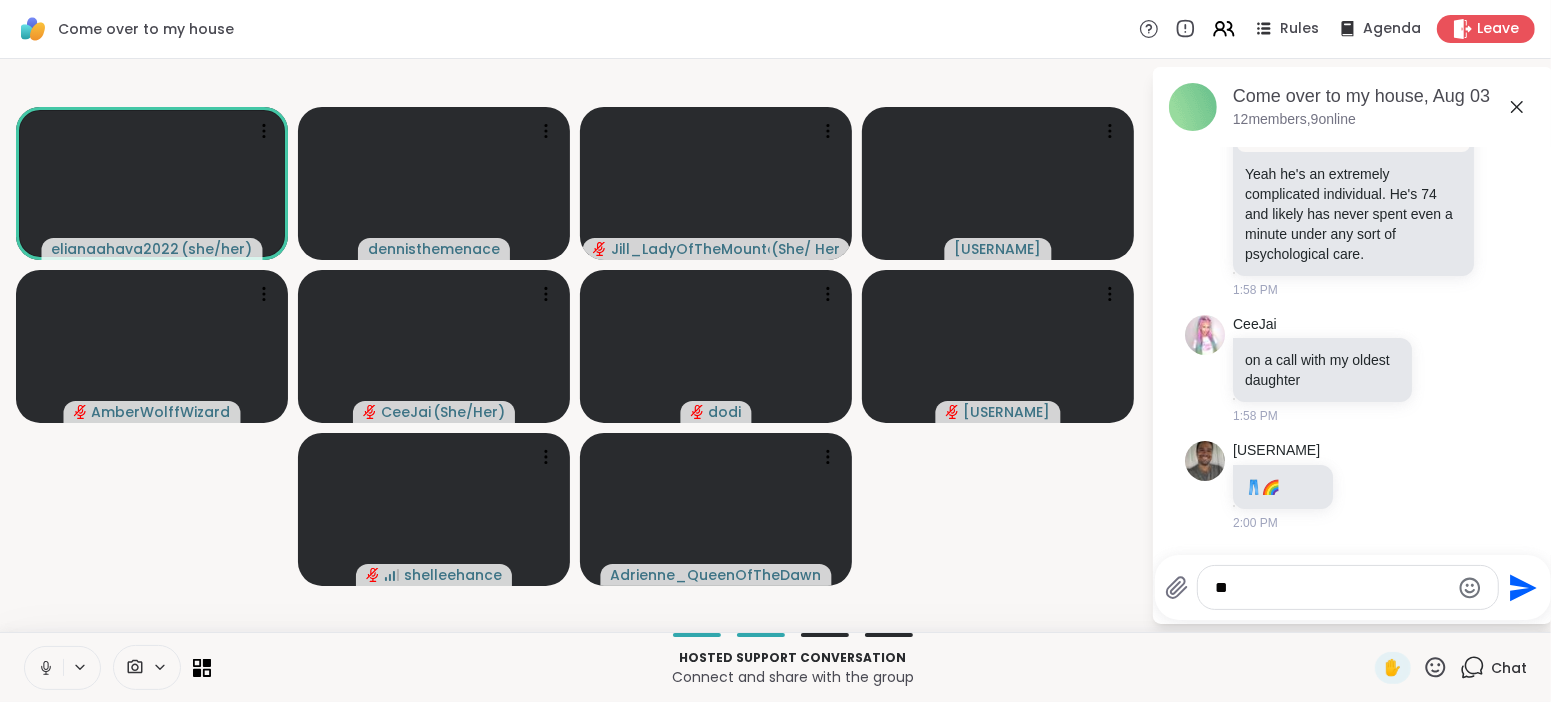 type on "*" 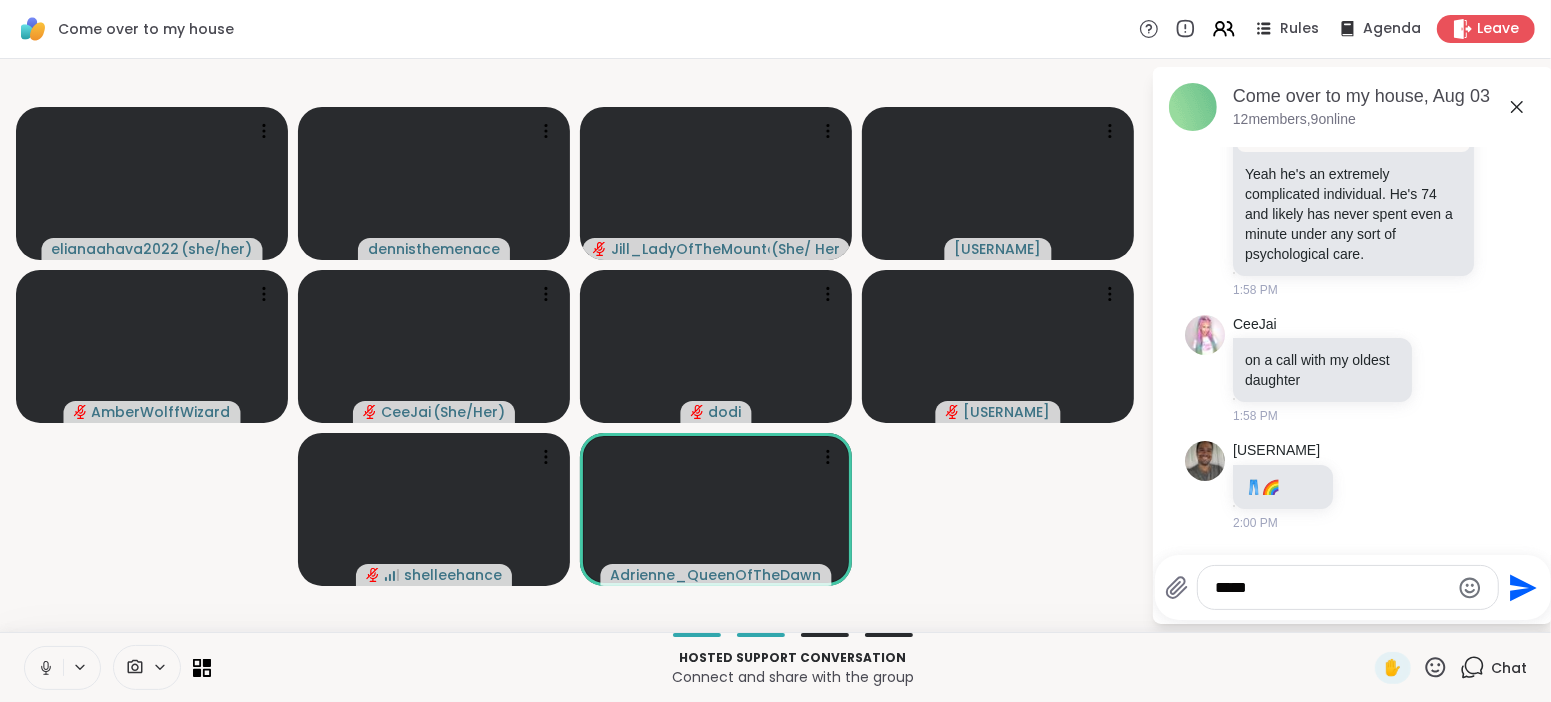 type on "***" 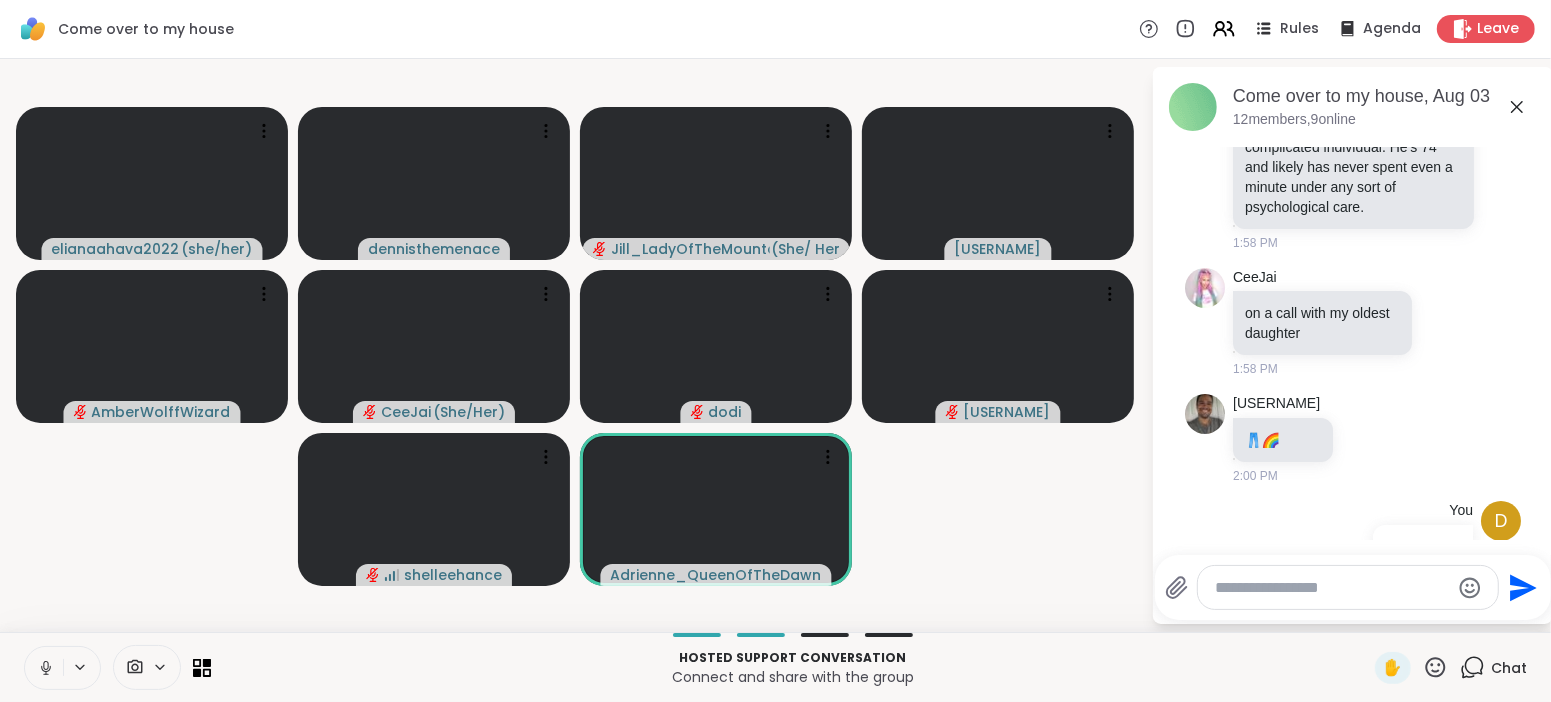 scroll, scrollTop: 6254, scrollLeft: 0, axis: vertical 